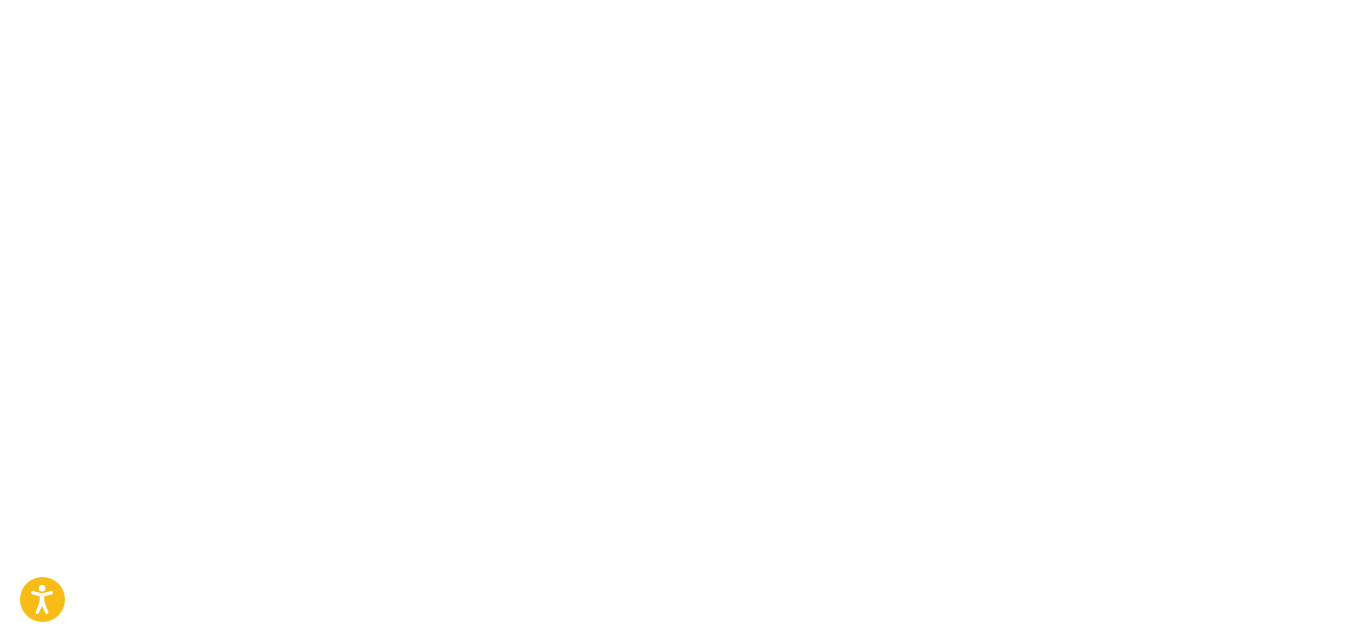 scroll, scrollTop: 0, scrollLeft: 0, axis: both 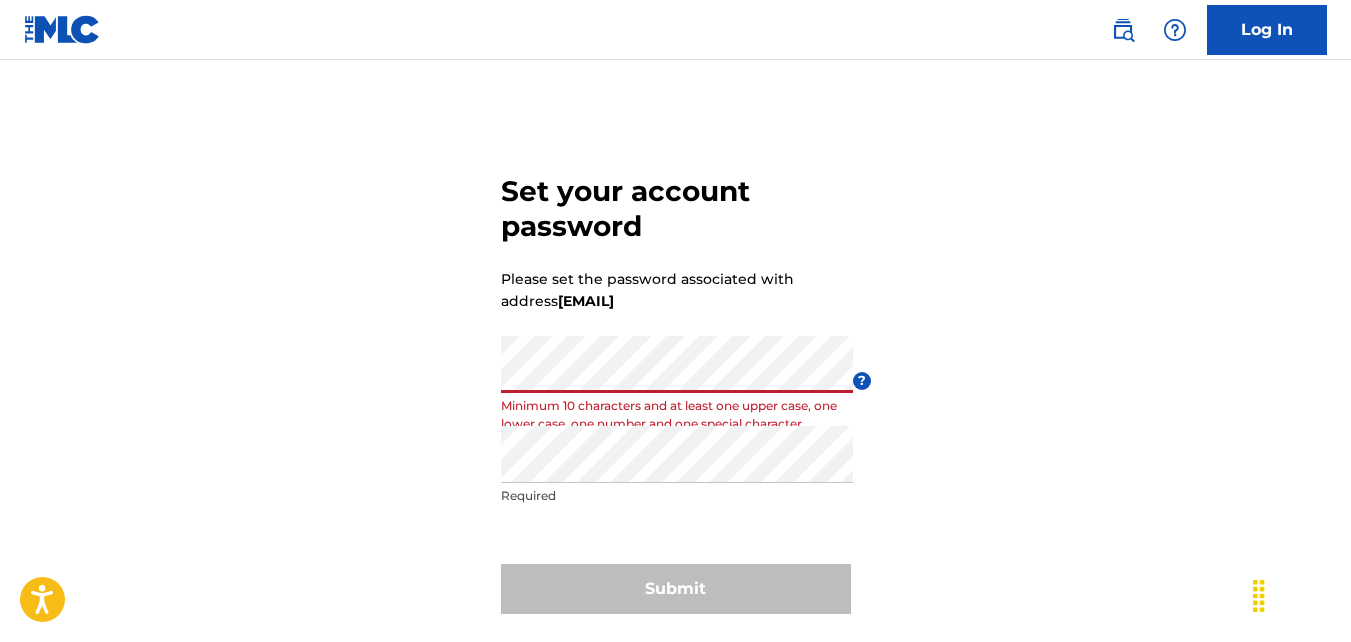 click on "Set your account password Please set the password associated with address [EMAIL] Password Minimum 10 characters and at least one upper case, one lower case, one number and one special character ? Re enter password Required Submit" at bounding box center (675, 390) 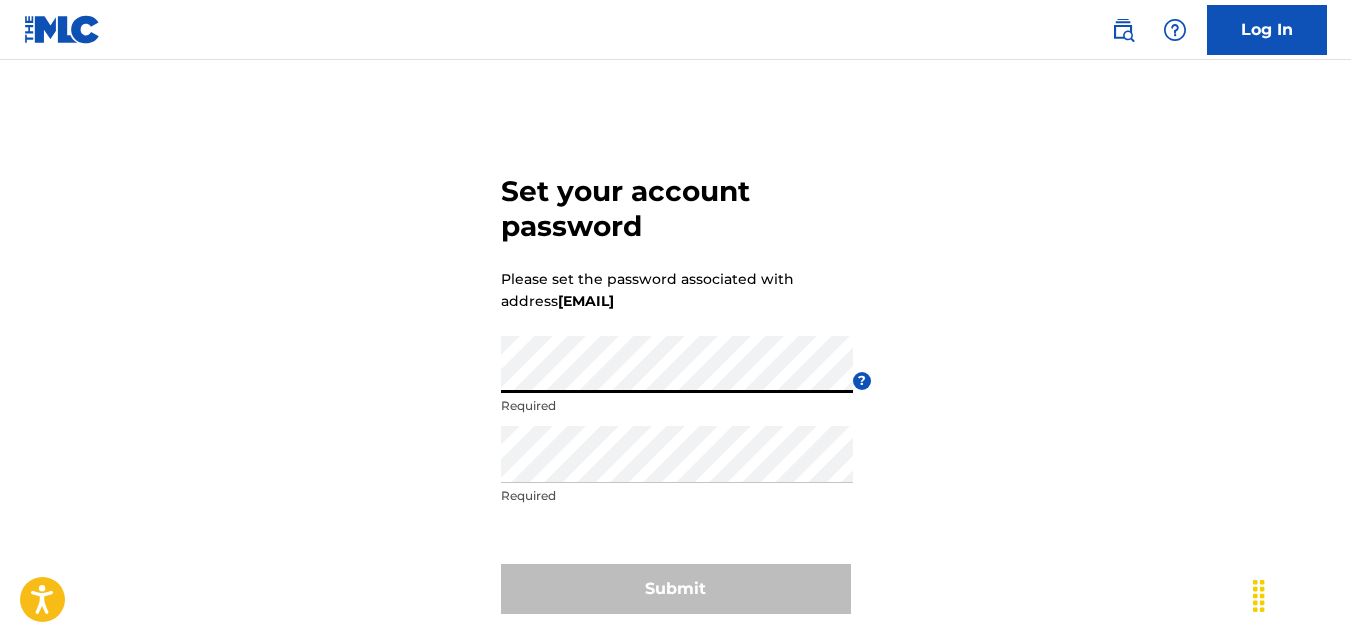 click on "Set your account password Please set the password associated with address [EMAIL] Password Required ? Re enter password Required Submit" at bounding box center (675, 390) 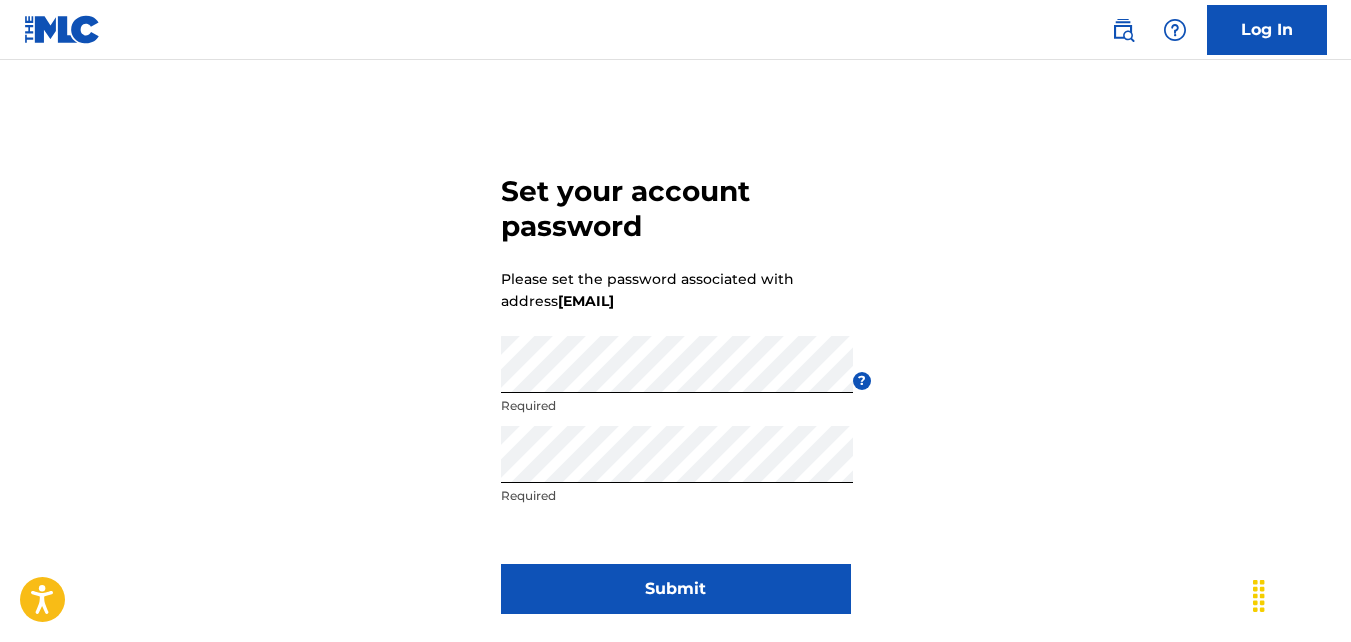 click on "Submit" at bounding box center (676, 589) 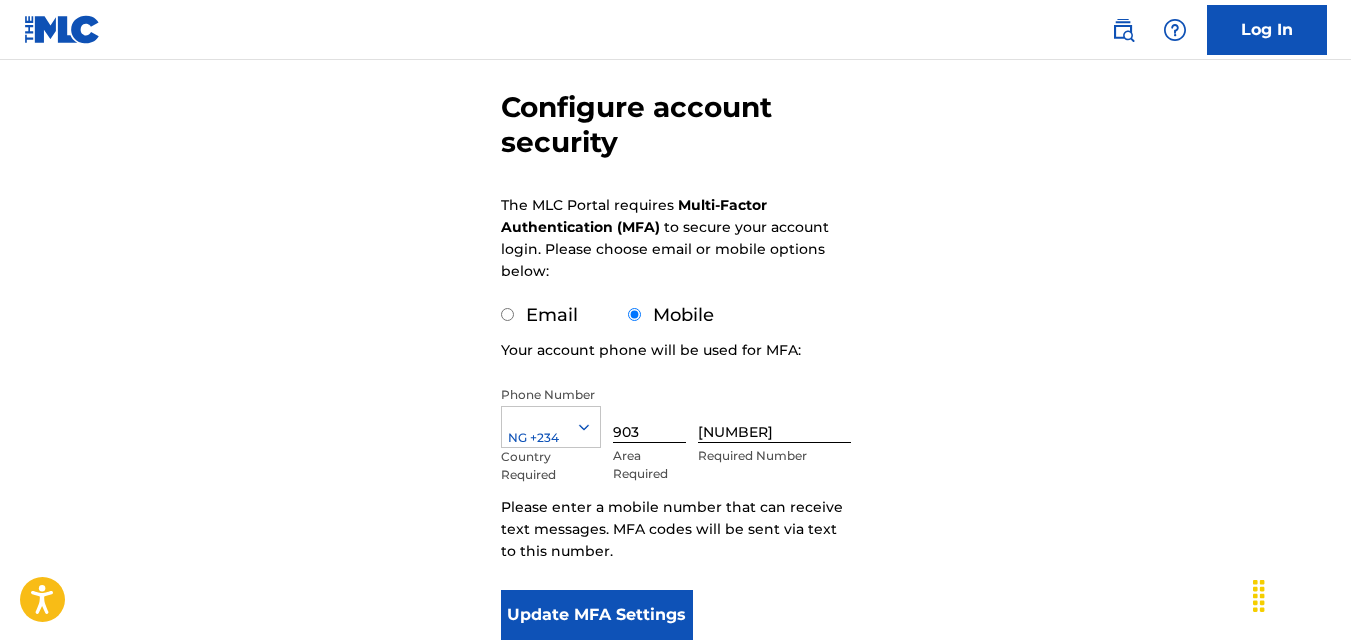 scroll, scrollTop: 171, scrollLeft: 0, axis: vertical 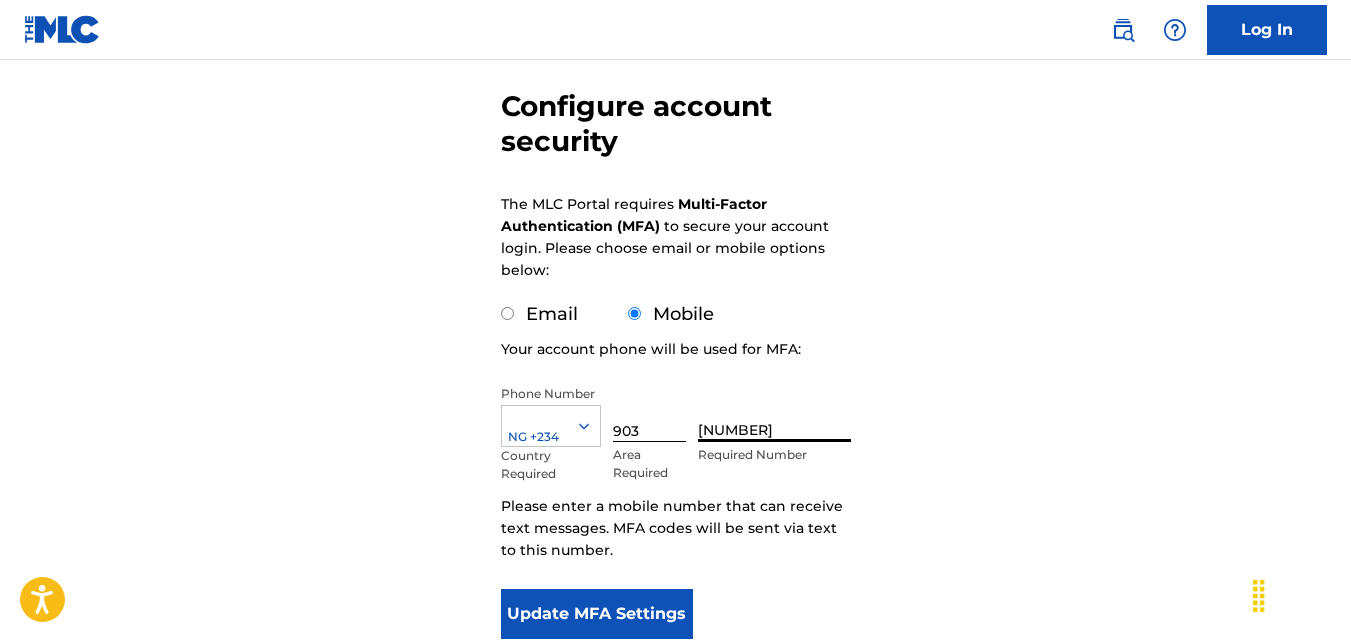drag, startPoint x: 764, startPoint y: 426, endPoint x: 614, endPoint y: 429, distance: 150.03 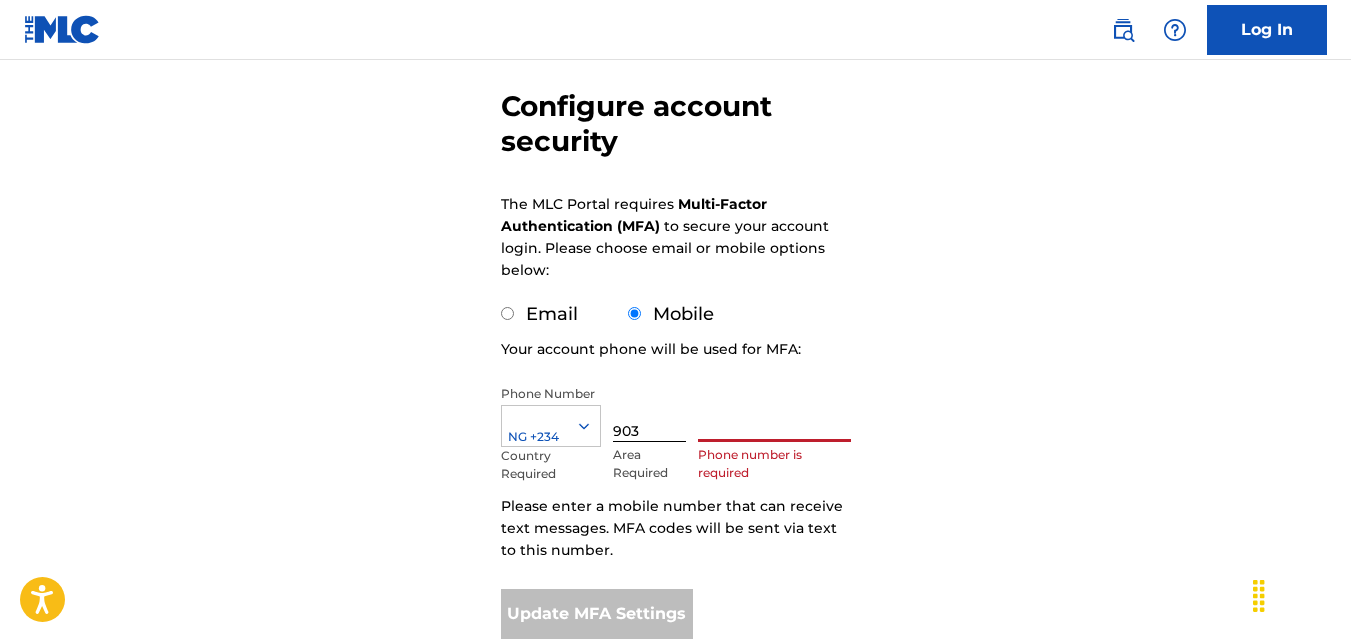 type 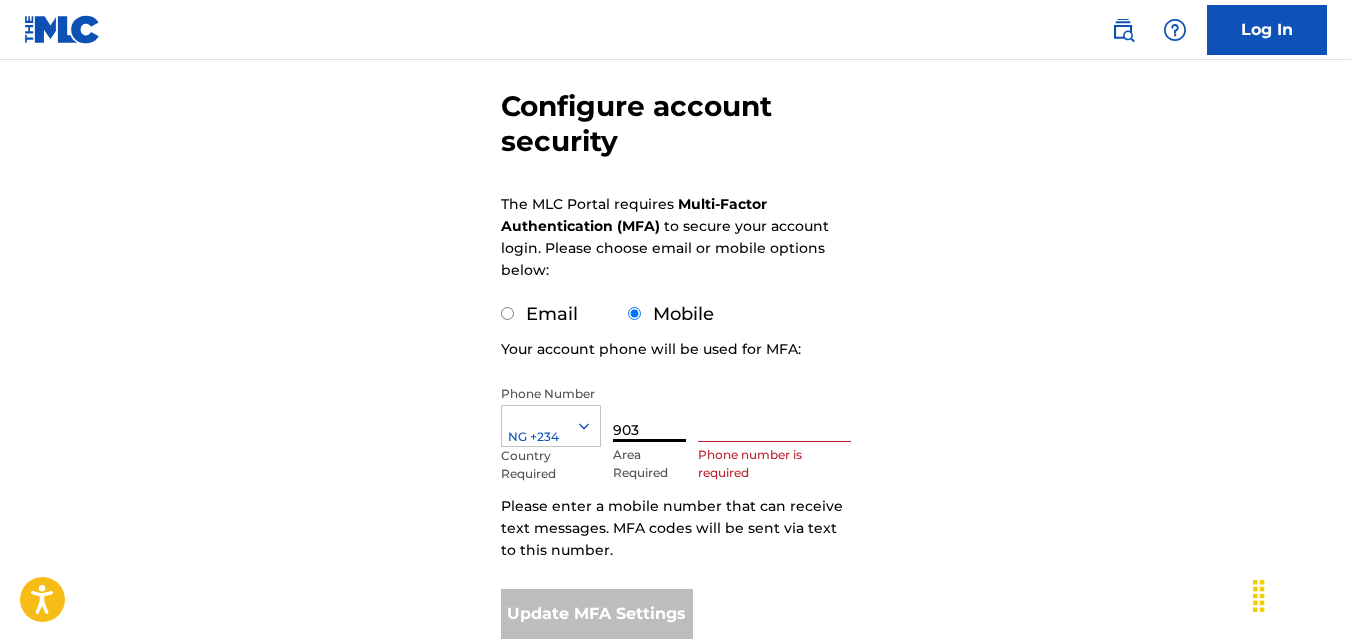 click on "903" at bounding box center [650, 413] 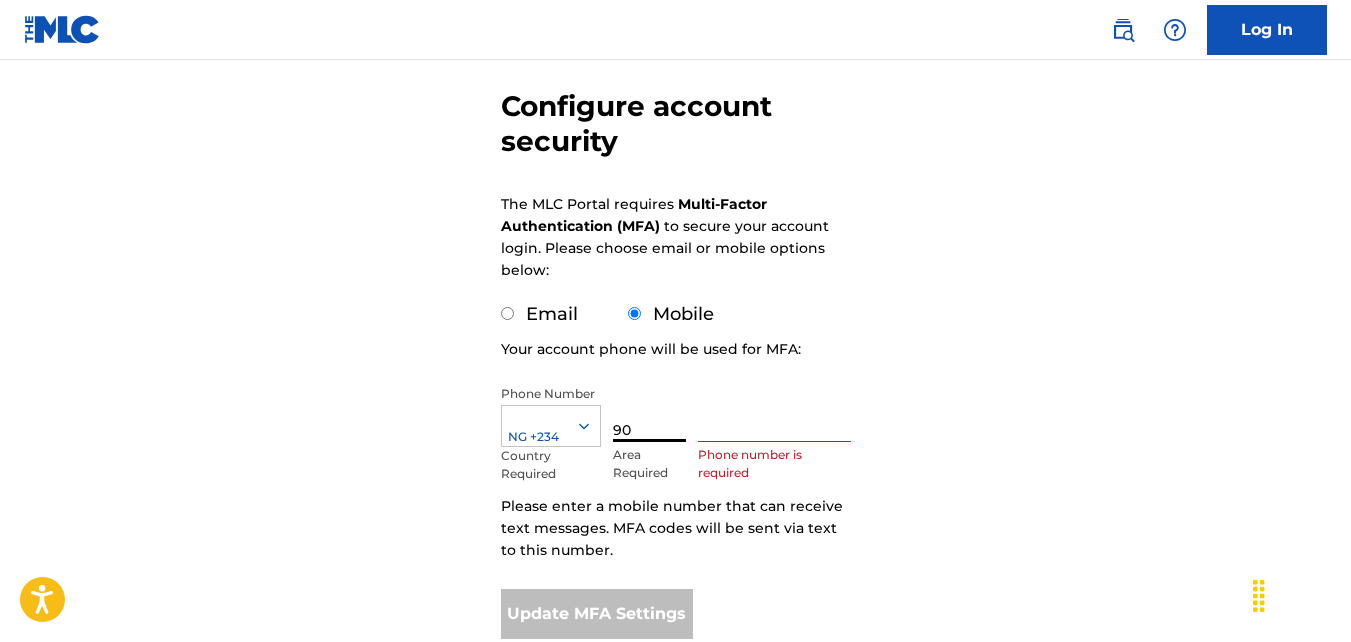 type on "9" 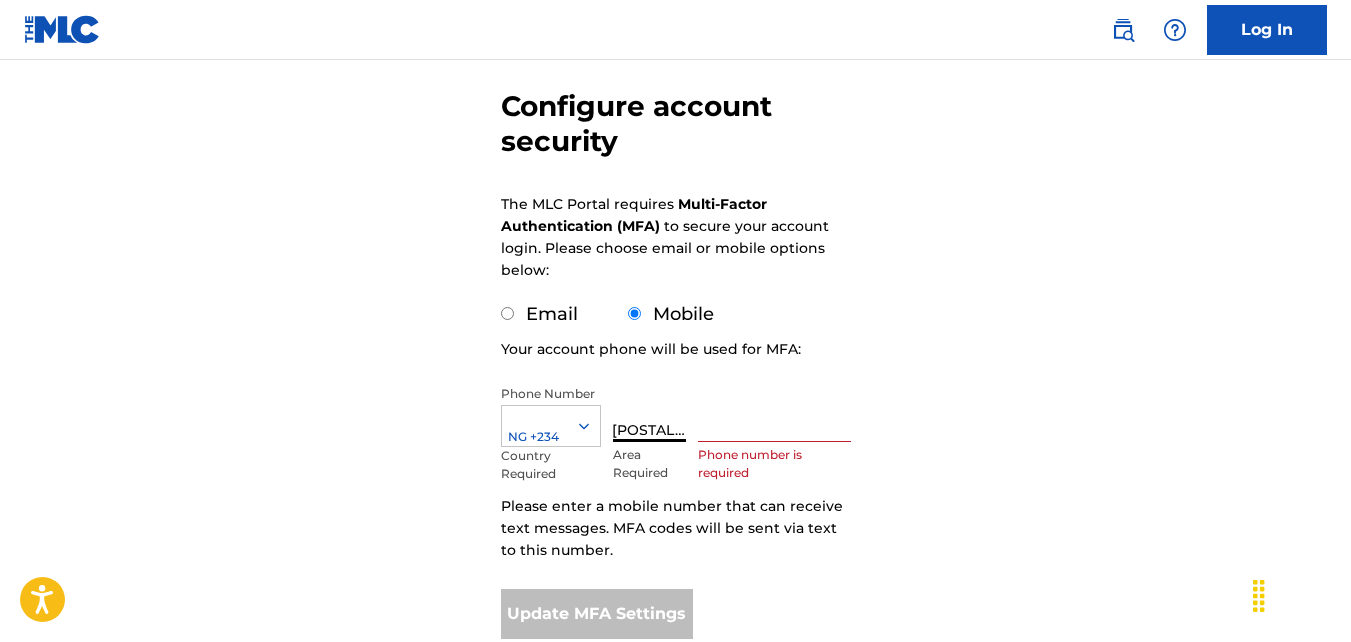 scroll, scrollTop: 0, scrollLeft: 0, axis: both 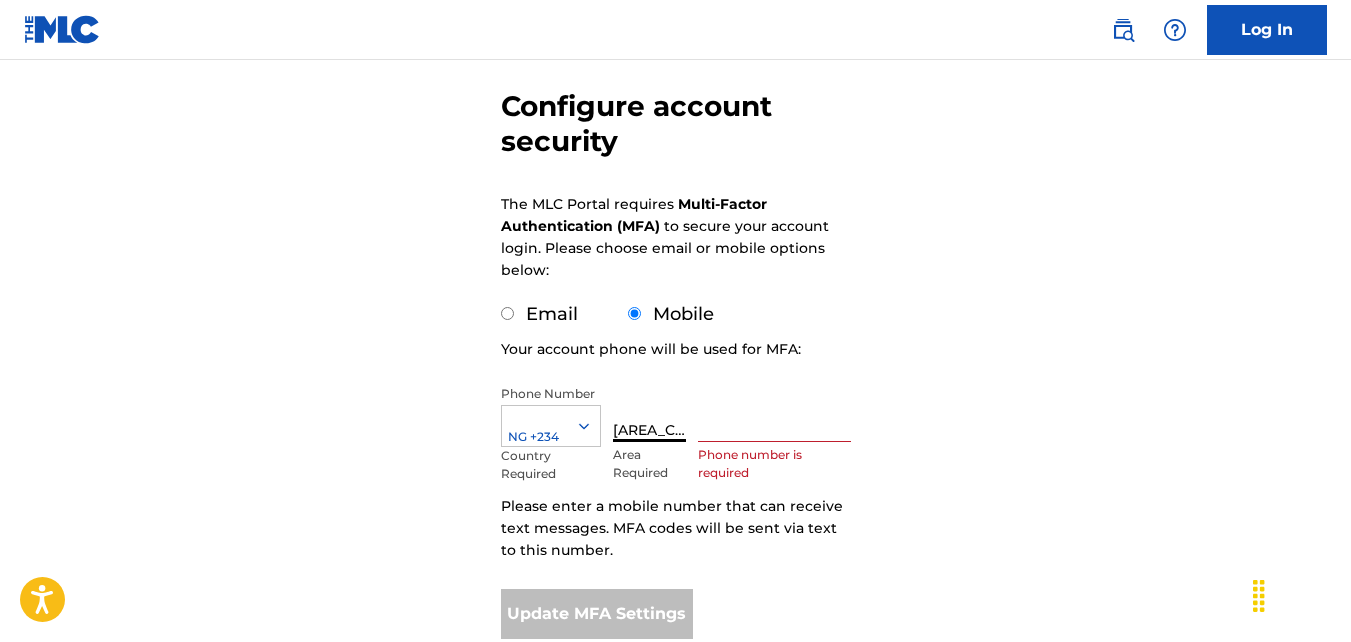 type on "[AREA_CODE]" 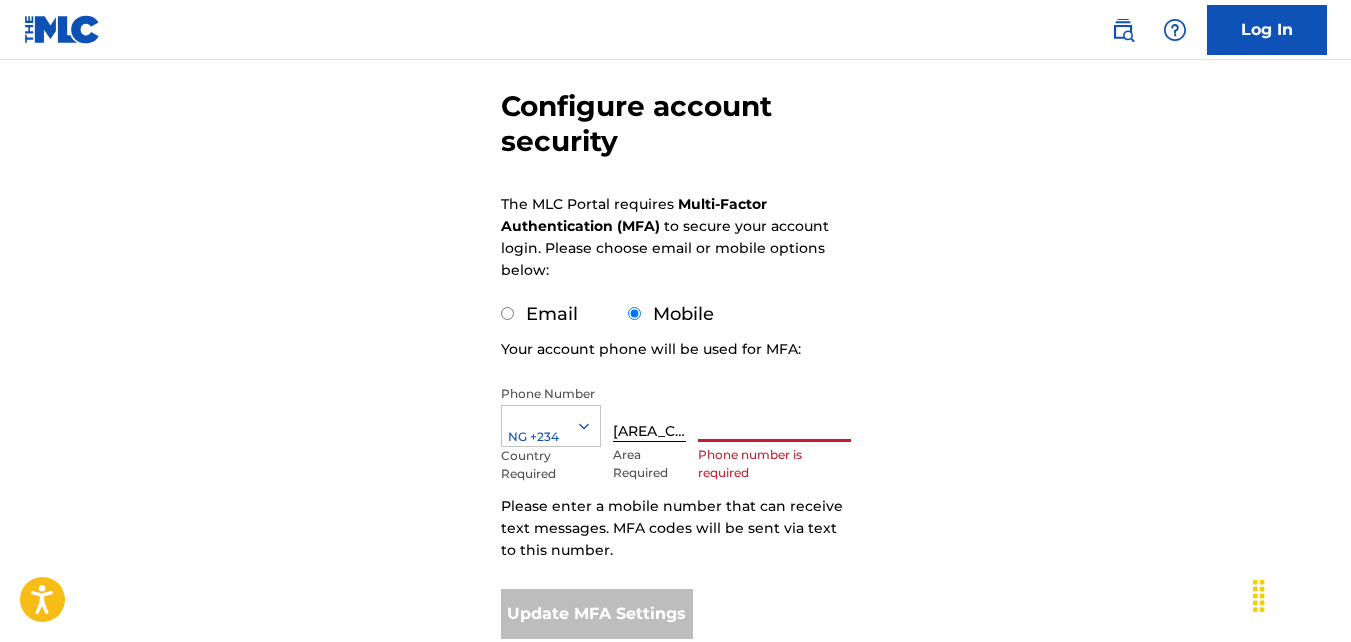 click at bounding box center (774, 413) 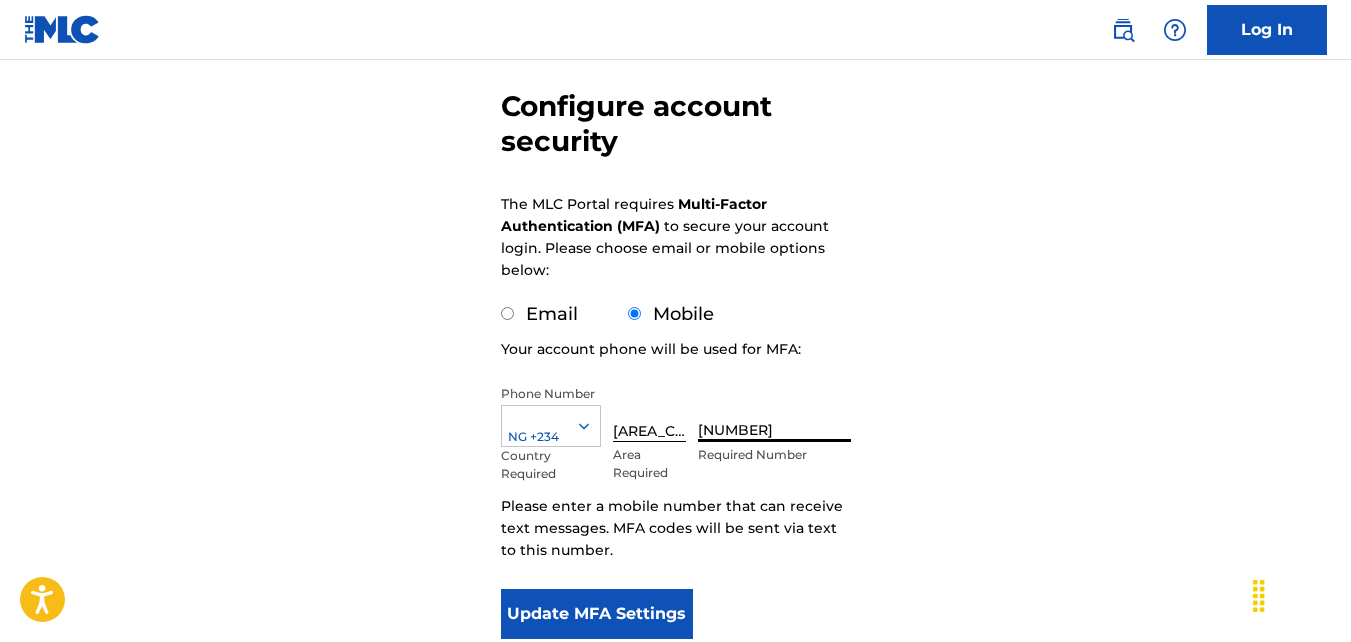 type on "[NUMBER]" 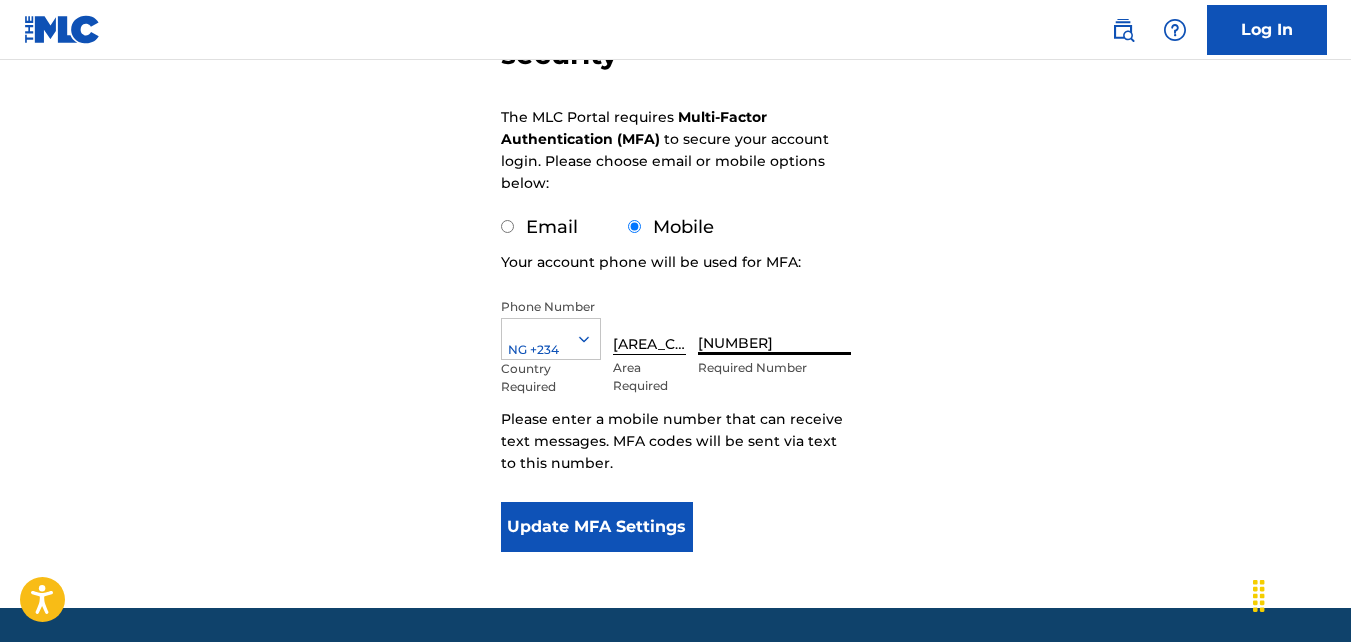scroll, scrollTop: 264, scrollLeft: 0, axis: vertical 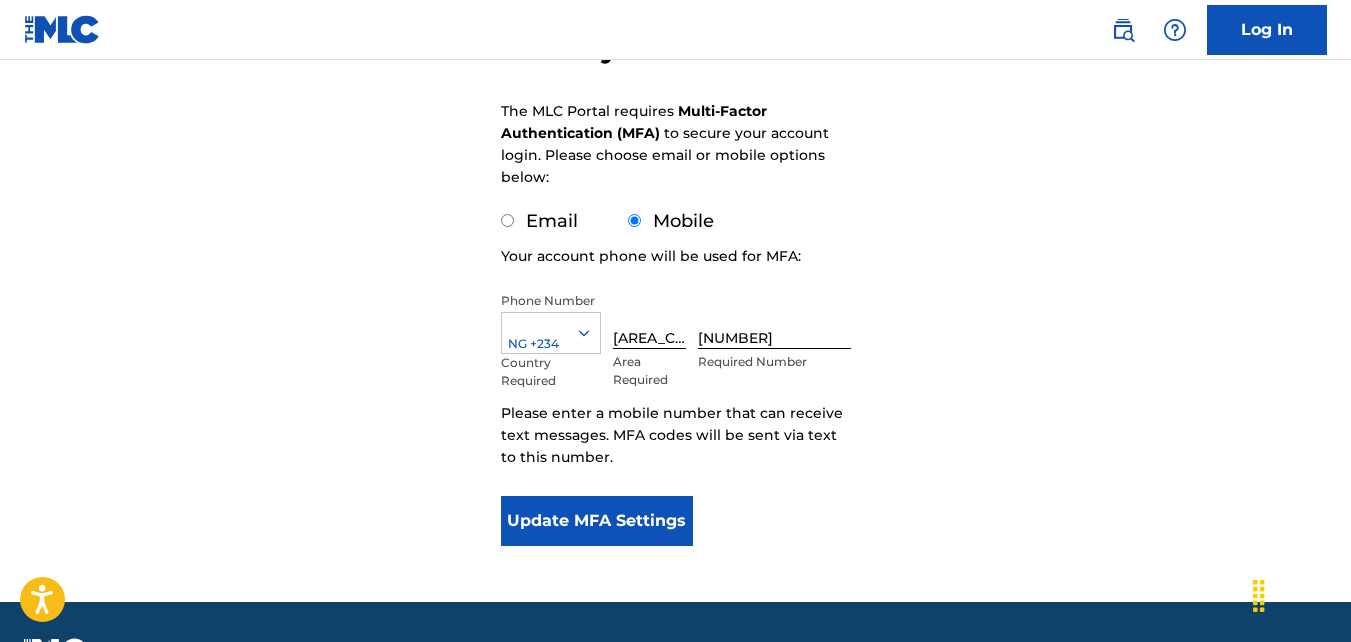 click on "Update MFA Settings" at bounding box center [597, 521] 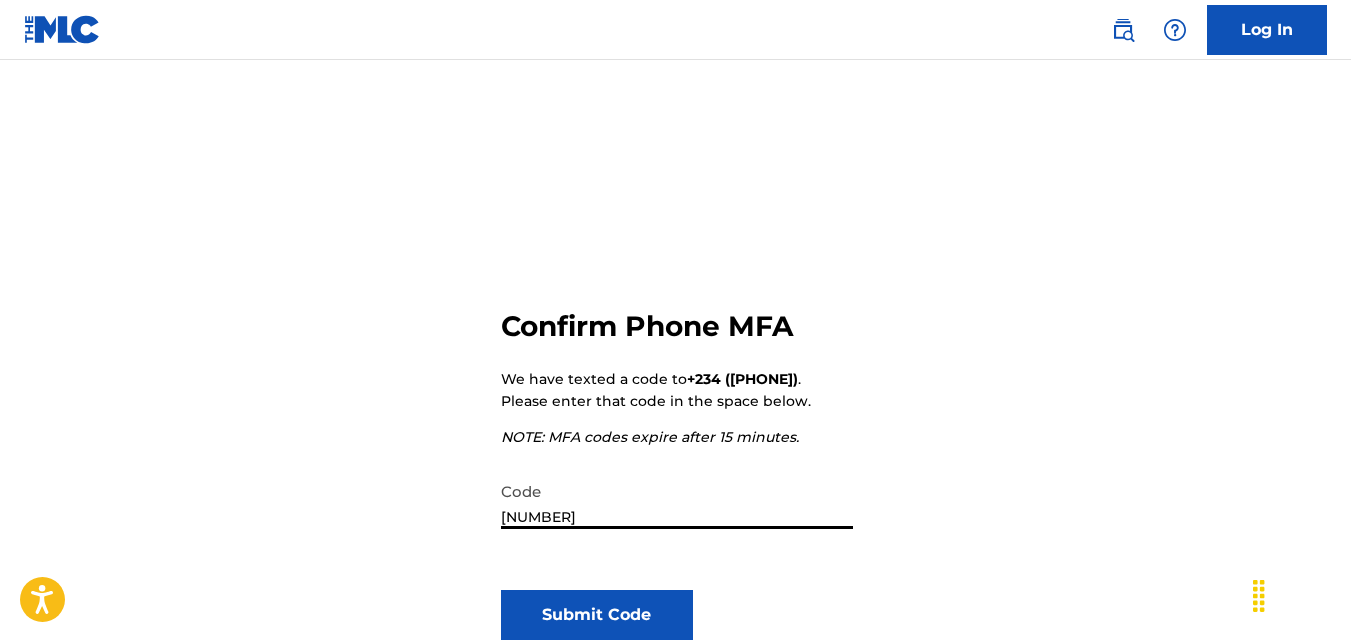 scroll, scrollTop: 79, scrollLeft: 0, axis: vertical 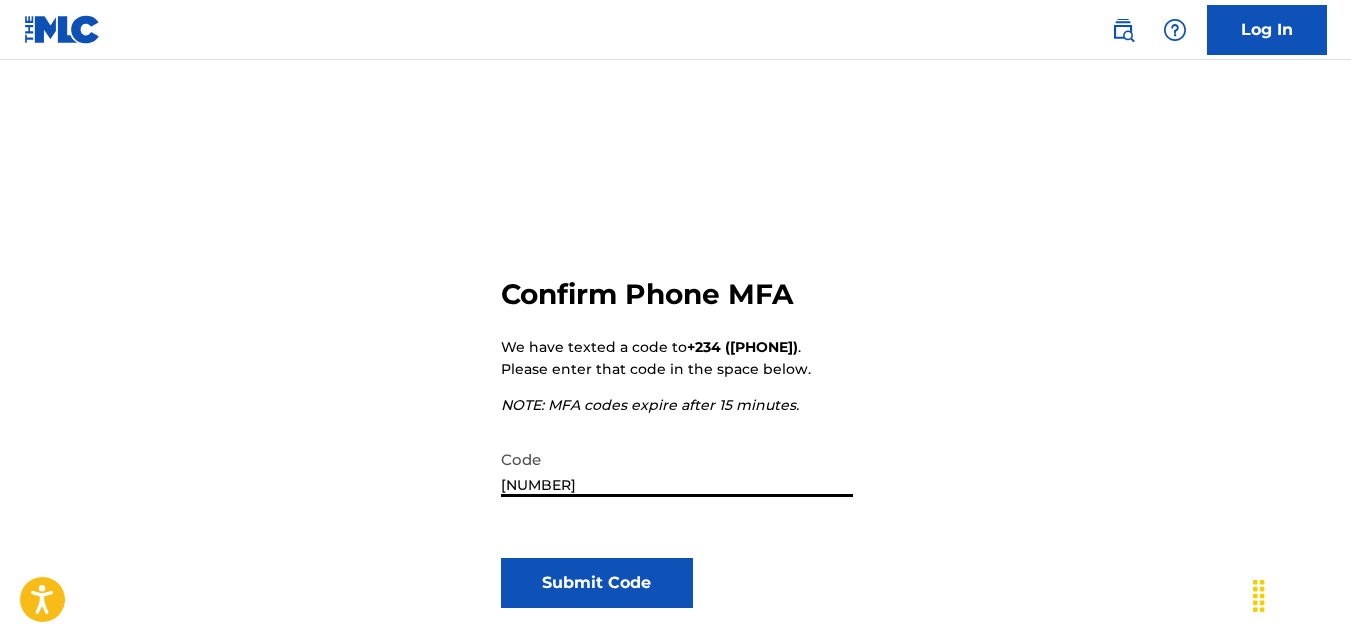 type on "[NUMBER]" 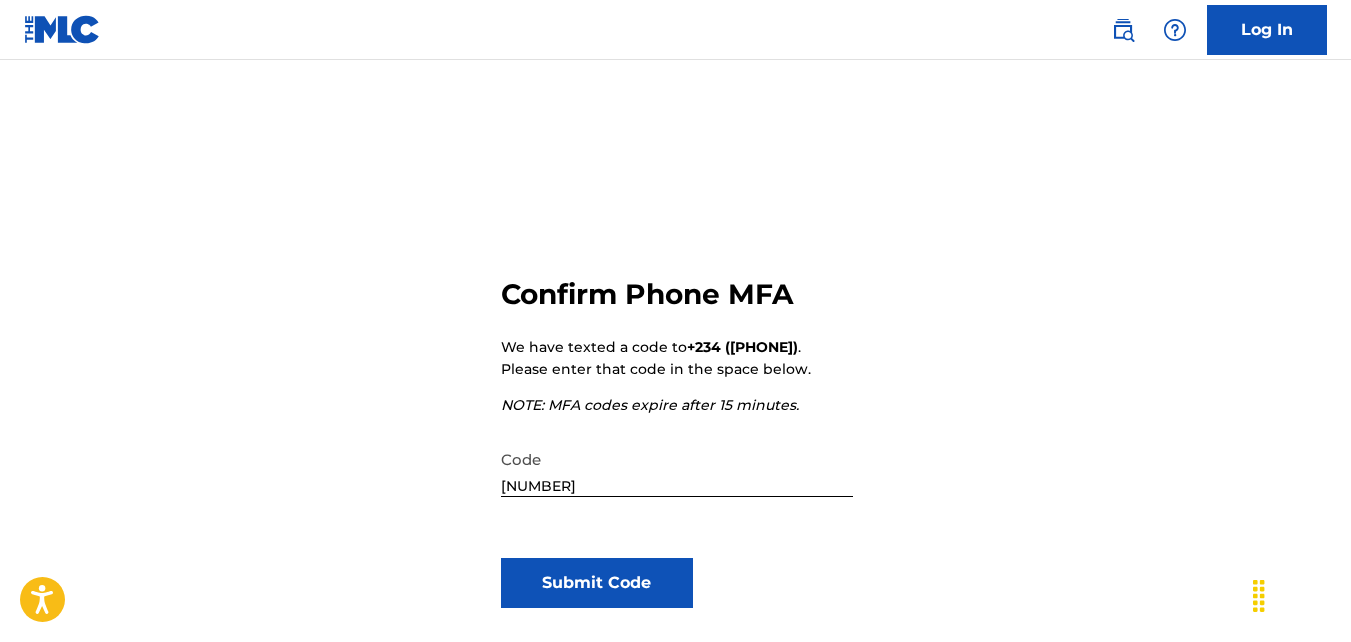 click on "Submit Code" at bounding box center [597, 583] 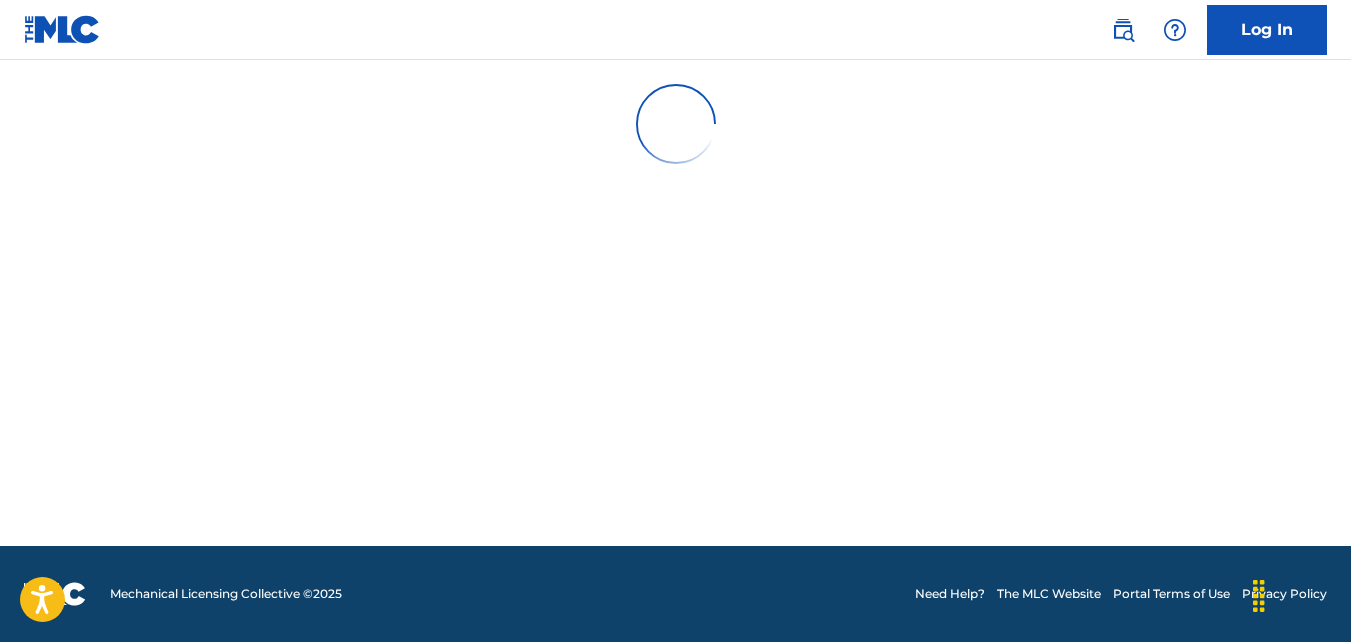 scroll, scrollTop: 0, scrollLeft: 0, axis: both 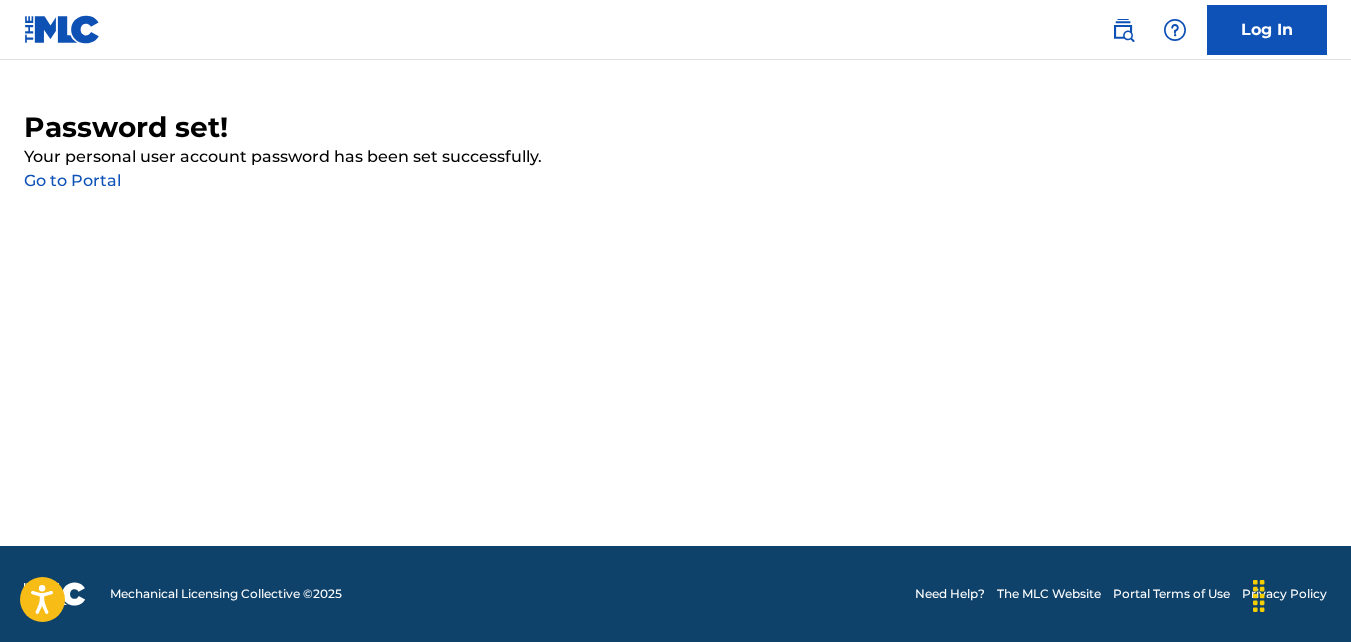 click on "Go to Portal" at bounding box center (72, 180) 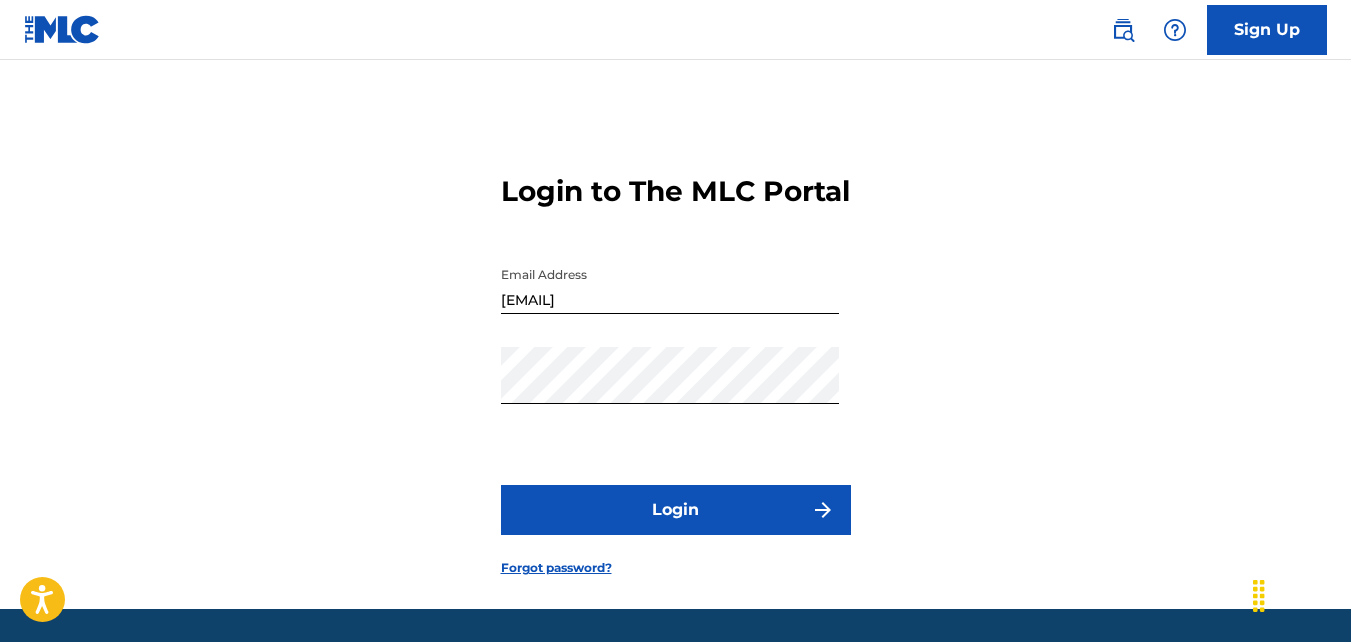 click on "Login" at bounding box center [676, 510] 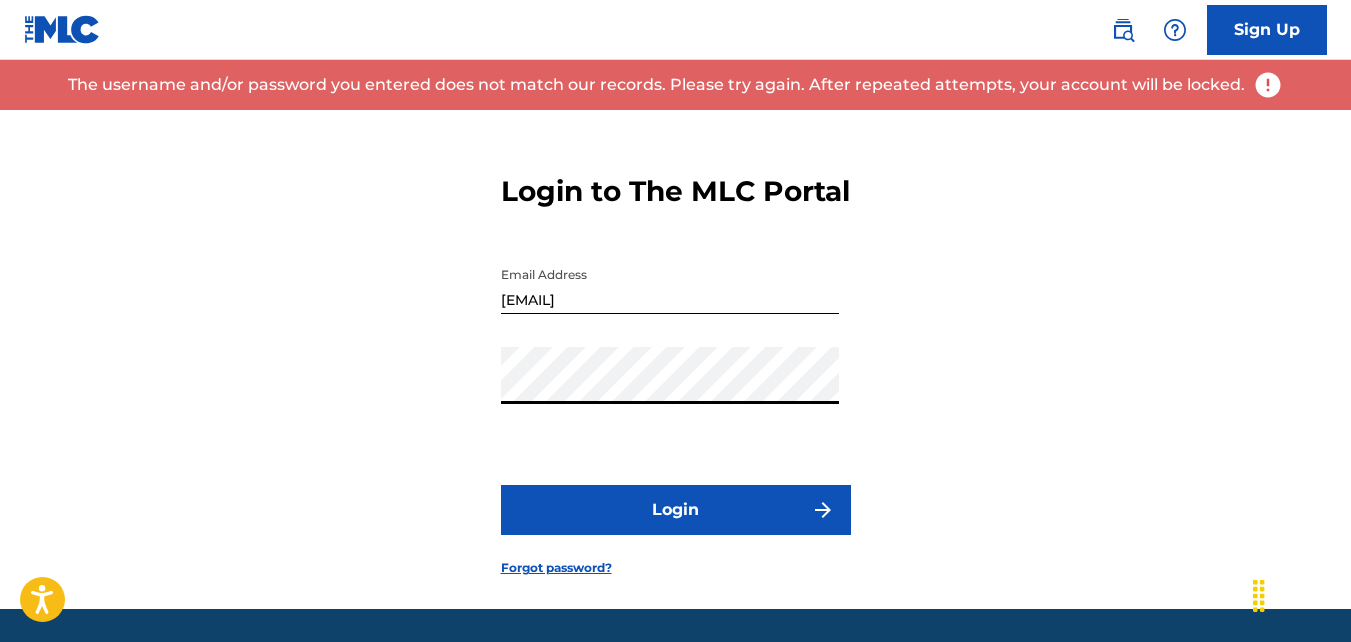 click on "Login to The MLC Portal Email Address [EMAIL] Password Login Forgot password?" at bounding box center [675, 359] 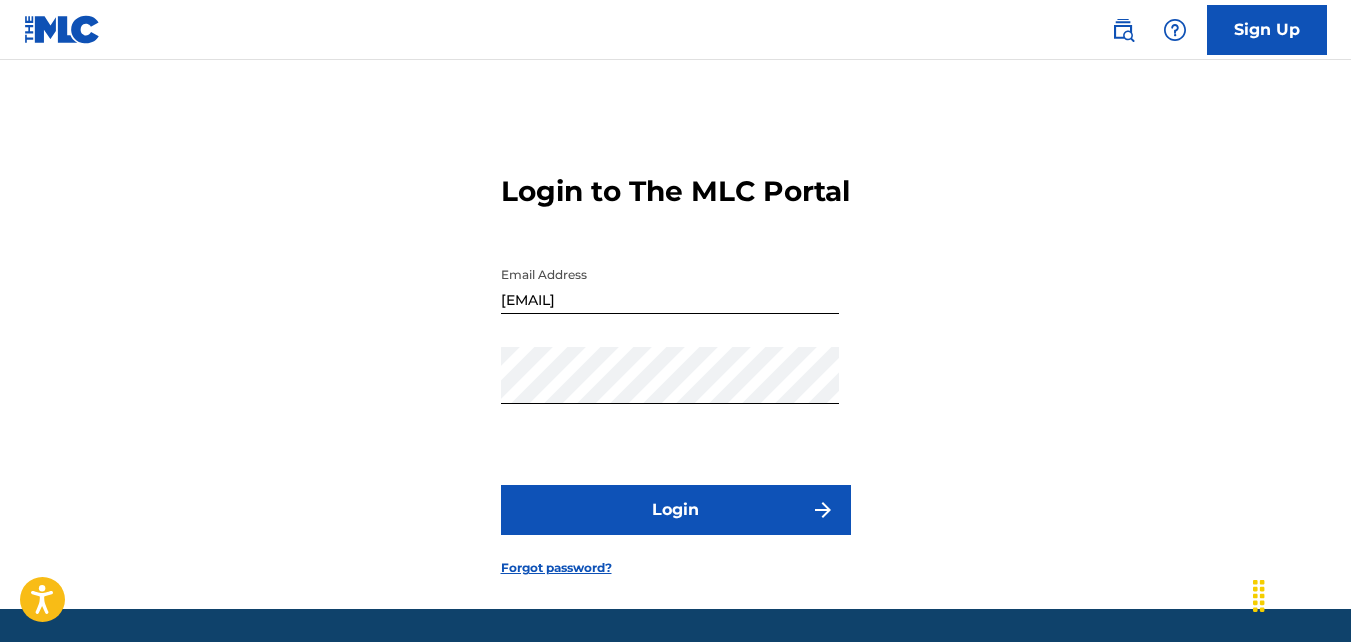 click on "Login" at bounding box center [676, 510] 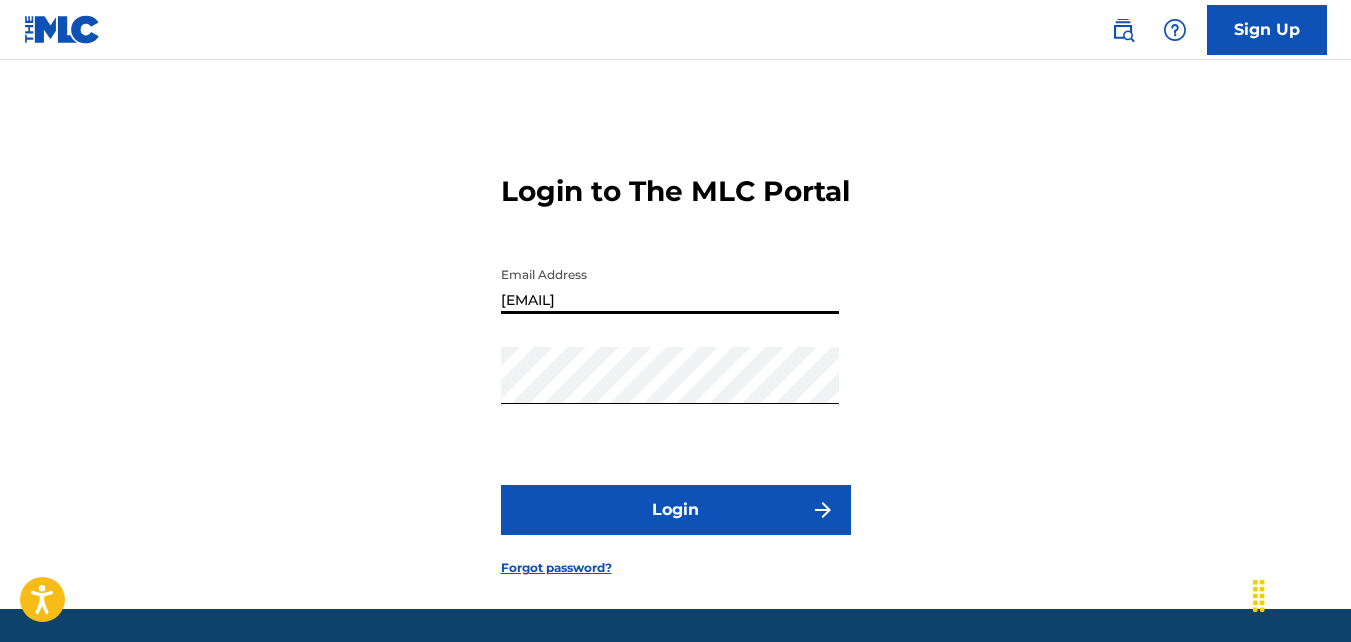 click on "[EMAIL]" at bounding box center [670, 285] 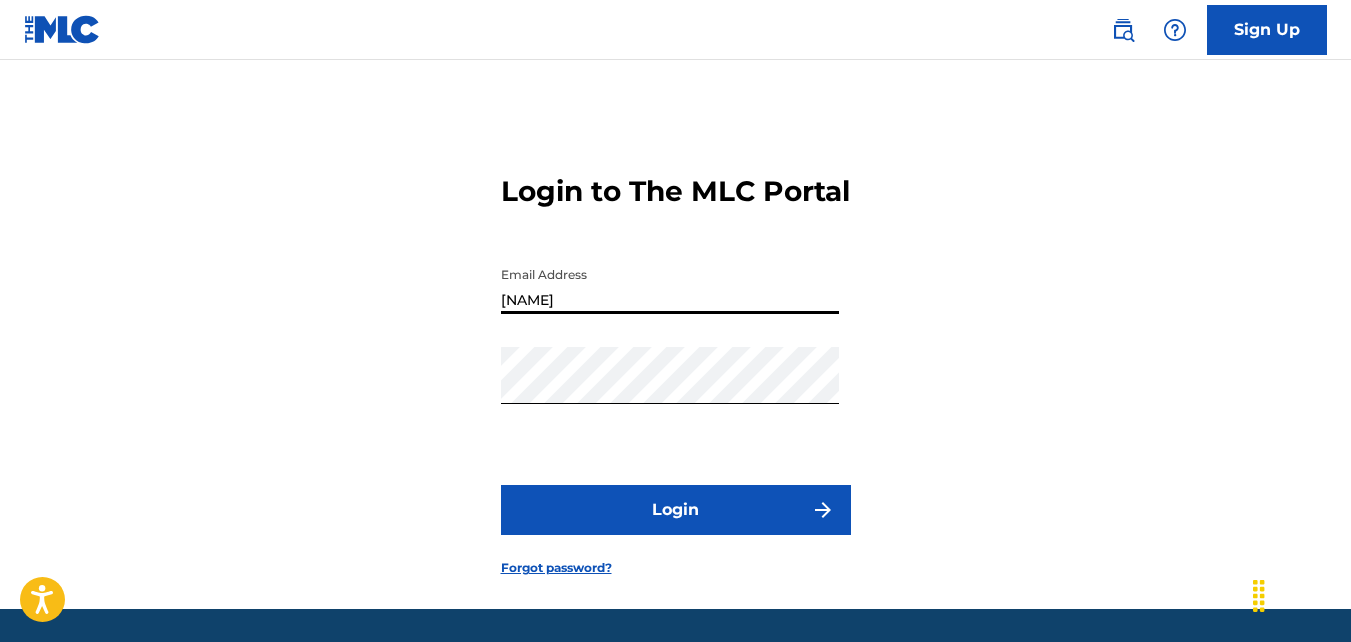 type on "[EMAIL]" 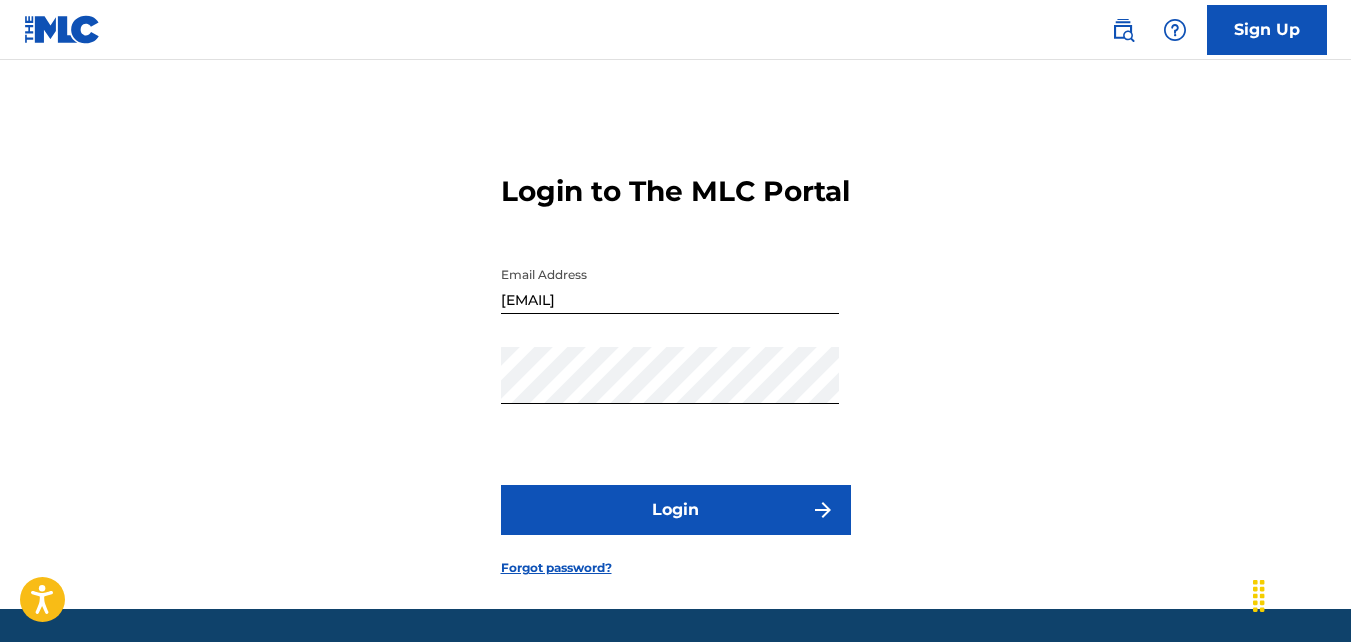 click on "Login" at bounding box center [676, 510] 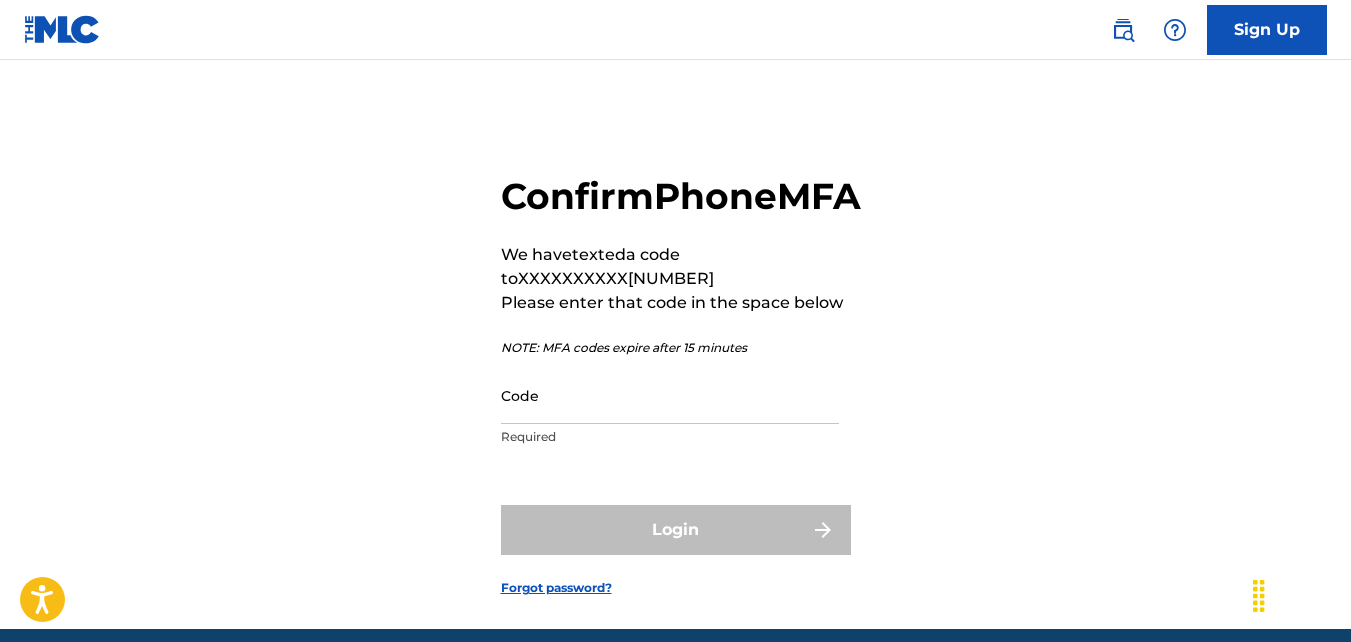 click on "Code" at bounding box center (670, 395) 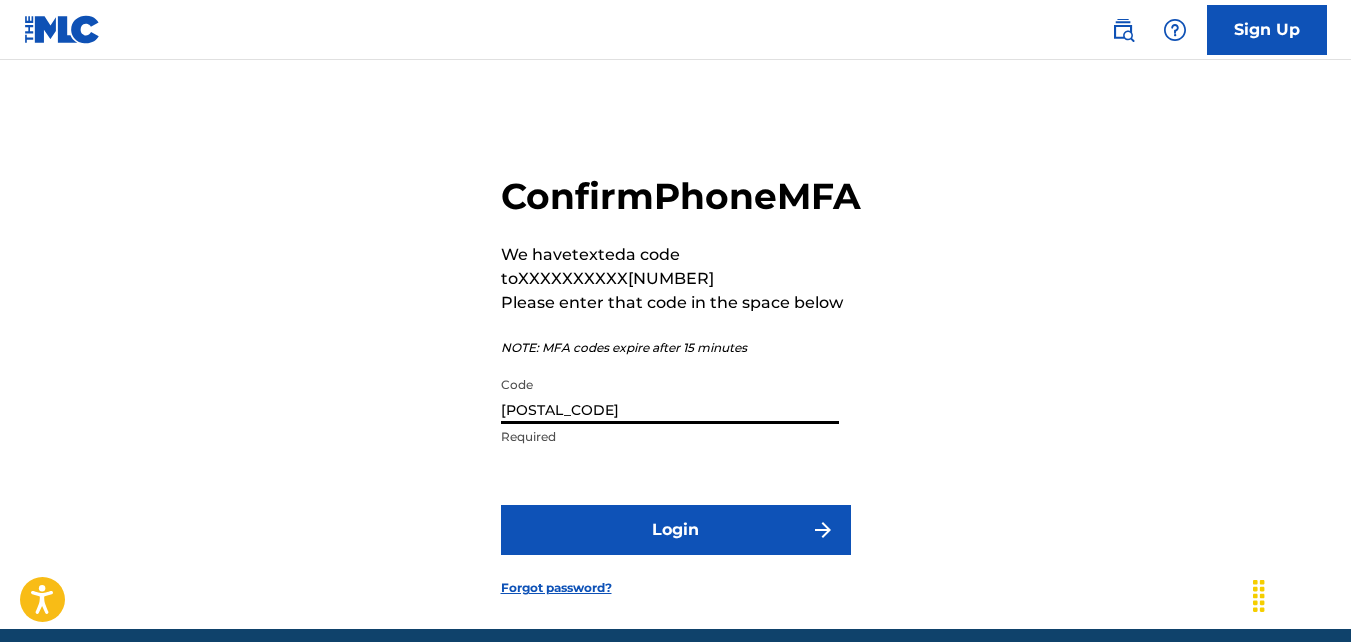 type on "[POSTAL_CODE]" 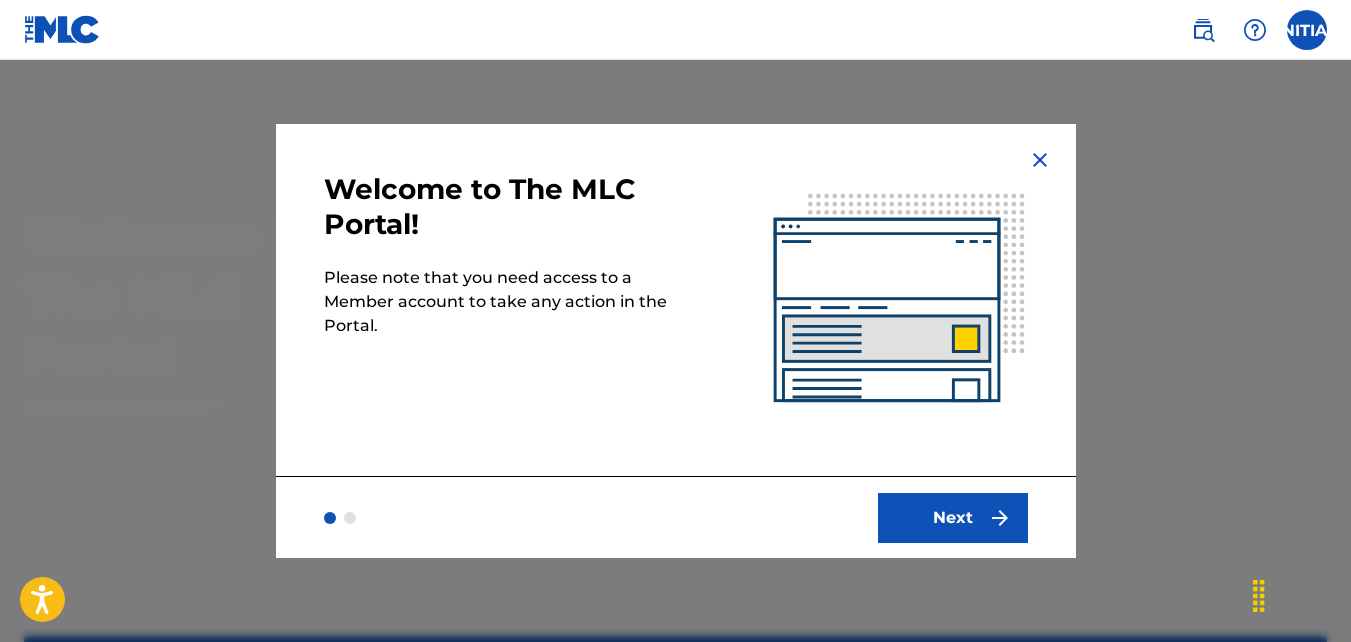 scroll, scrollTop: 0, scrollLeft: 0, axis: both 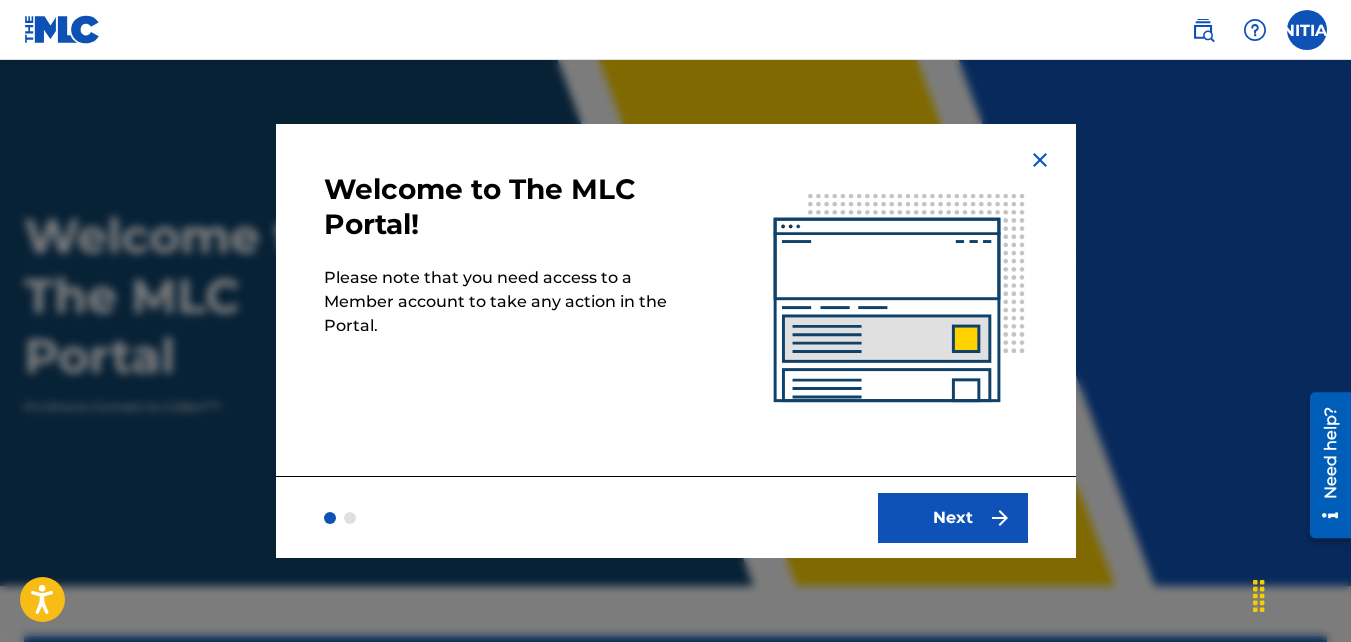 click on "Next" at bounding box center (953, 518) 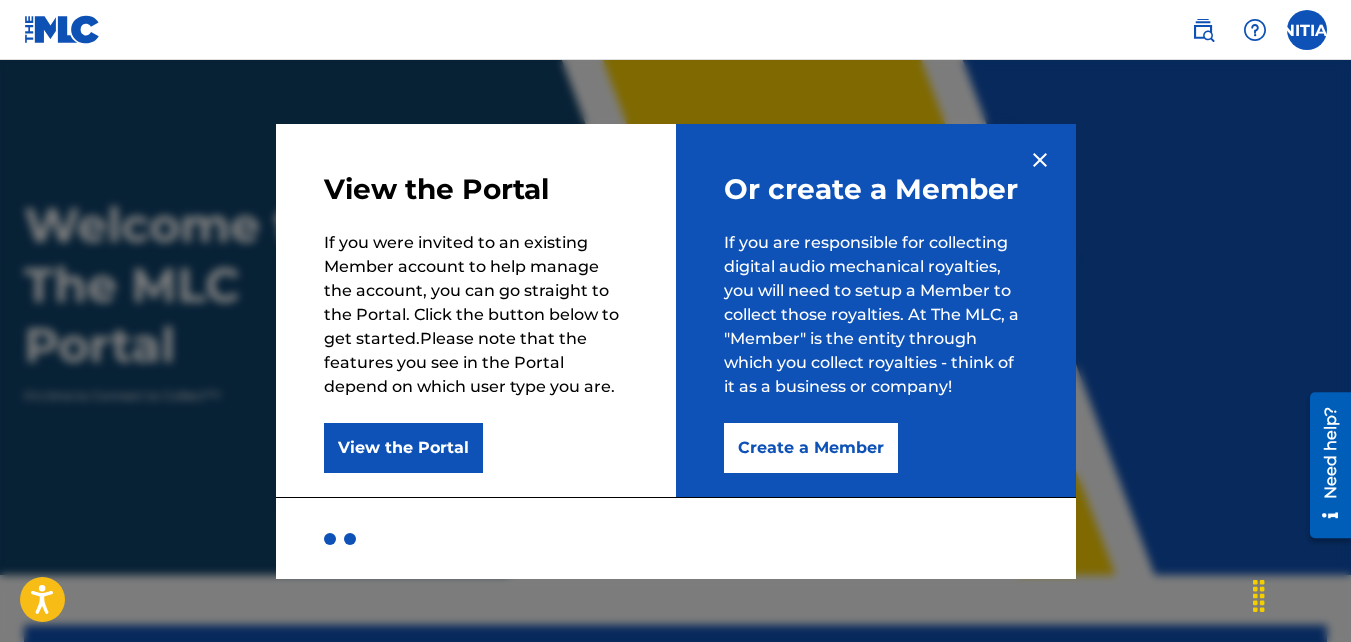scroll, scrollTop: 9, scrollLeft: 0, axis: vertical 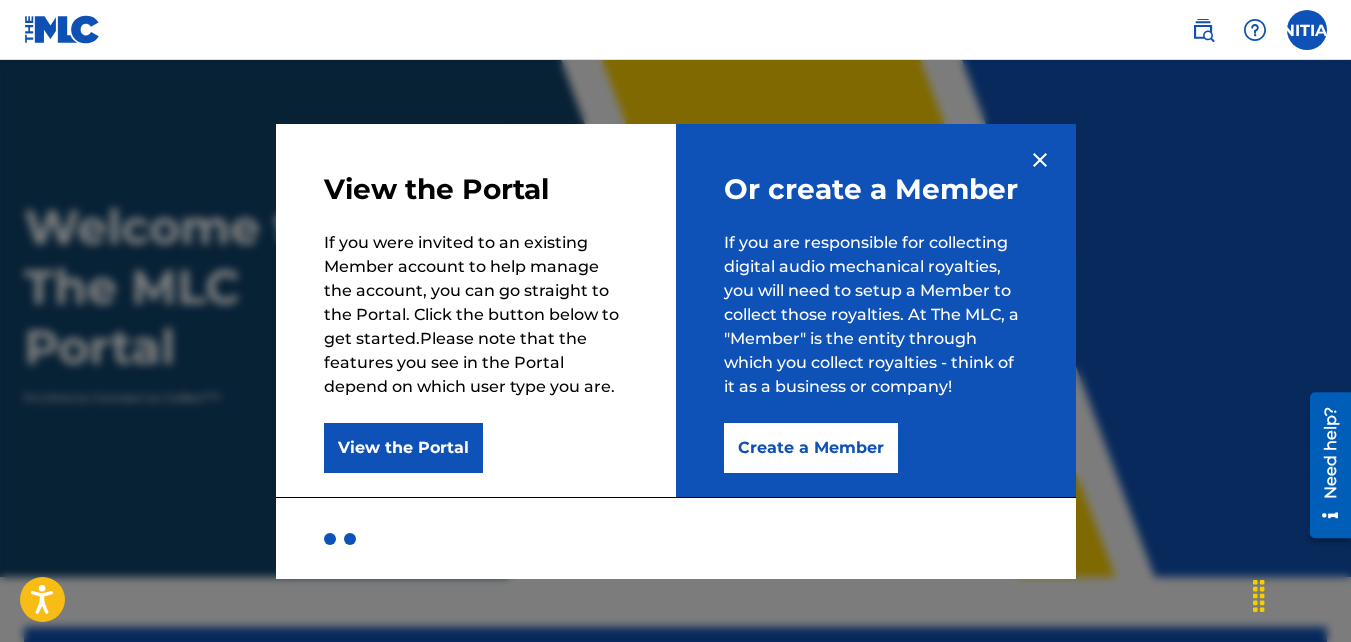 click on "Create a Member" at bounding box center (811, 448) 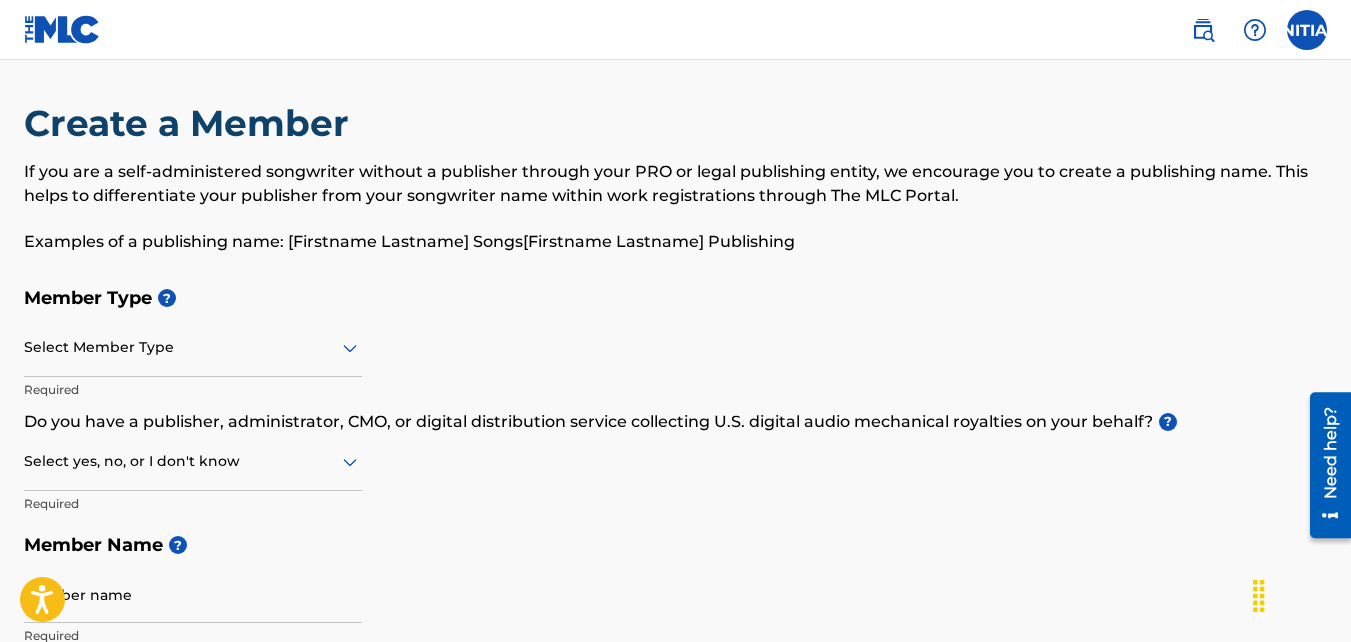 scroll, scrollTop: 0, scrollLeft: 0, axis: both 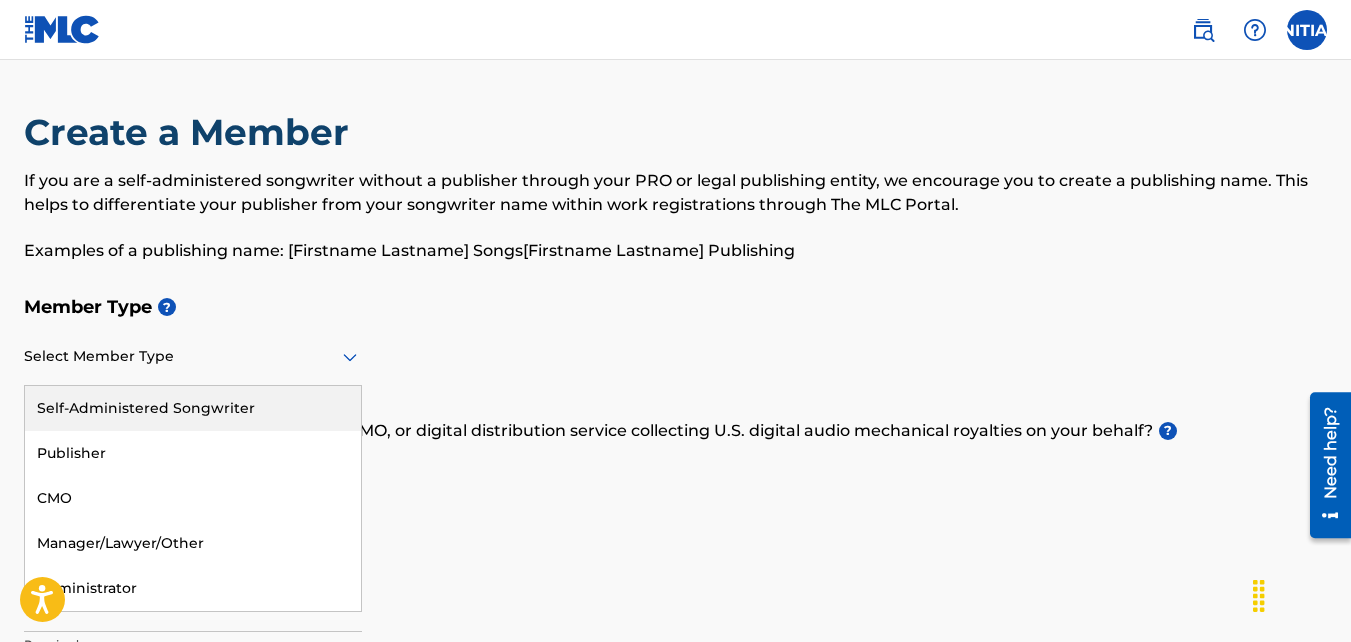 click 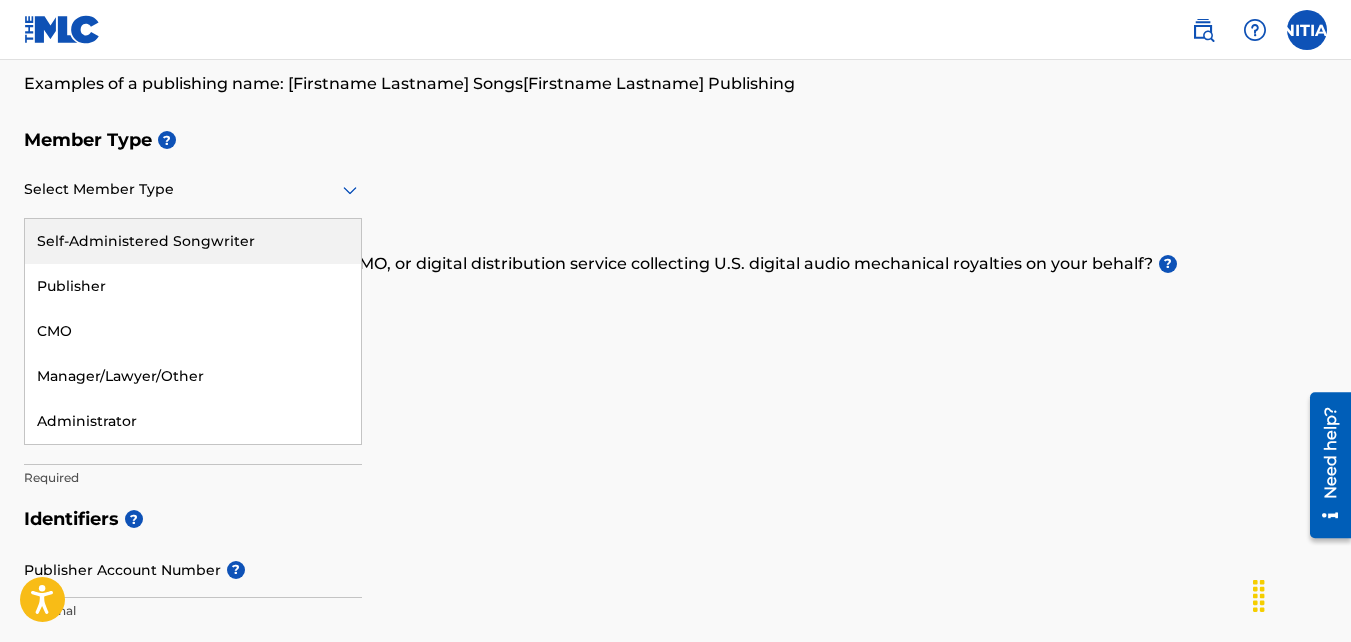 scroll, scrollTop: 179, scrollLeft: 0, axis: vertical 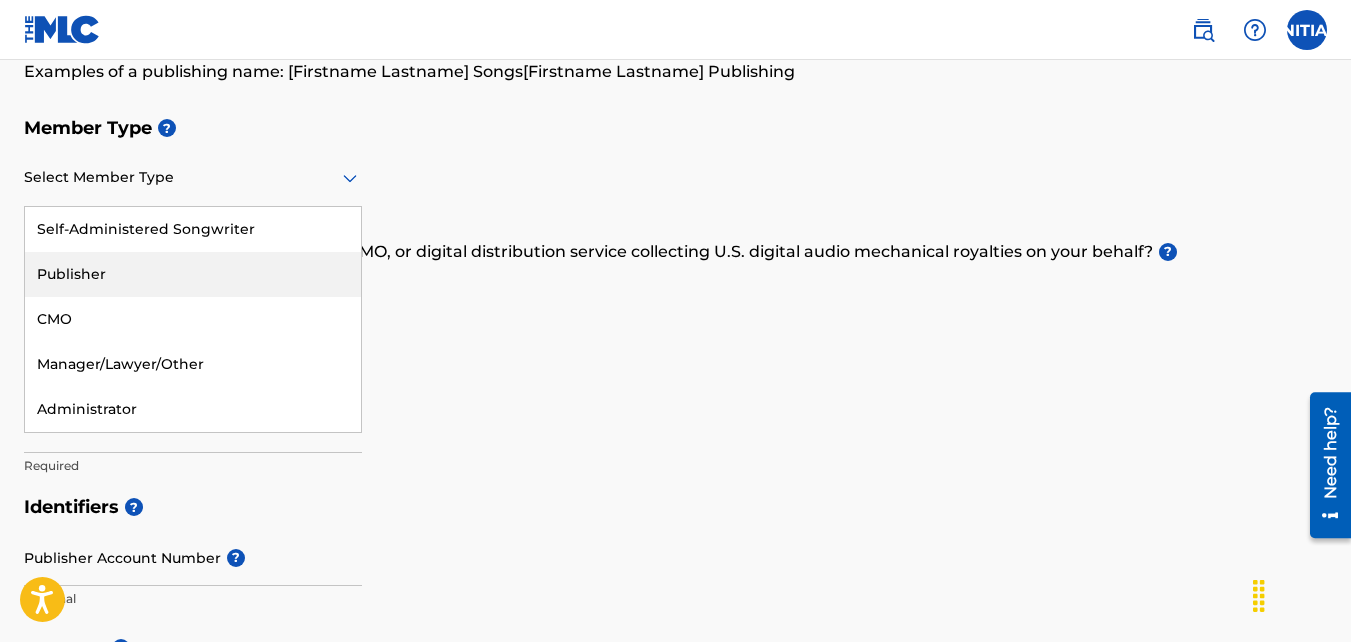 click on "Publisher" at bounding box center [193, 274] 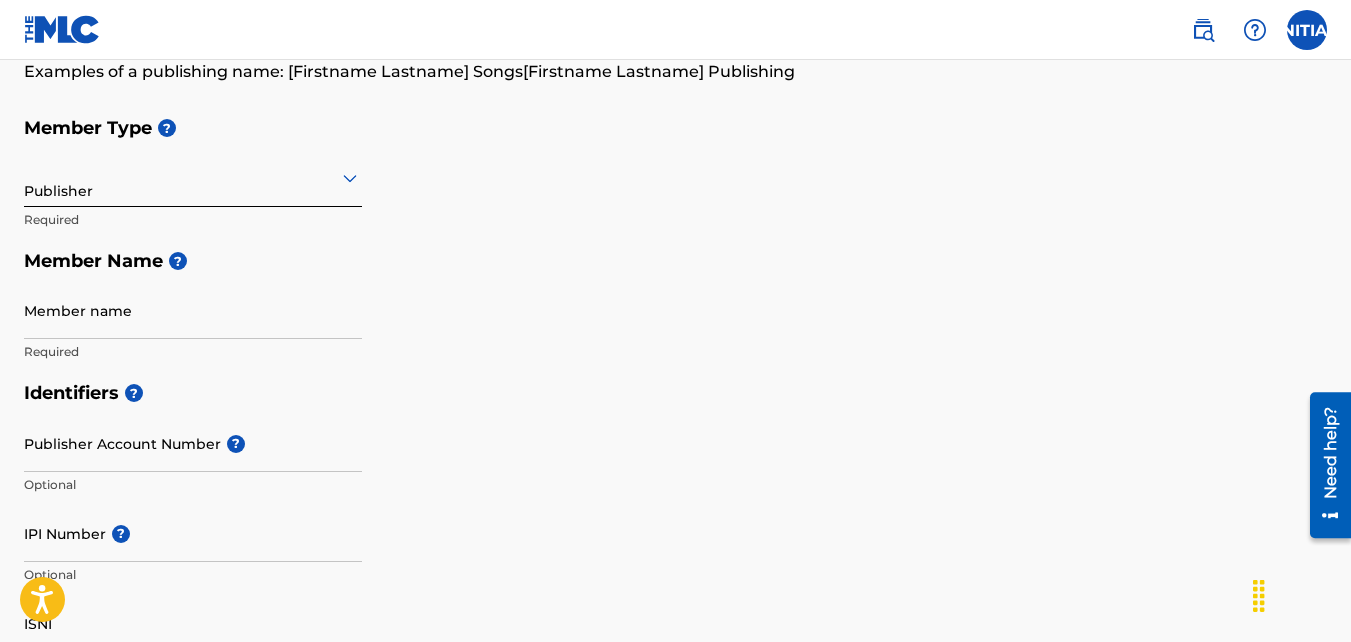 click on "Member name" at bounding box center (193, 310) 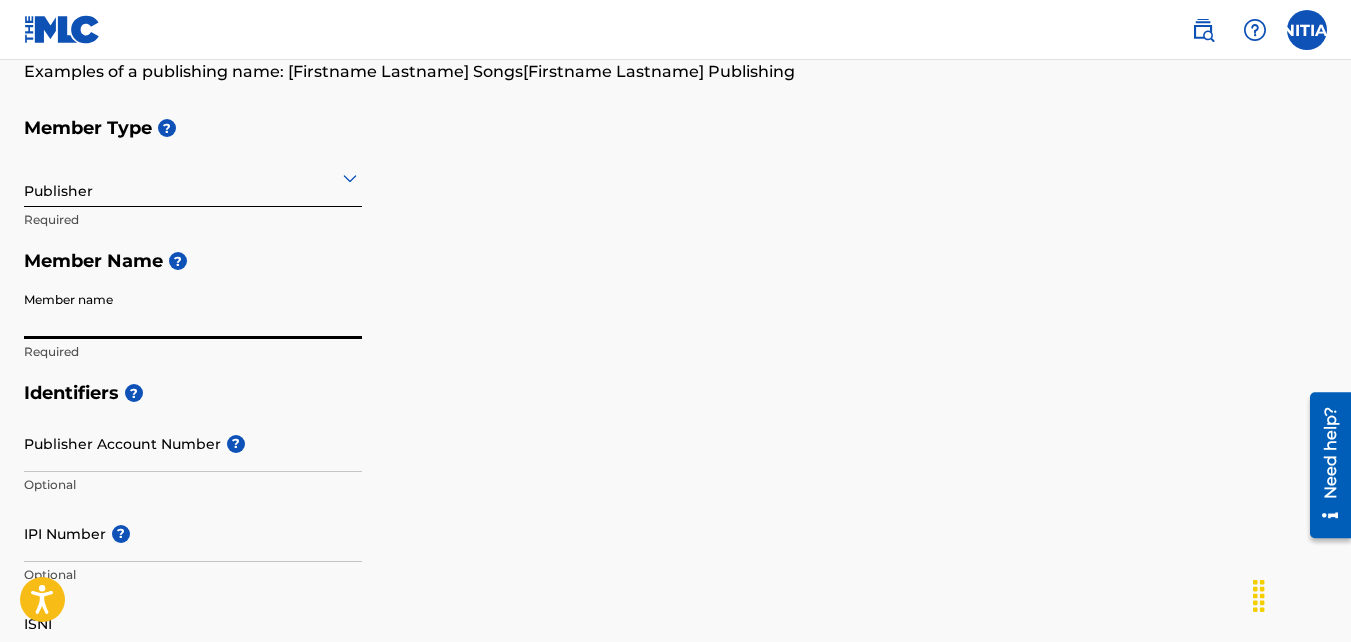 type on "[NAME] [NAME]" 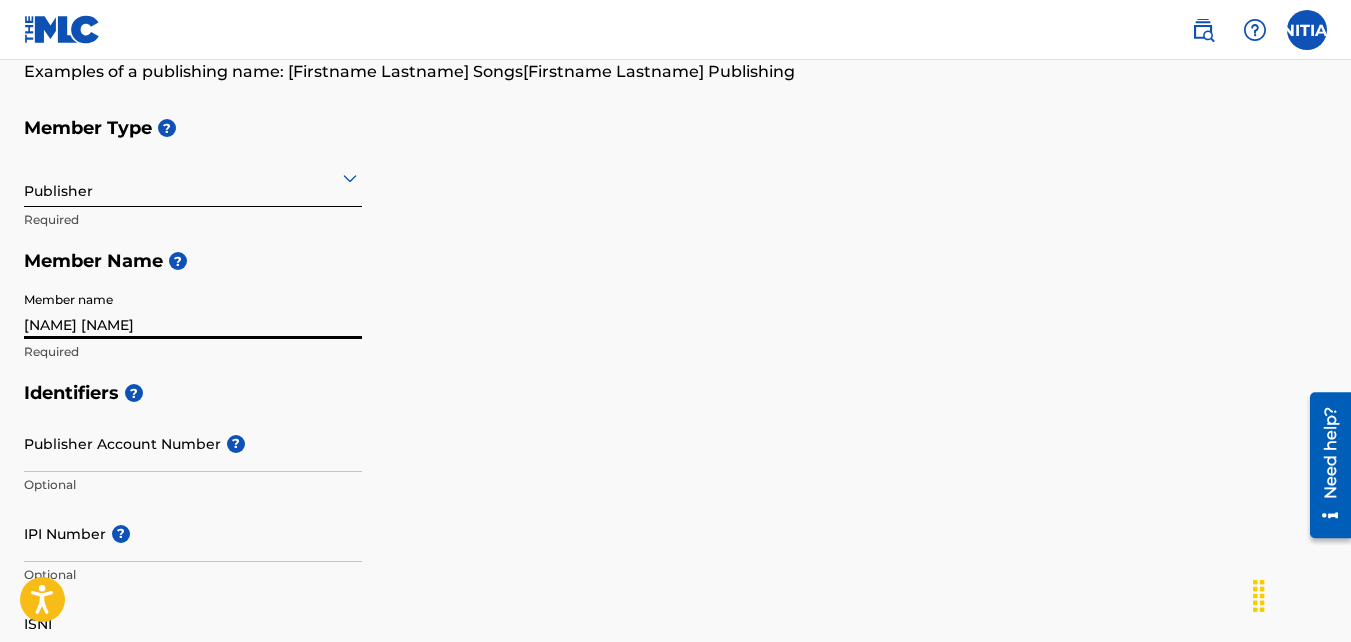 type on "Nigeria" 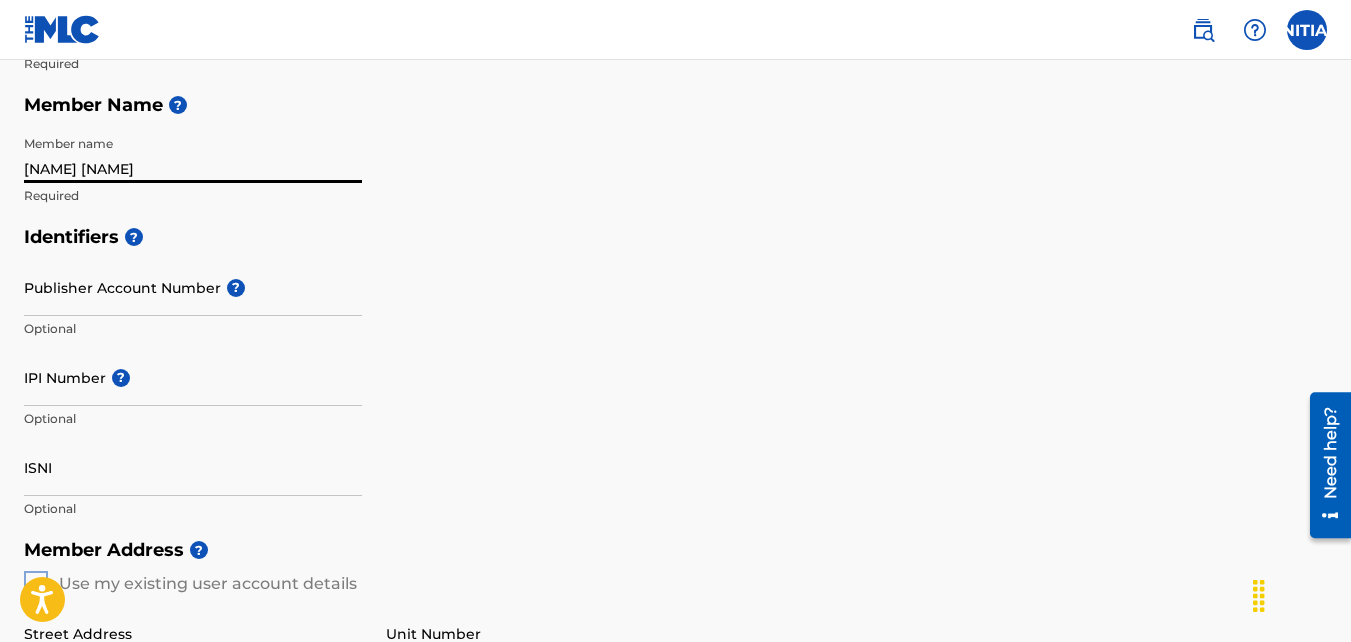 scroll, scrollTop: 329, scrollLeft: 0, axis: vertical 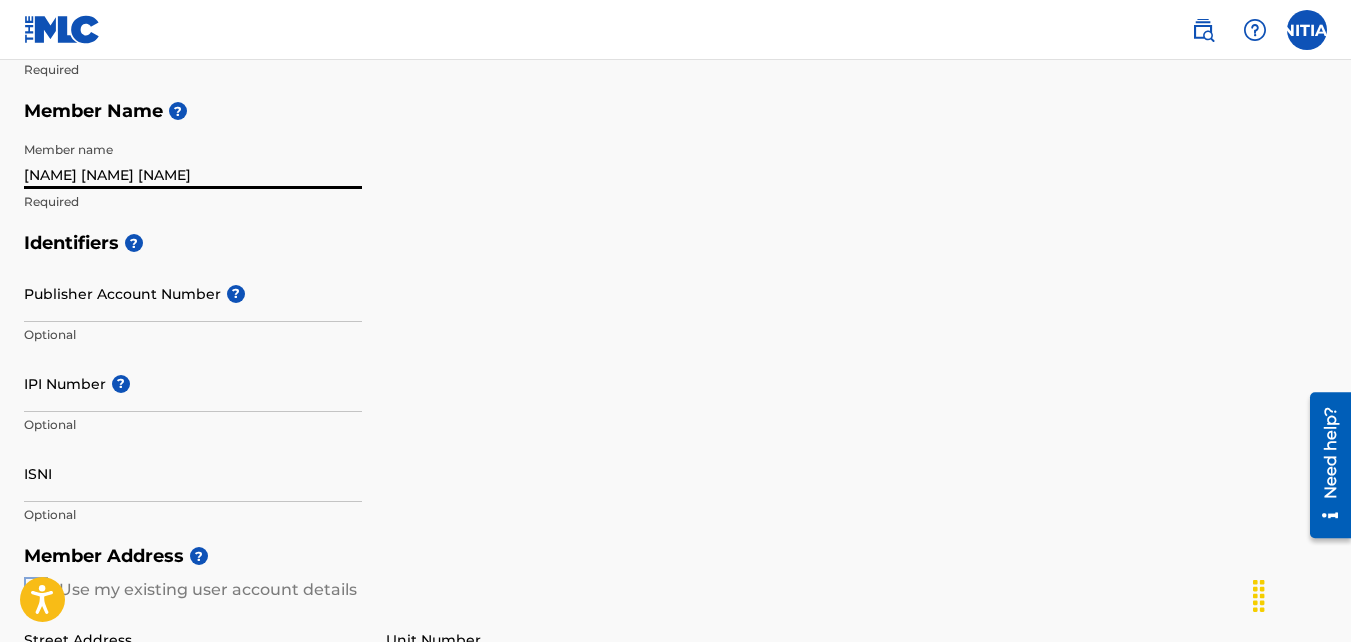type on "[NAME] [NAME] [NAME]" 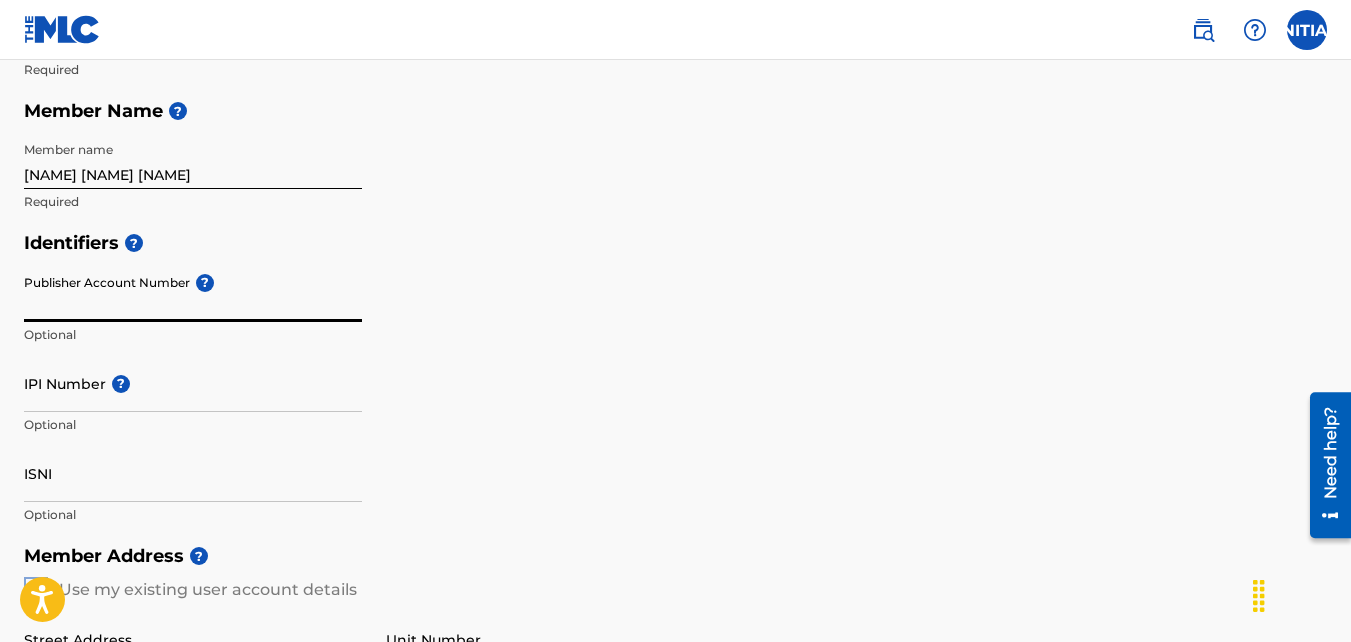 click on "Publisher Account Number ?" at bounding box center (193, 293) 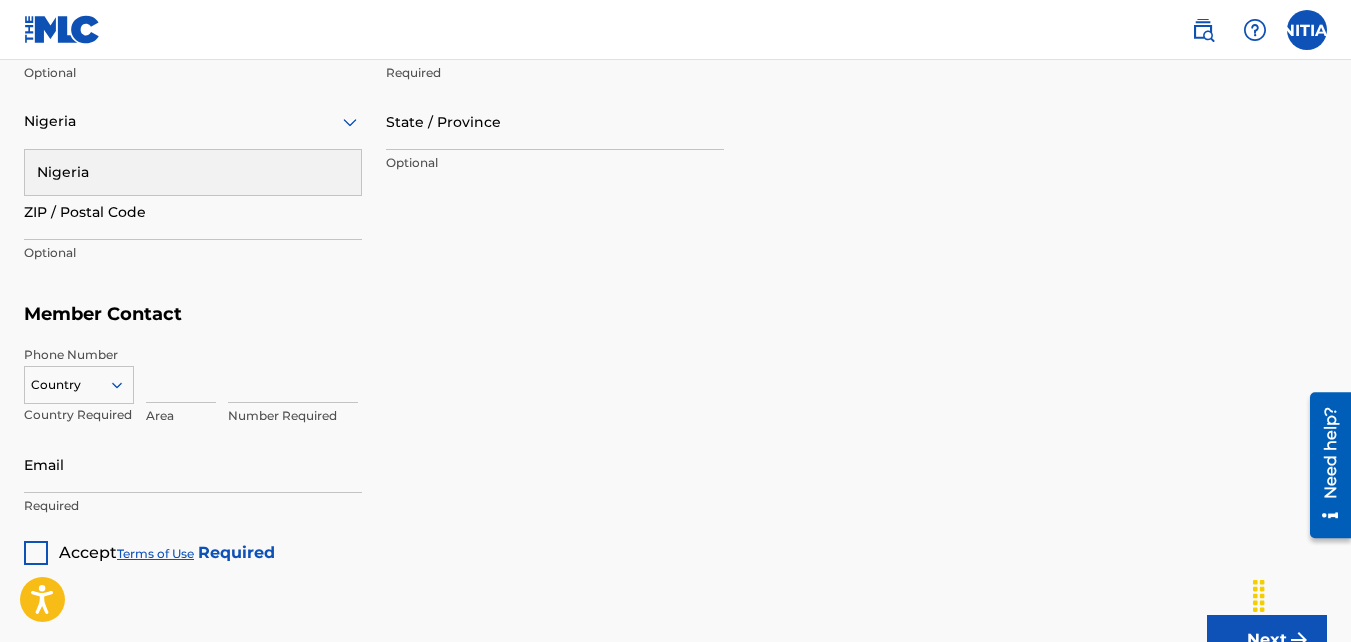 scroll, scrollTop: 1030, scrollLeft: 0, axis: vertical 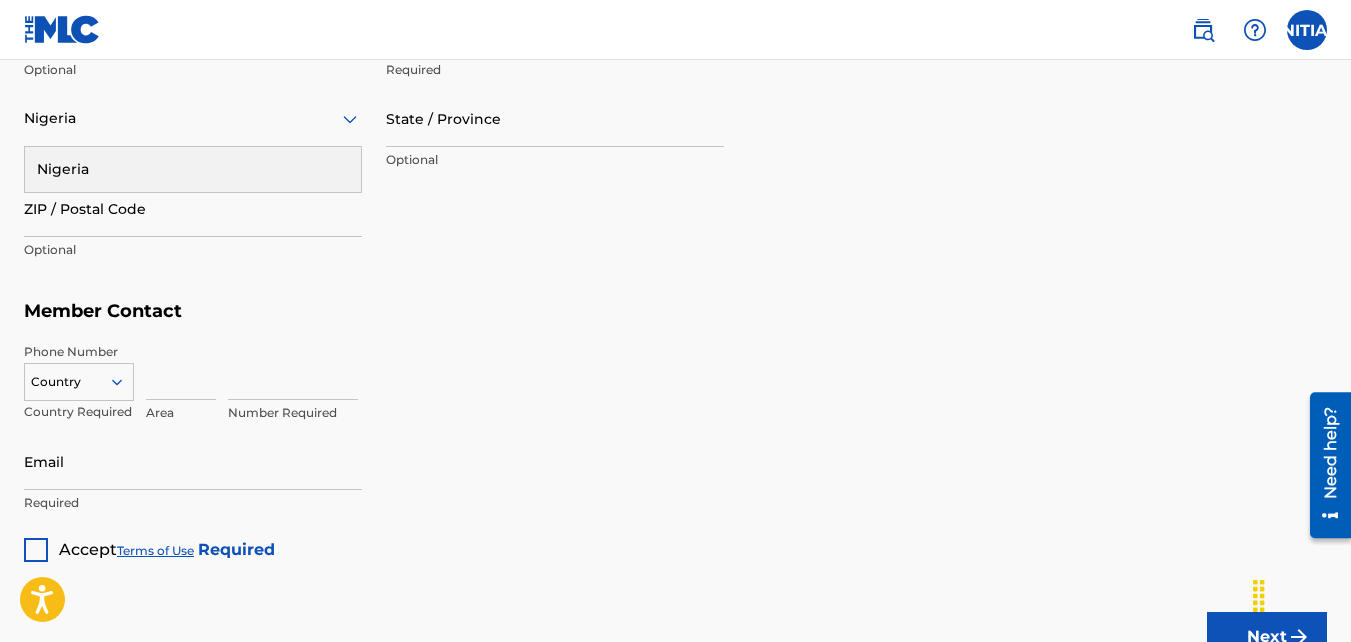 type on "[POSTAL_CODE]" 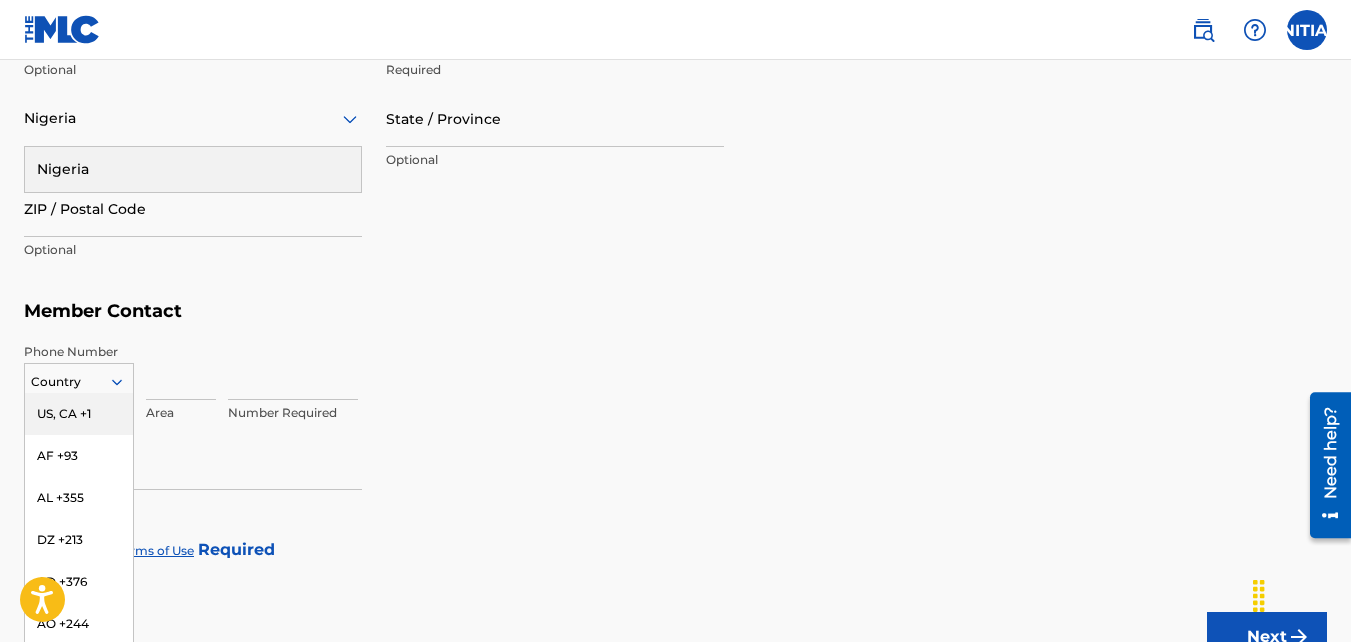 scroll, scrollTop: 1082, scrollLeft: 0, axis: vertical 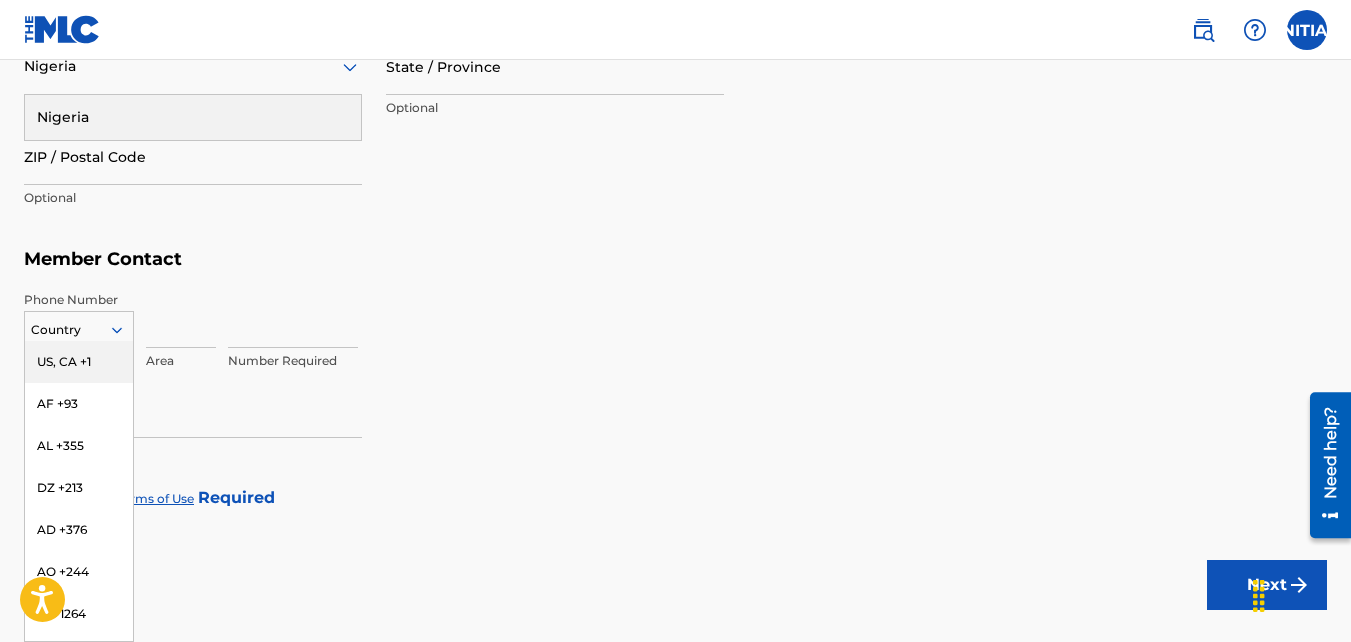click on "216 results available. Use Up and Down to choose options, press Enter to select the currently focused option, press Escape to exit the menu, press Tab to select the option and exit the menu. Country US, CA +1 AF +93 AL +355 DZ +213 AD +376 AO +244 AI +1264 AG +1268 AR +54 AM +374 AW +297 AU +61 AT +43 AZ +994 BS +1242 BH +973 BD +880 BB +1246 BY +375 BE +32 BZ +501 BJ +229 BM +1441 BT +975 BO +591 BA +387 BW +267 BR +55 BN +673 BG +359 BF +226 BI +257 KH +855 CM +237 CV +238 KY +1345 CF +236 TD +235 CL +56 CN +86 CO +57 KM +269 CG, CD +242 CK +682 CR +506 CI +225 HR +385 CU +53 CY +357 CZ +420 DK +45 DJ +253 DM +1767 DO +1809 EC +593 EG +20 SV +503 GQ +240 ER +291 EE +372 ET +251 FK +500 FO +298 FJ +679 FI +358 FR +33 GF +594 PF +689 GA +241 GM +220 GE +995 DE +49 GH +233 GI +350 GR +30 GL +299 GD +1473 GP +590 GT +502 GN +224 GW +245 GY +592 HT +509 VA, IT +39 HN +504 HK +852 HU +36 IS +354 IN +91 ID +62 IR +98 IQ +964 IE +353 IL +972 JM +1876 JP +81 JO +962 KZ +7 KE +254 KI +686 KP +850 KR +82 KW +965" at bounding box center (79, 326) 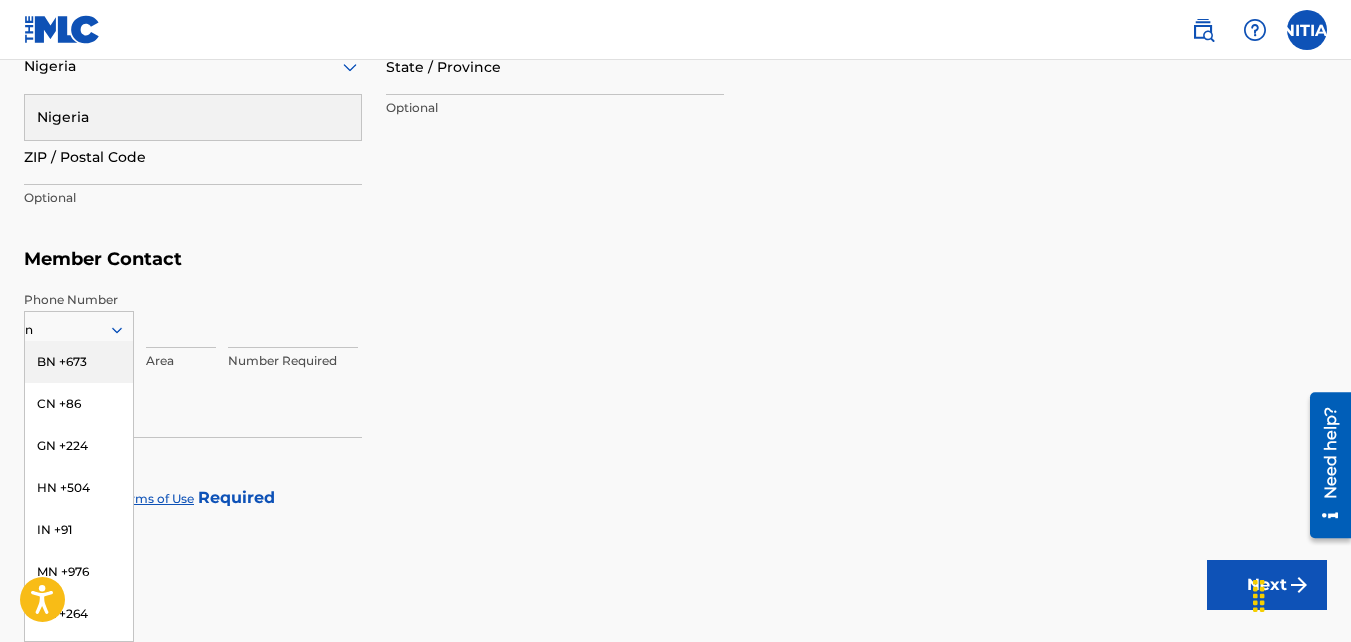 type on "nn" 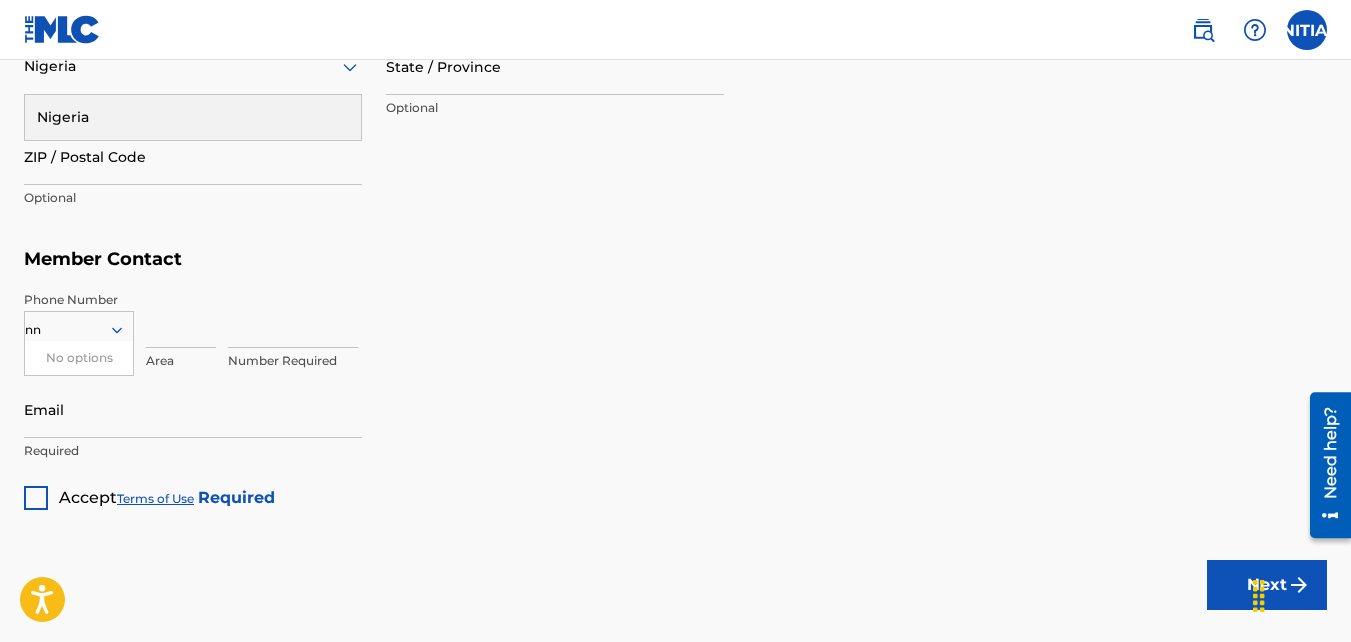 type 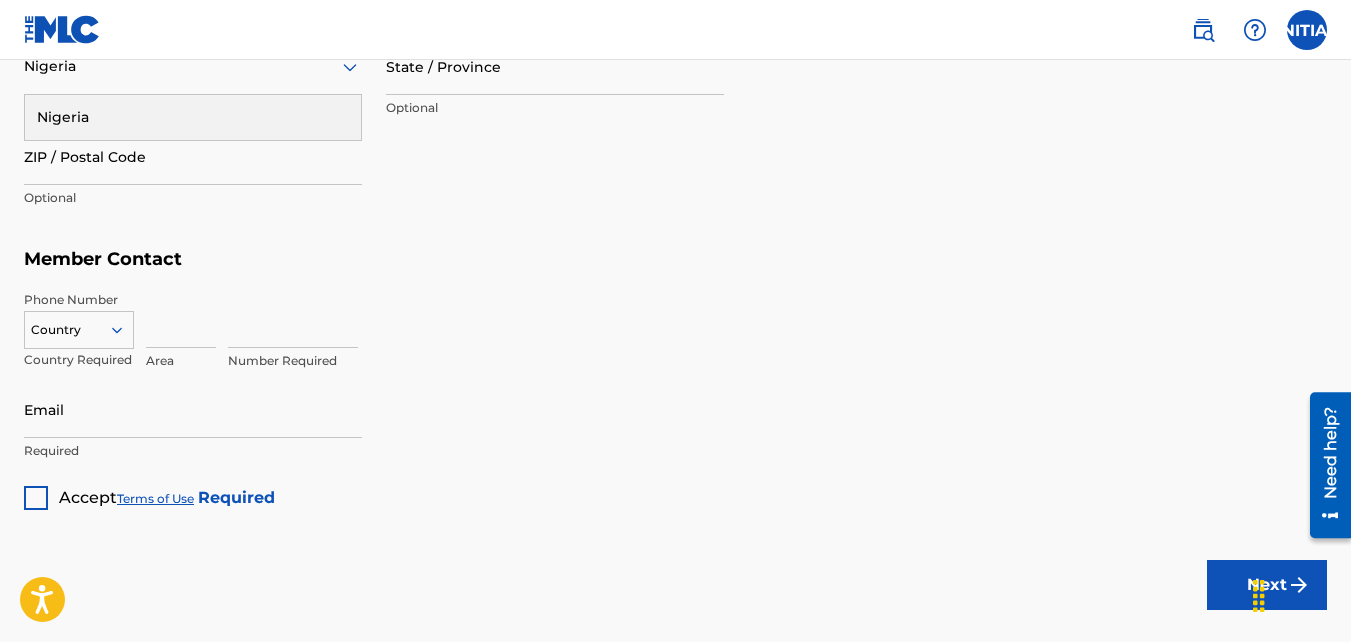 click 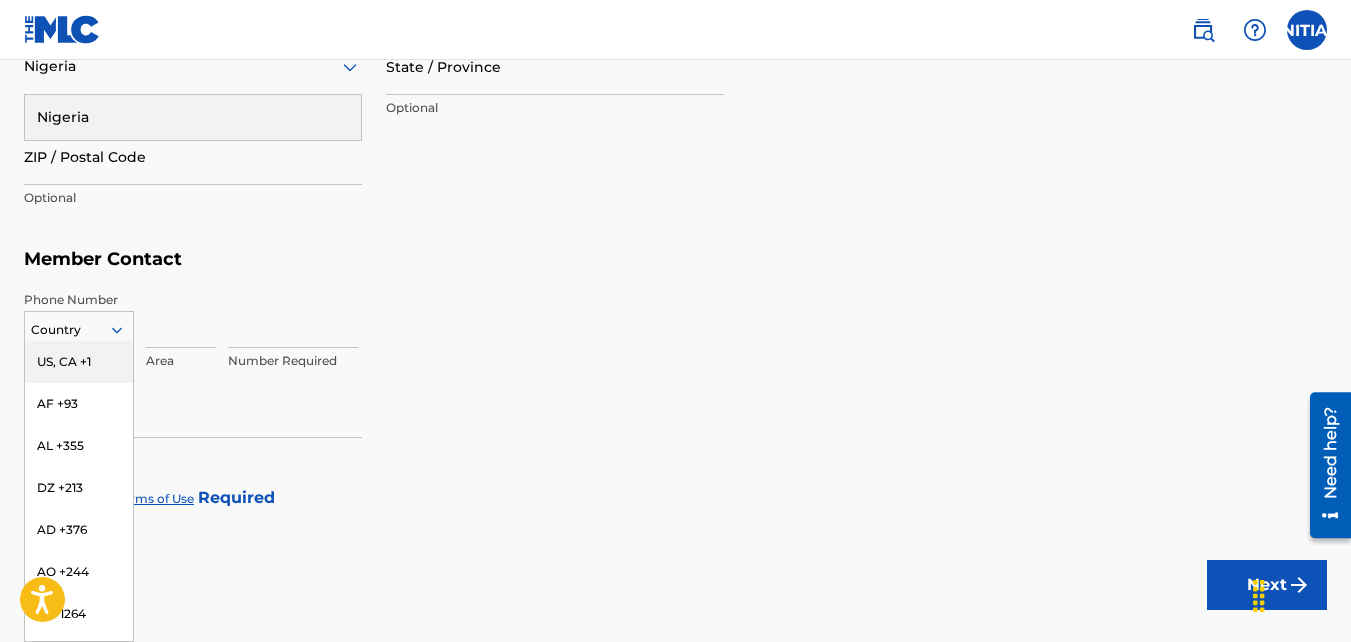 click 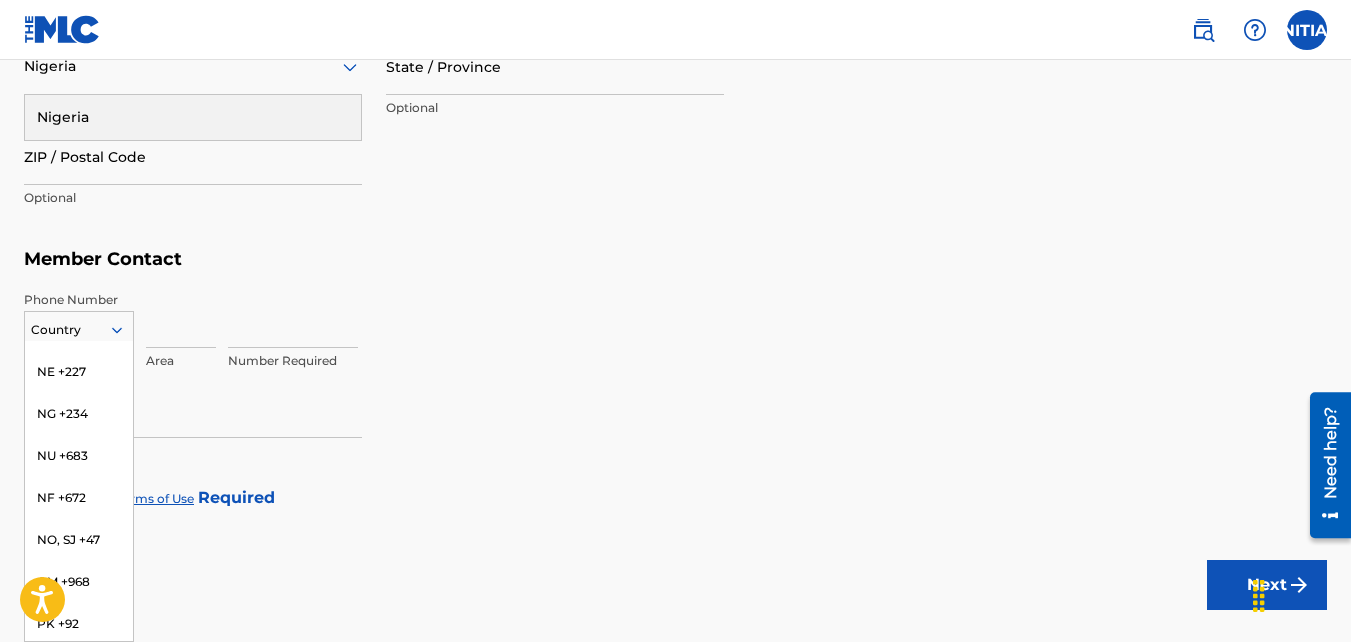 scroll, scrollTop: 6033, scrollLeft: 0, axis: vertical 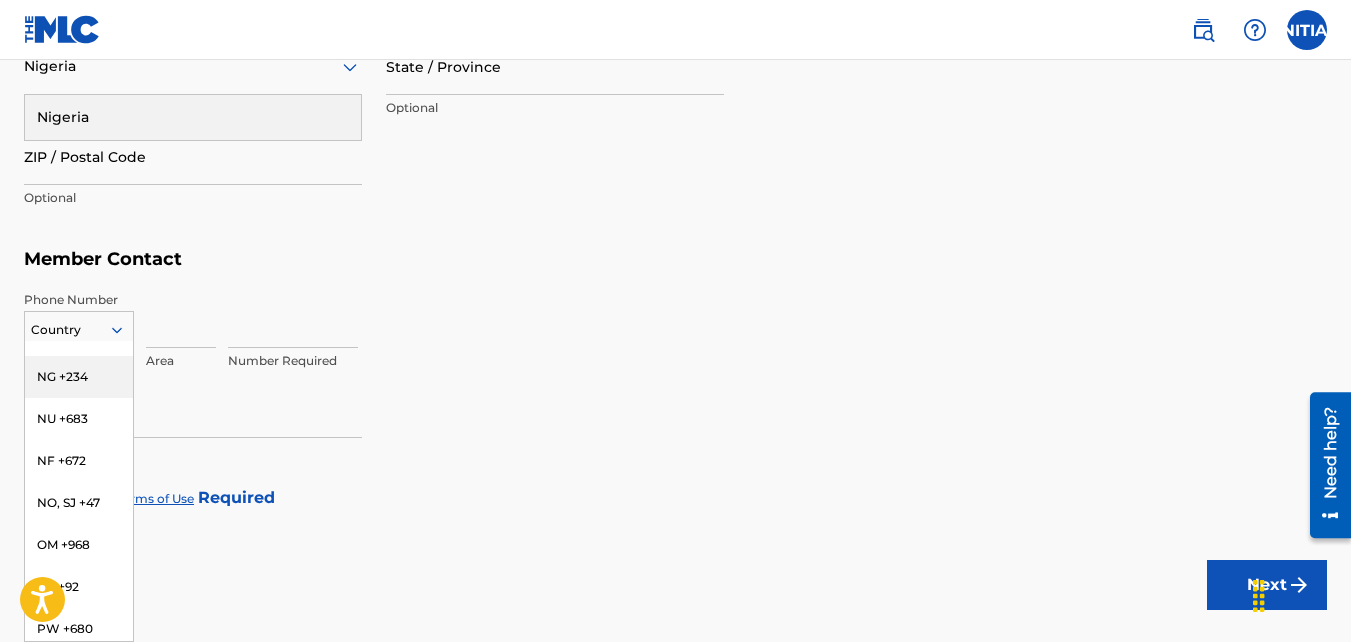 click on "NG +234" at bounding box center (79, 377) 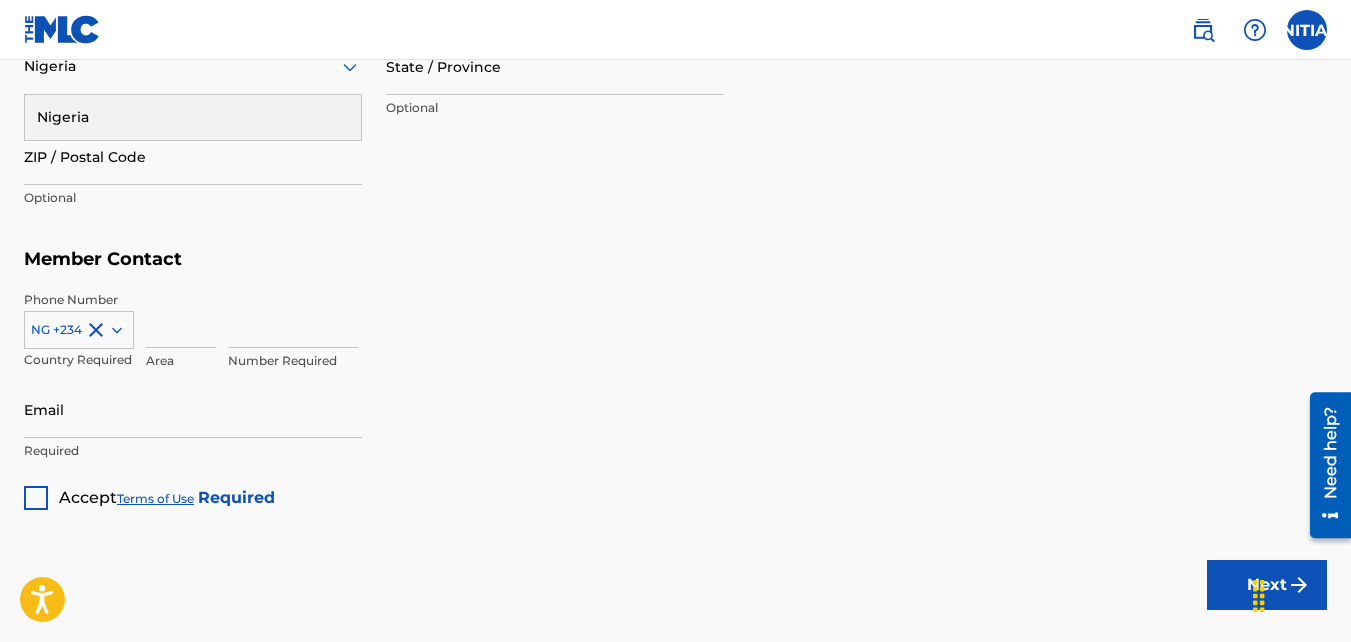 click at bounding box center [181, 319] 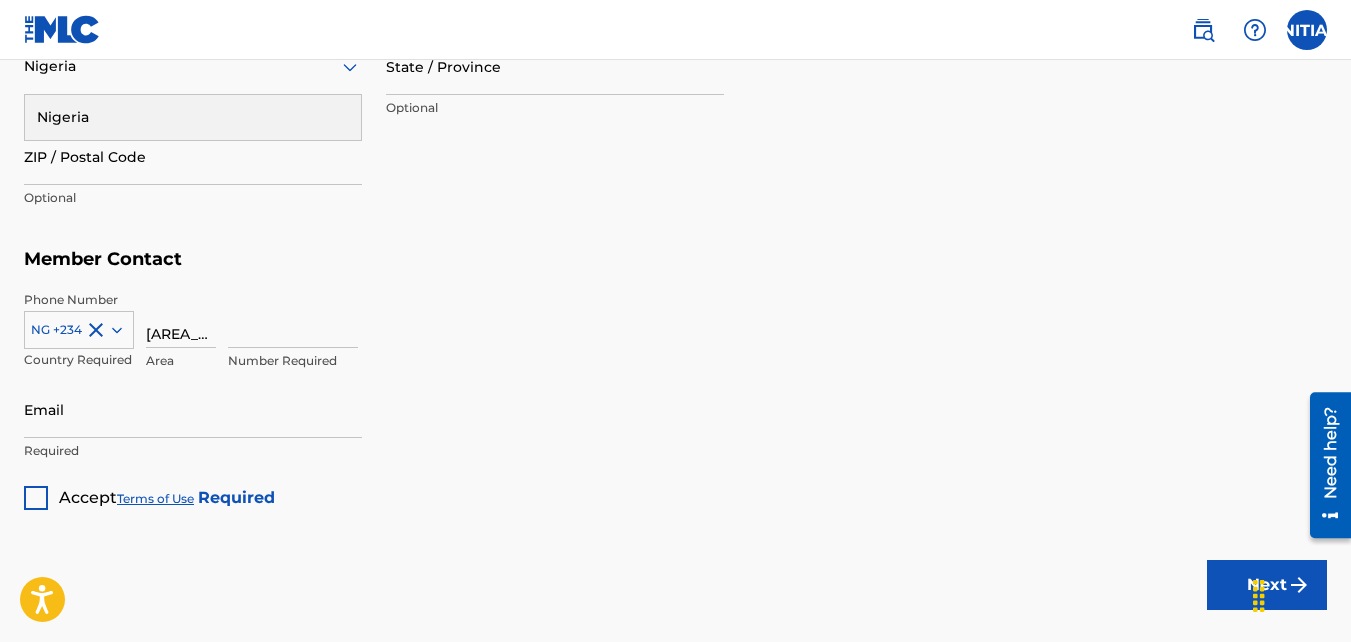 type on "1 [NAME] [STREET], [CITY] [STOP] , along [ROAD], [CITY] Afo, [STATE] State." 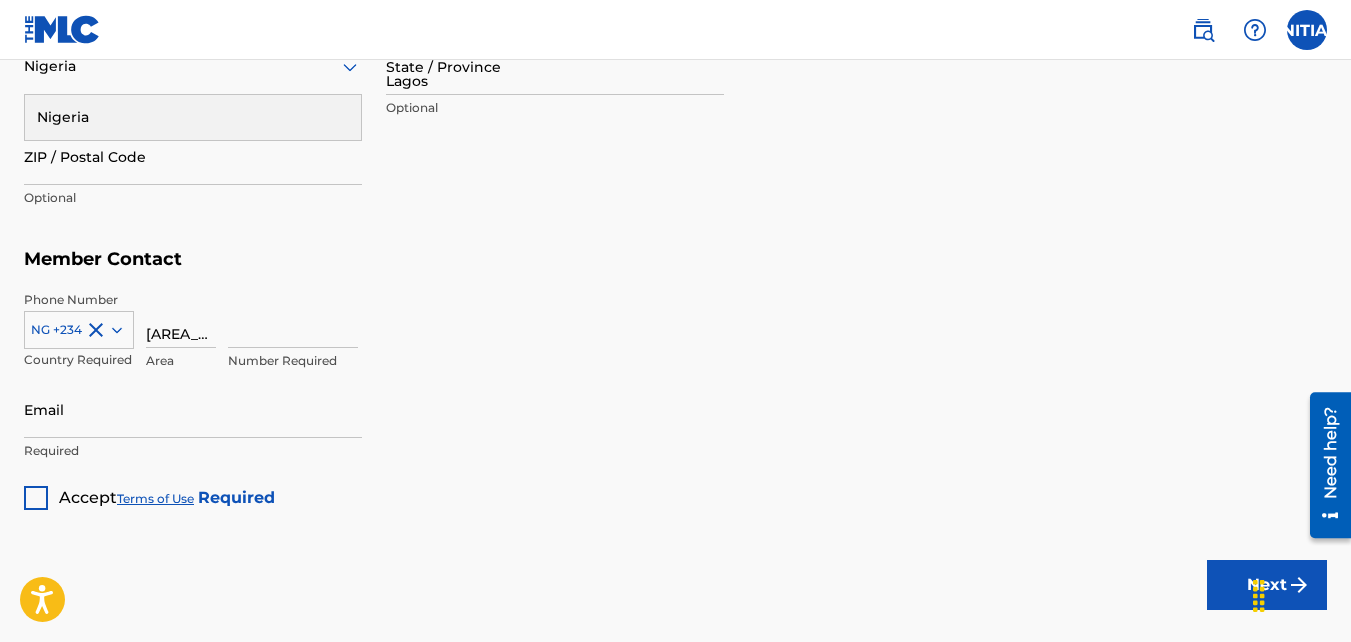 type on "[POSTAL_CODE]" 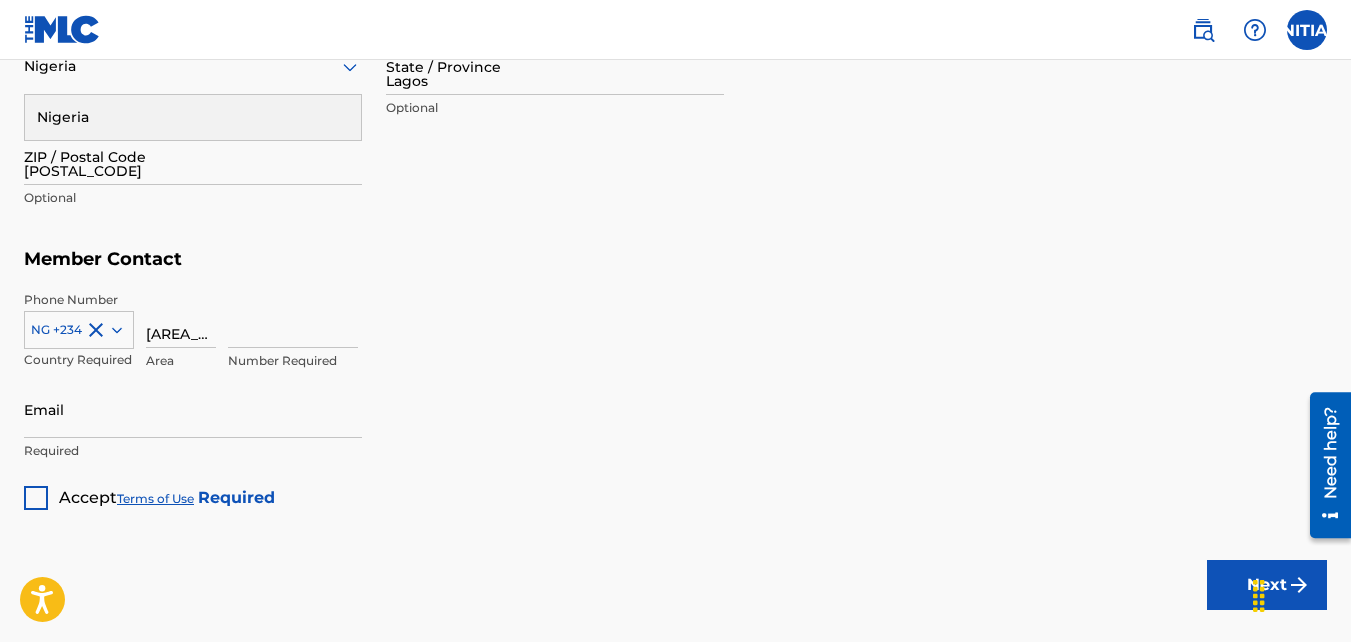 type on "234" 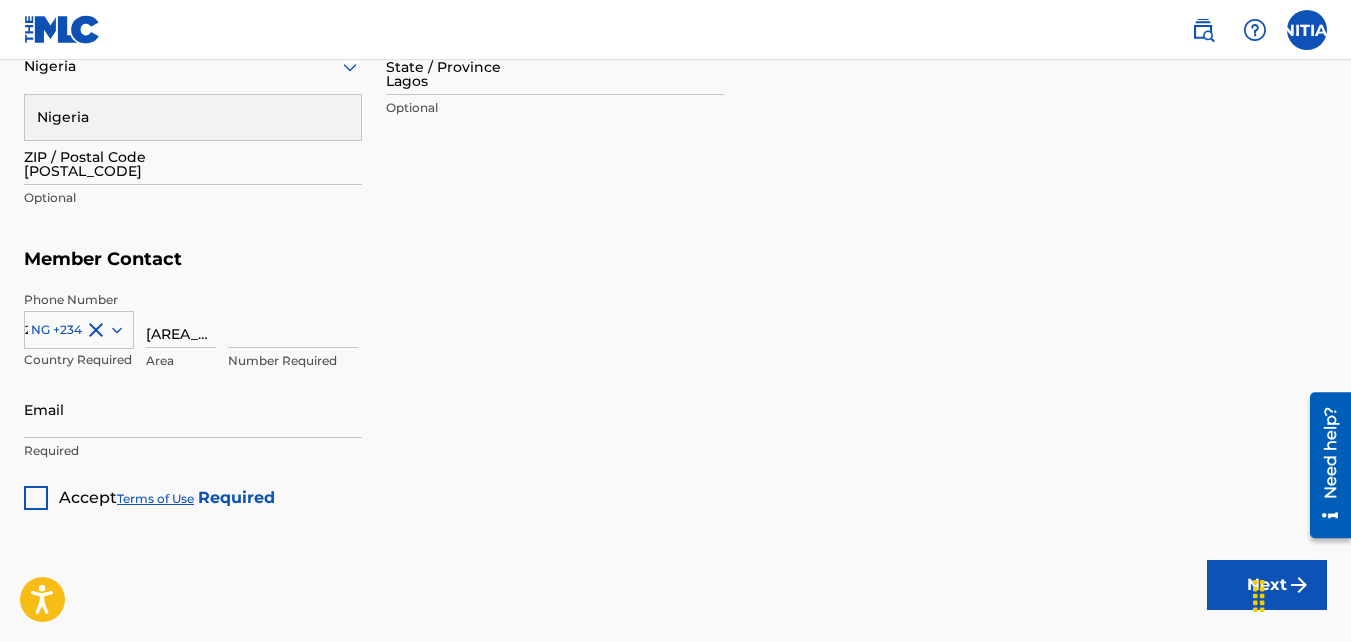 type on "[NUMBER]" 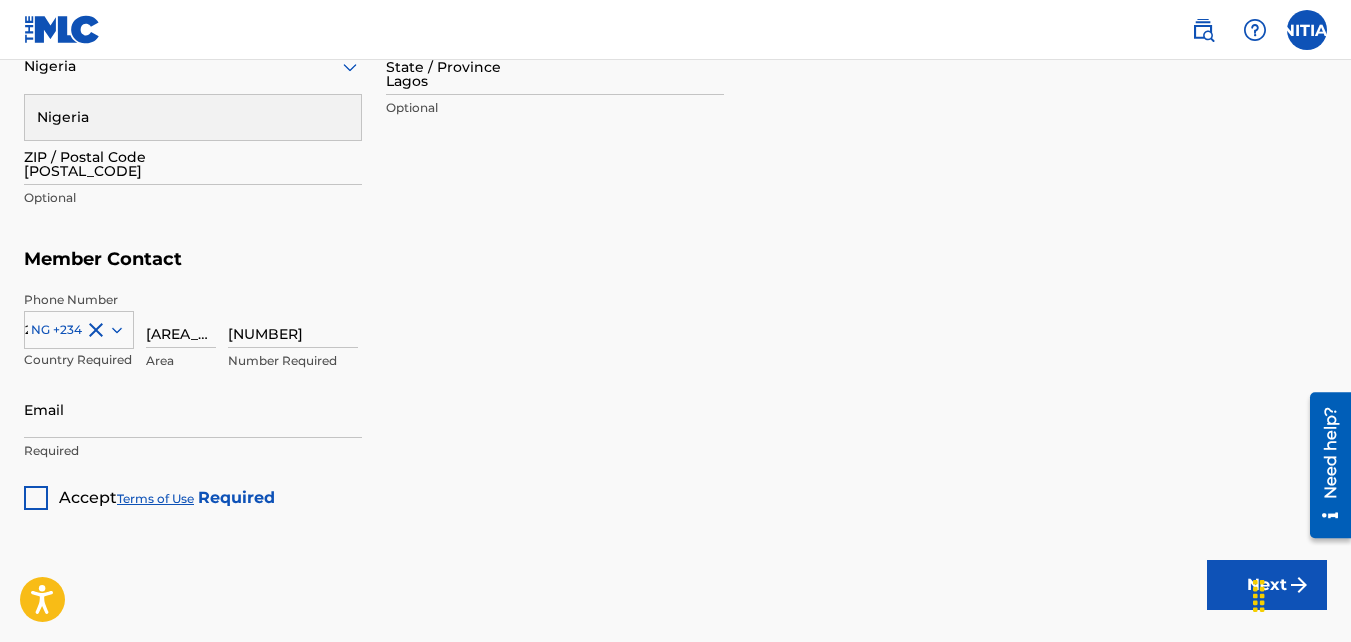 type on "[EMAIL]" 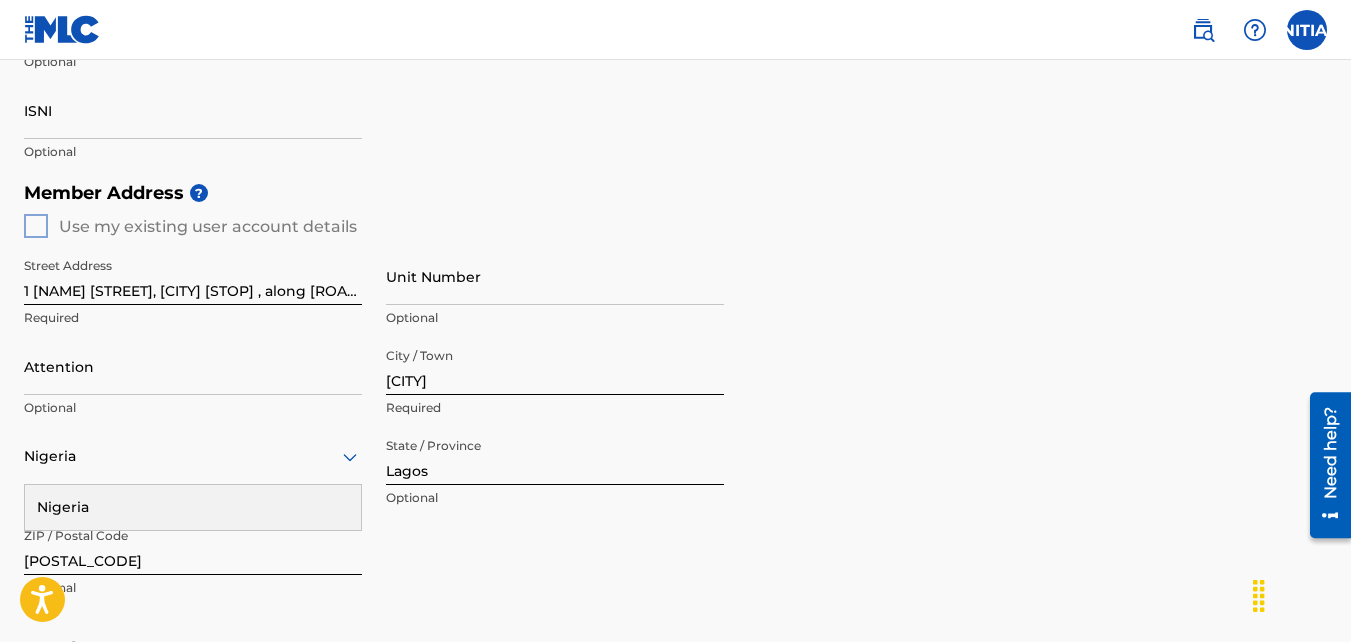 scroll, scrollTop: 687, scrollLeft: 0, axis: vertical 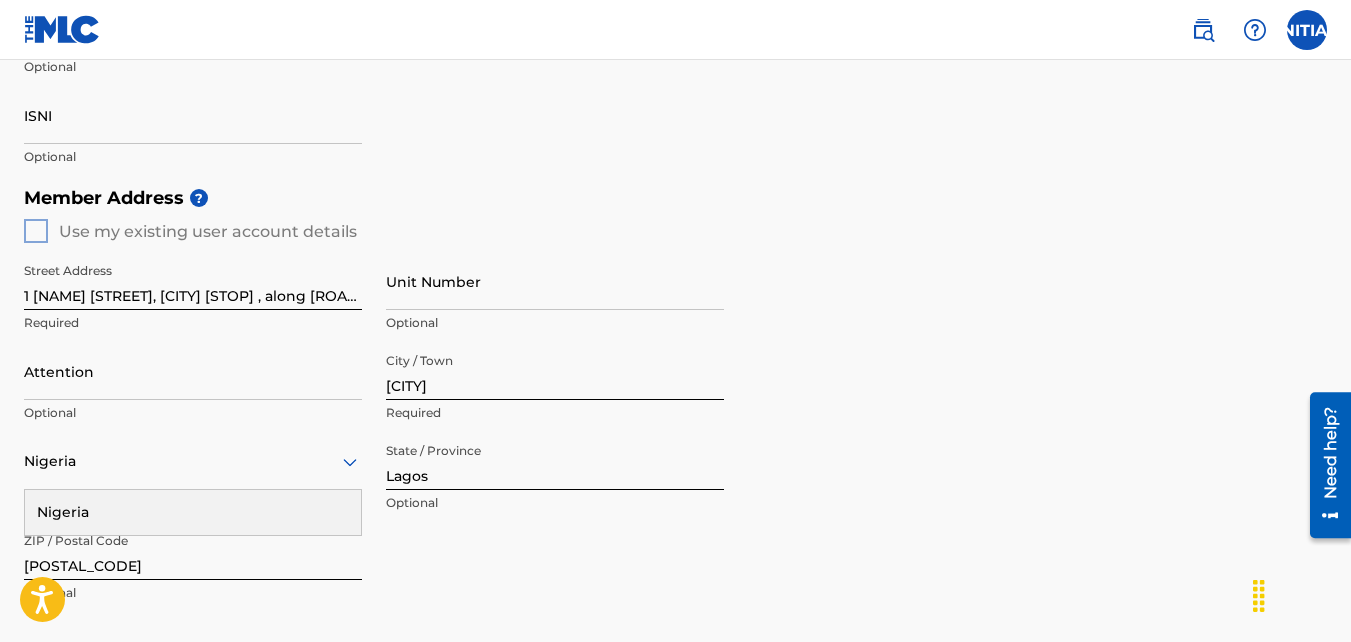 click on "Member Address ? Use my existing user account details Street Address 1 [NAME] [STREET], [CITY] [STOP] , along [ROAD], [CITY] Afo, [STATE] State. Required Unit Number Optional Attention Optional City / Town [CITY] Required Nigeria Nigeria Required State / Province [STATE] Optional ZIP / Postal Code [POSTAL_CODE] Optional" at bounding box center [675, 405] 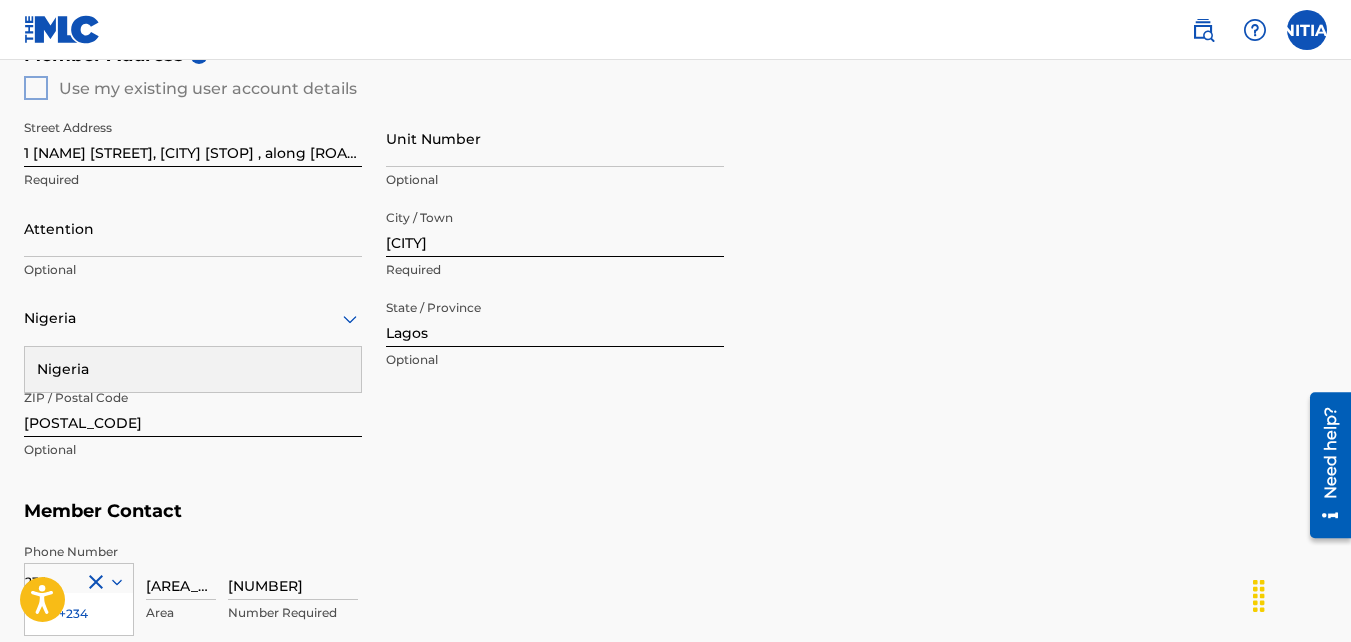 scroll, scrollTop: 824, scrollLeft: 0, axis: vertical 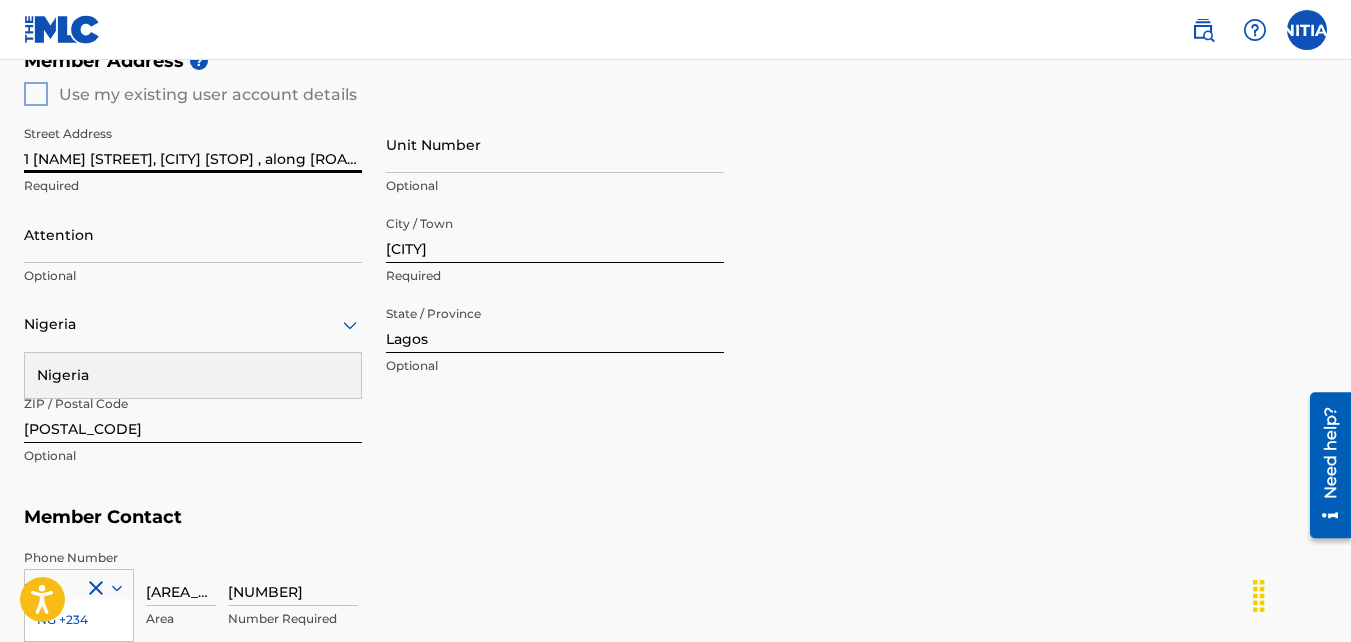 drag, startPoint x: 33, startPoint y: 157, endPoint x: 18, endPoint y: 157, distance: 15 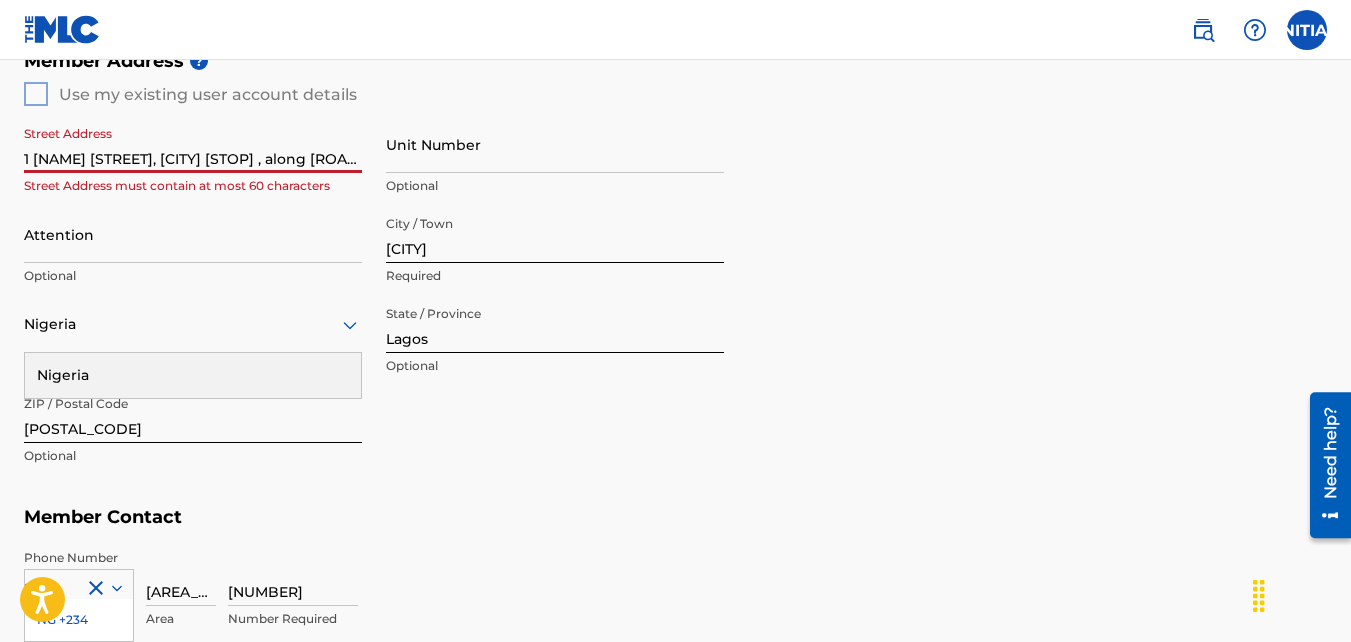 type on "1 [NAME] [STREET], [CITY] [STOP] , along [ROAD], [CITY] Afo, [STATE] State." 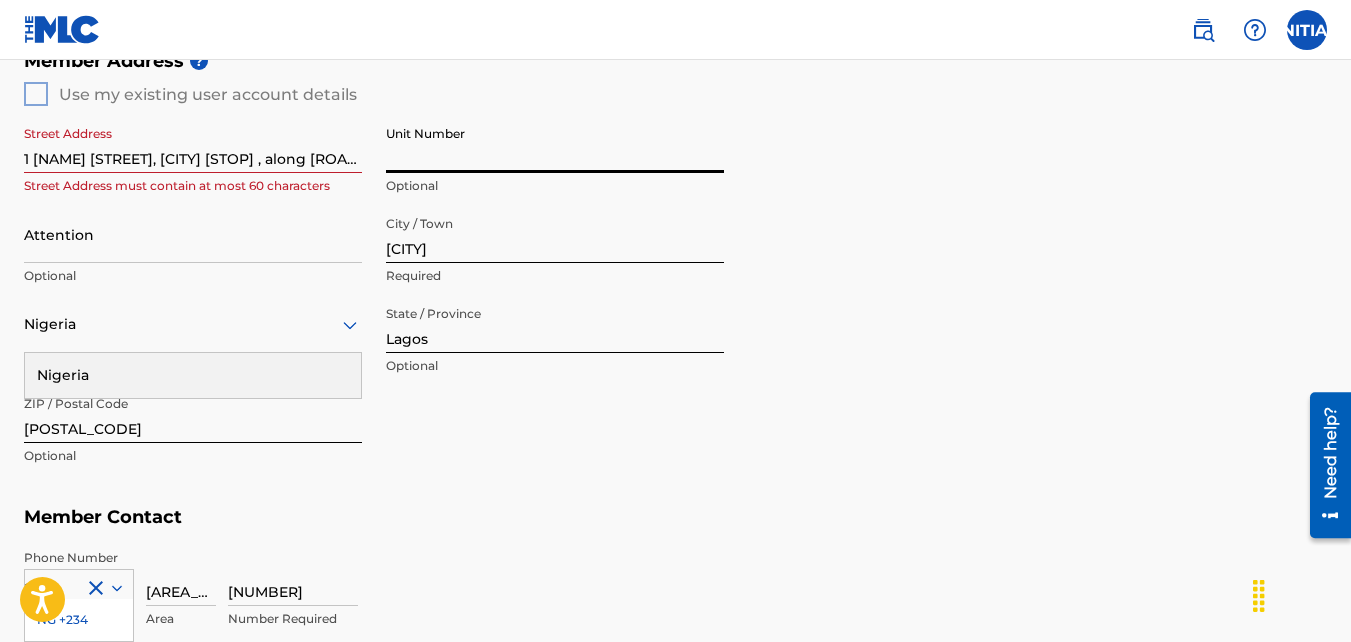 click on "Unit Number" at bounding box center (555, 144) 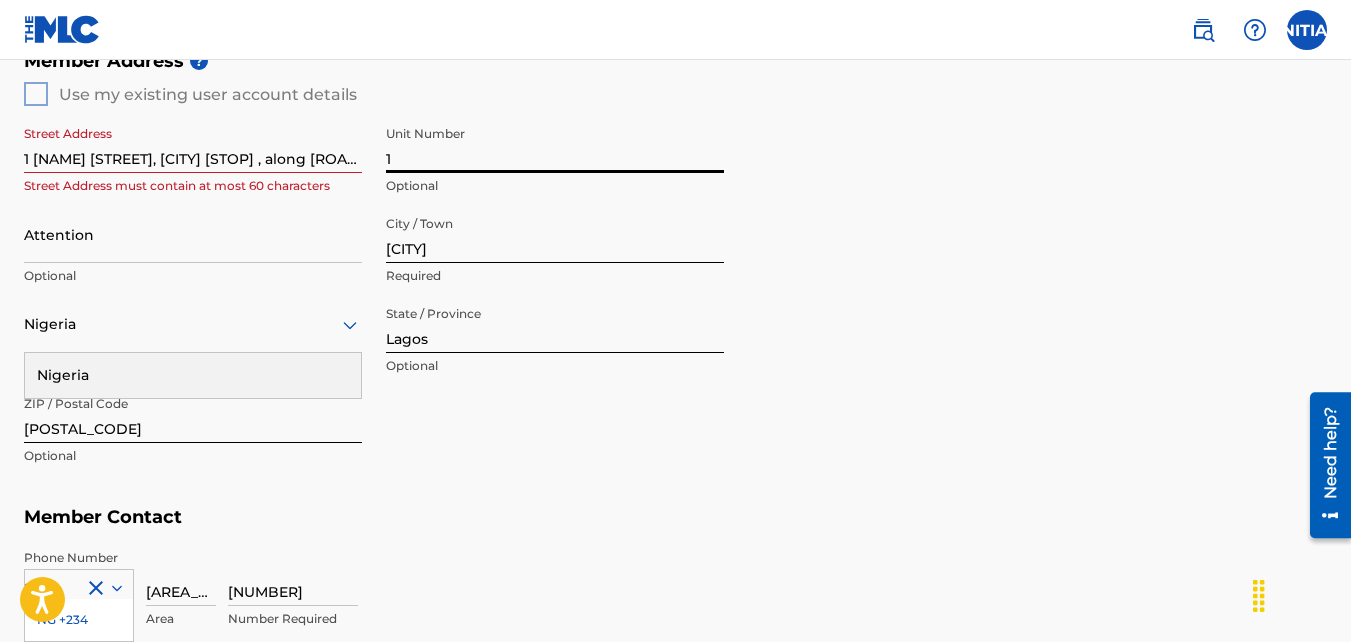 type on "1" 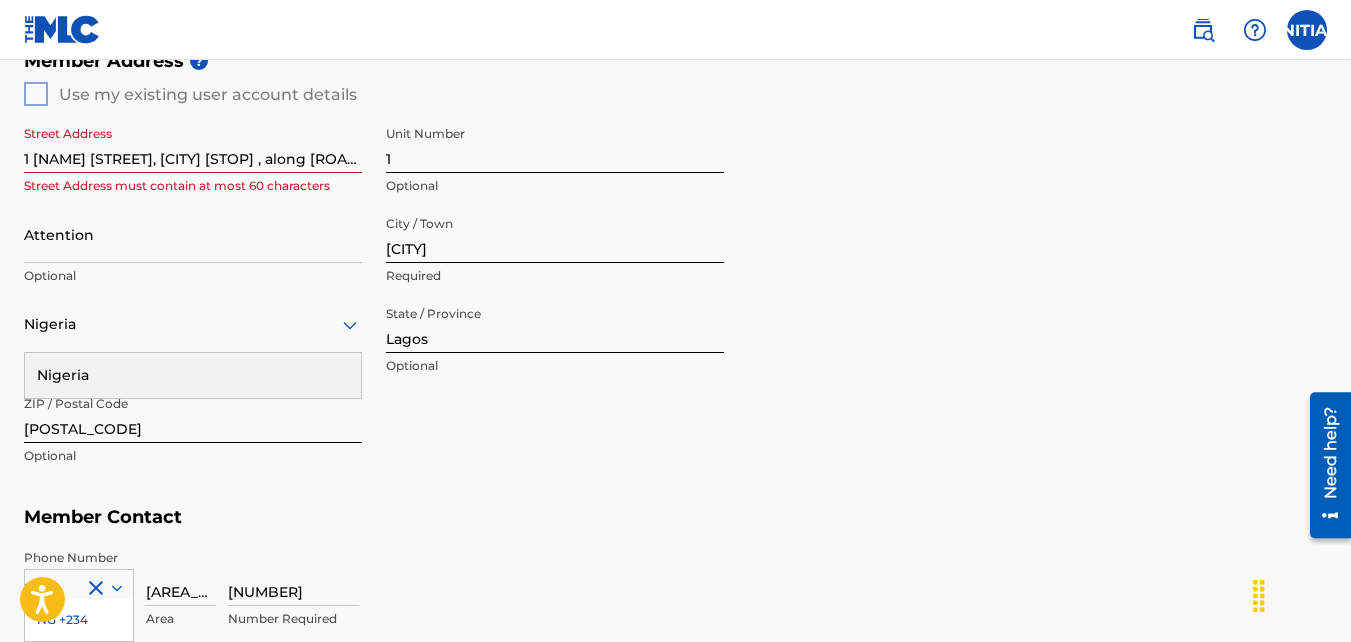 click on "Member Address ? Use my existing user account details Street Address [NAME] [STREET], [CITY] [STOP] , along [ROAD], [CITY] Afo, [STATE] State. Street Address must contain at most 60 characters Unit Number 1 Optional Attention Optional City / Town [CITY] Required Nigeria Nigeria Required State / Province [STATE] Optional ZIP / Postal Code [POSTAL_CODE] Optional" at bounding box center (675, 268) 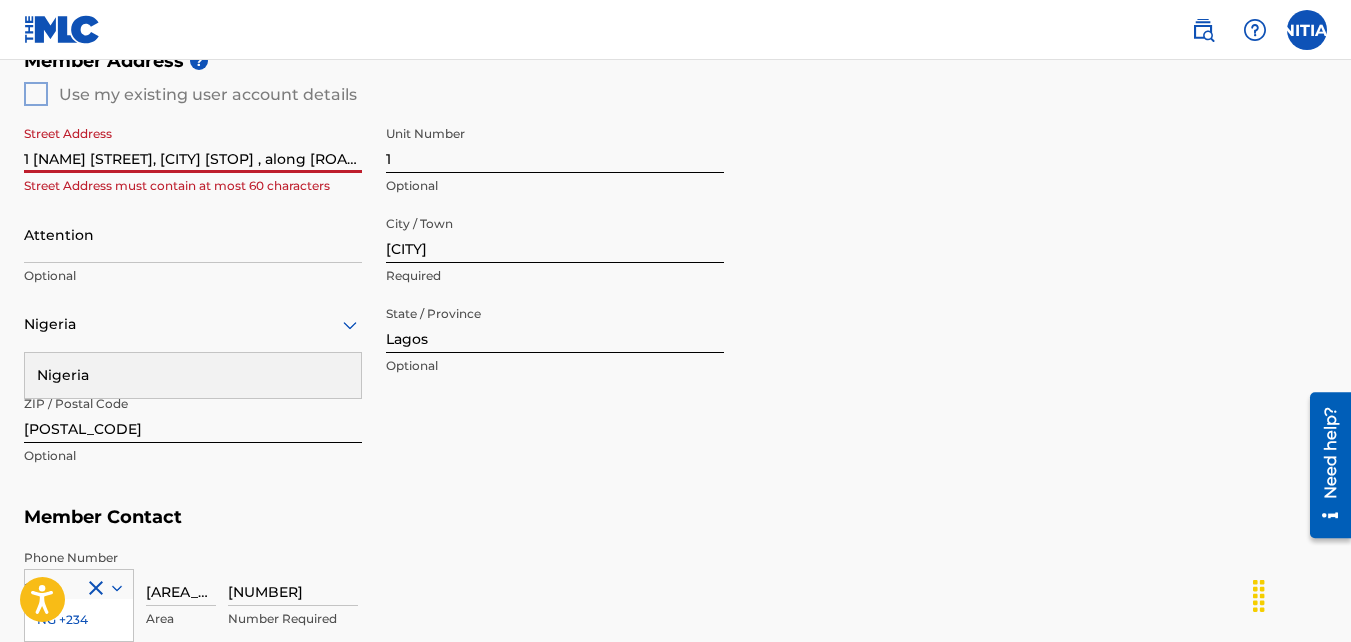 click on "1 [NAME] [STREET], [CITY] [STOP] , along [ROAD], [CITY] Afo, [STATE] State." at bounding box center [193, 144] 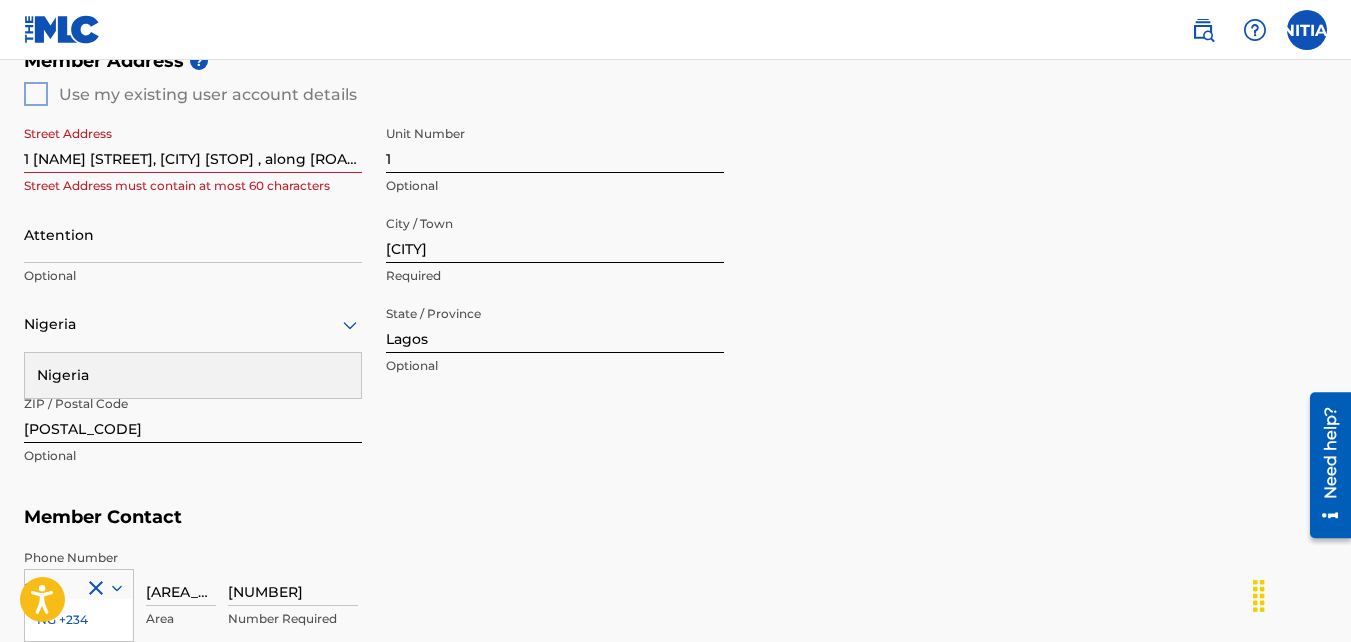 click on "1 [NAME] [STREET], [CITY] [STOP] , along [ROAD], [CITY] Afo, [STATE] State." at bounding box center (193, 144) 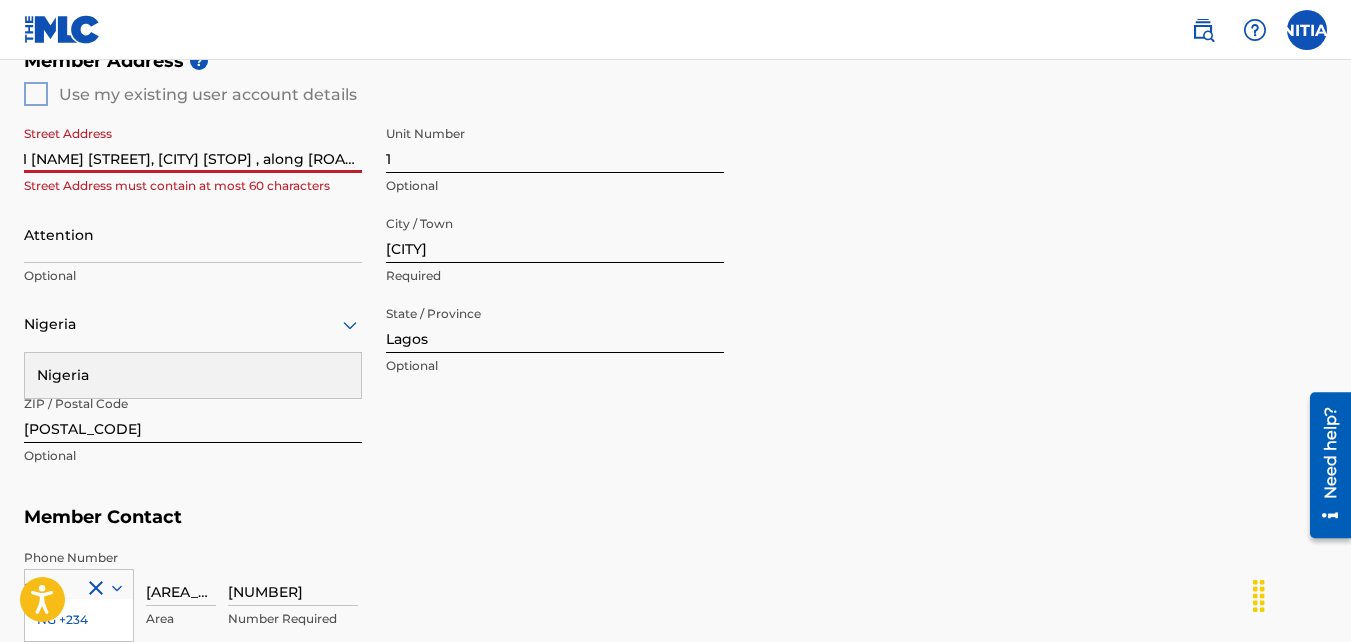 scroll, scrollTop: 0, scrollLeft: 202, axis: horizontal 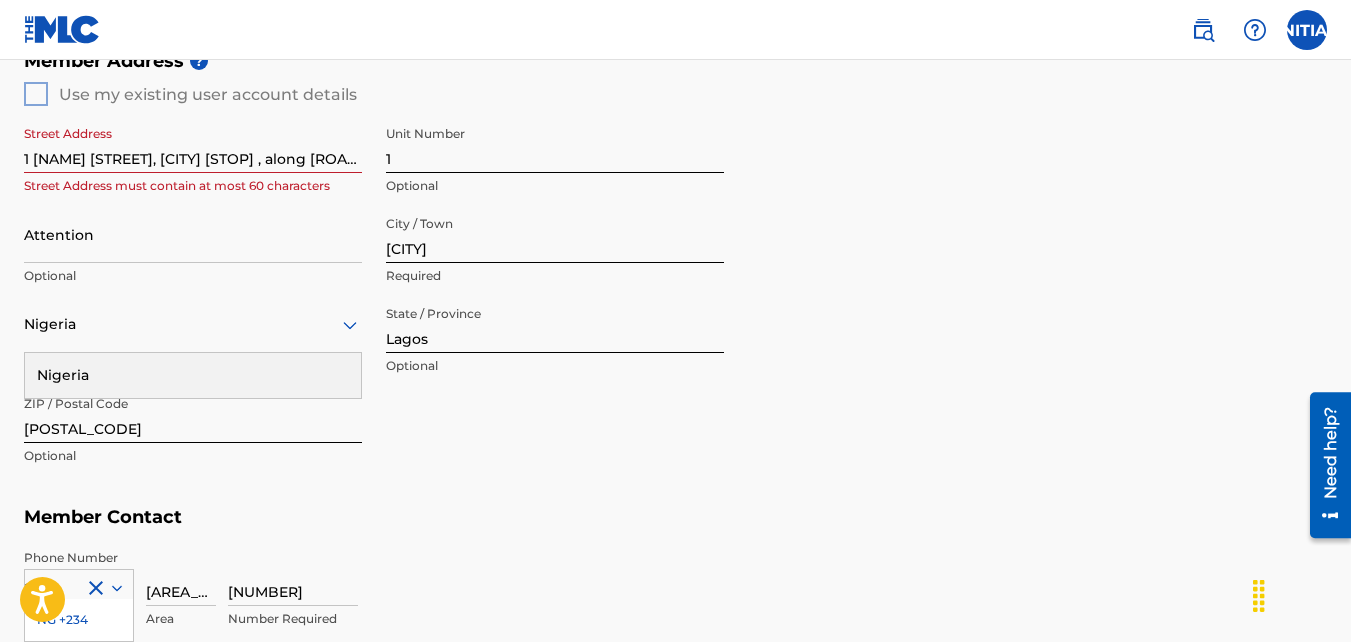 click on "Street Address 1 [NAME] [STREET], [CITY] [STOP] , along [ROAD] Street Address must contain at most 60 characters Unit Number 1 Optional Attention Optional City / Town [CITY] Required Nigeria Nigeria Required State / Province [STATE] Optional ZIP / Postal Code [POSTAL_CODE] Optional" at bounding box center (374, 296) 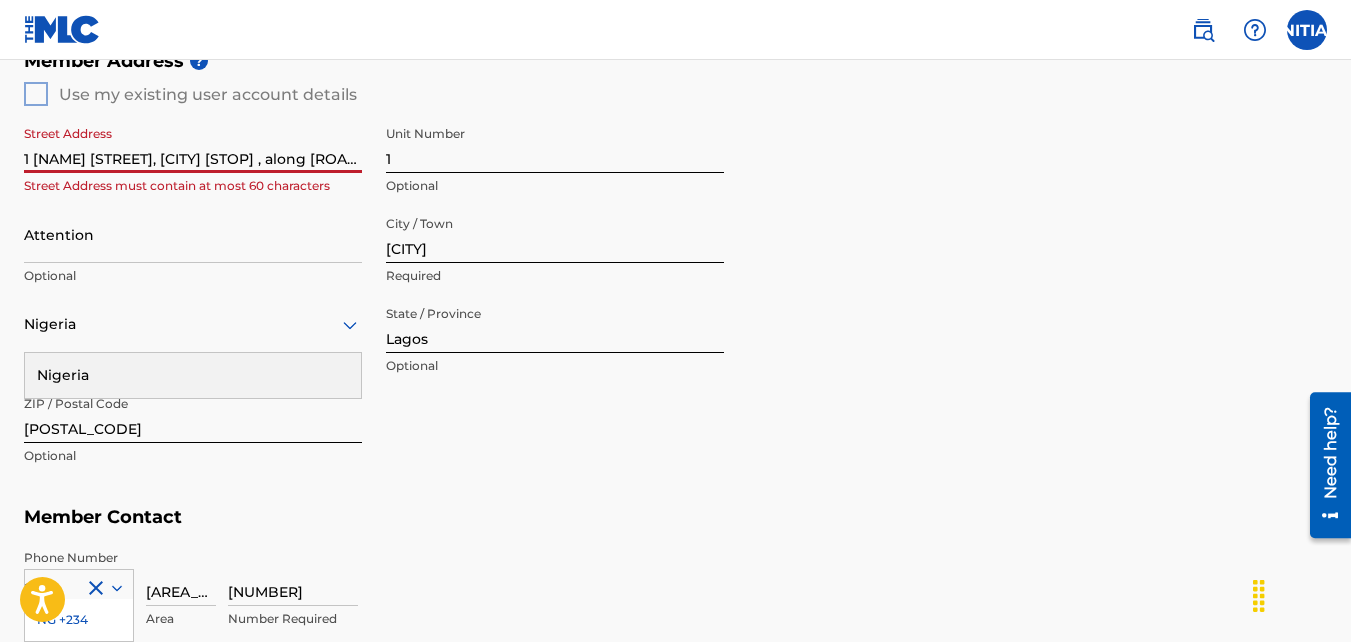 click on "1 [NAME] [STREET], [CITY] [STOP] , along [ROAD]" at bounding box center [193, 144] 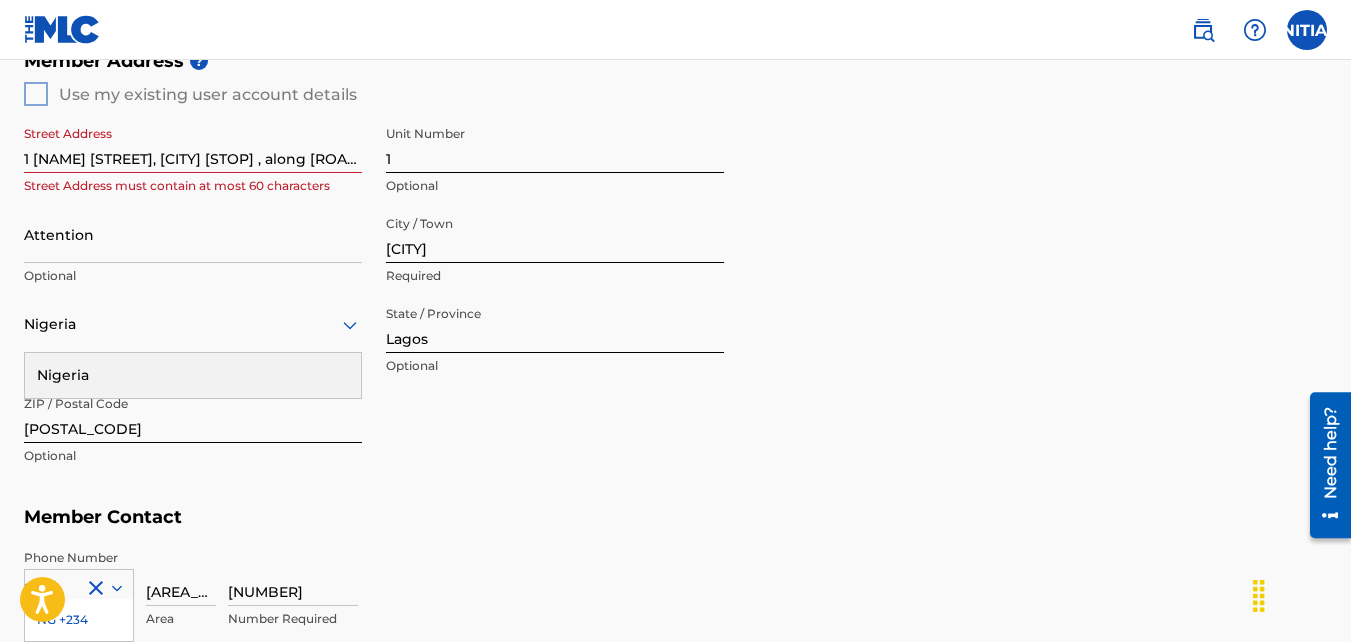 click on "Member Contact" at bounding box center [675, 517] 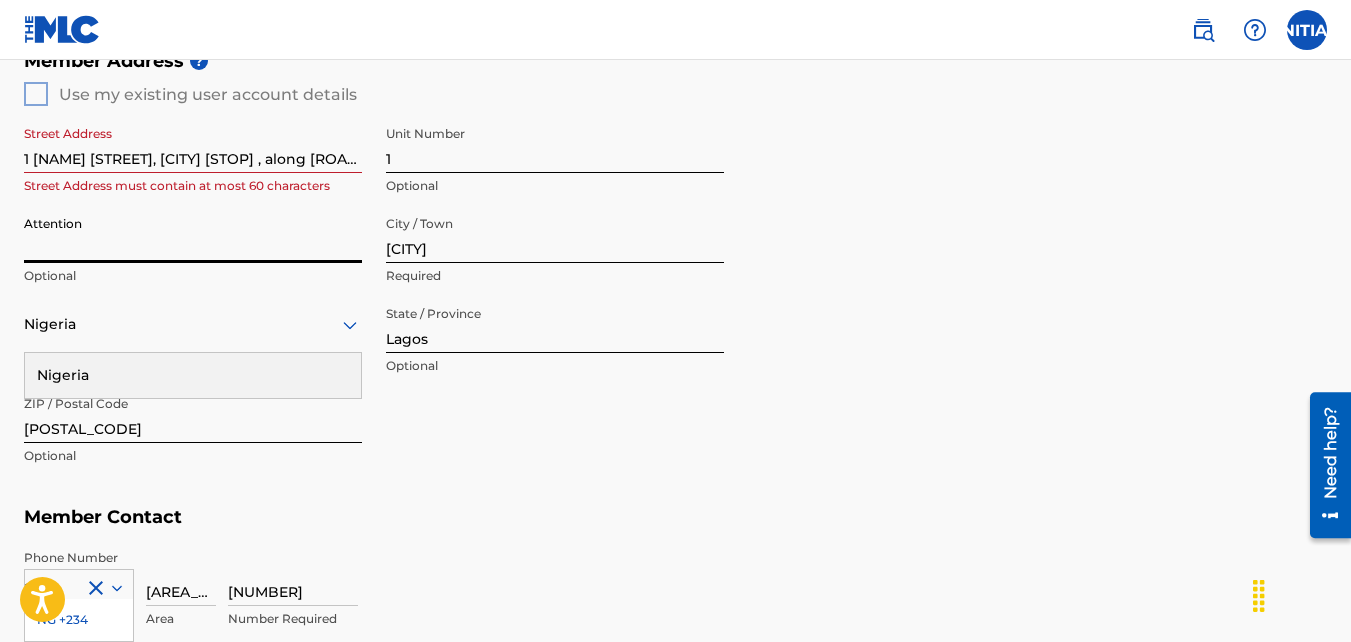 click on "Attention" at bounding box center [193, 234] 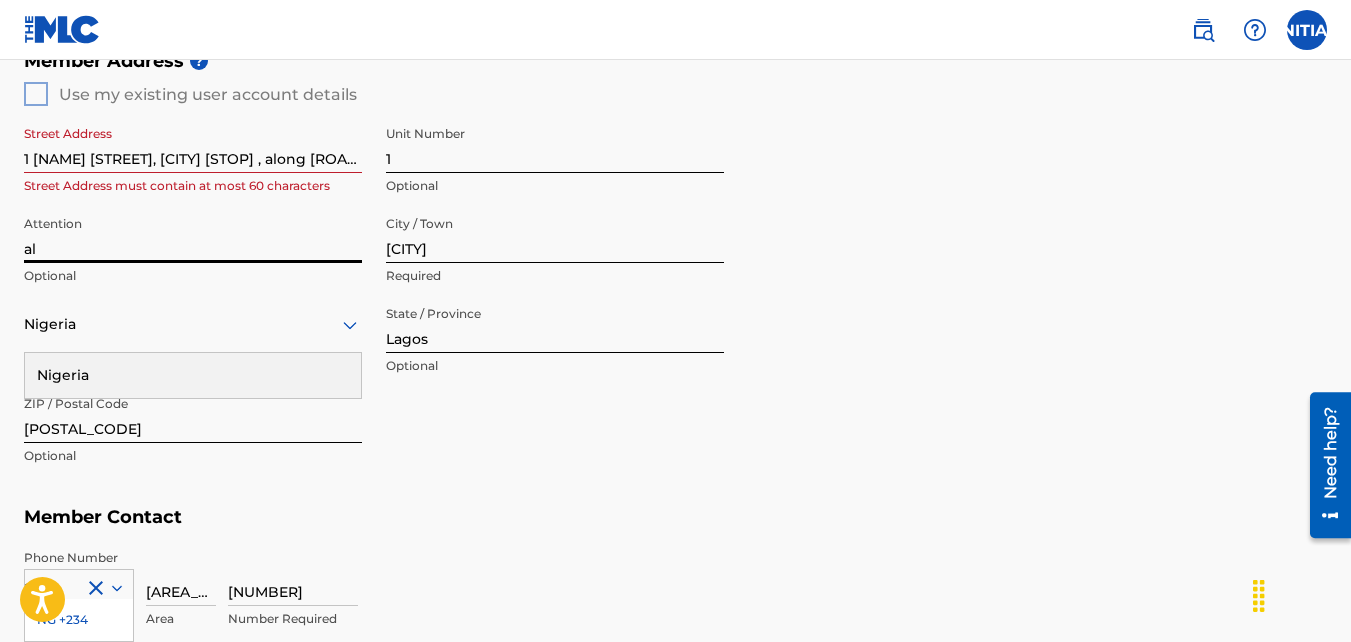 type on "a" 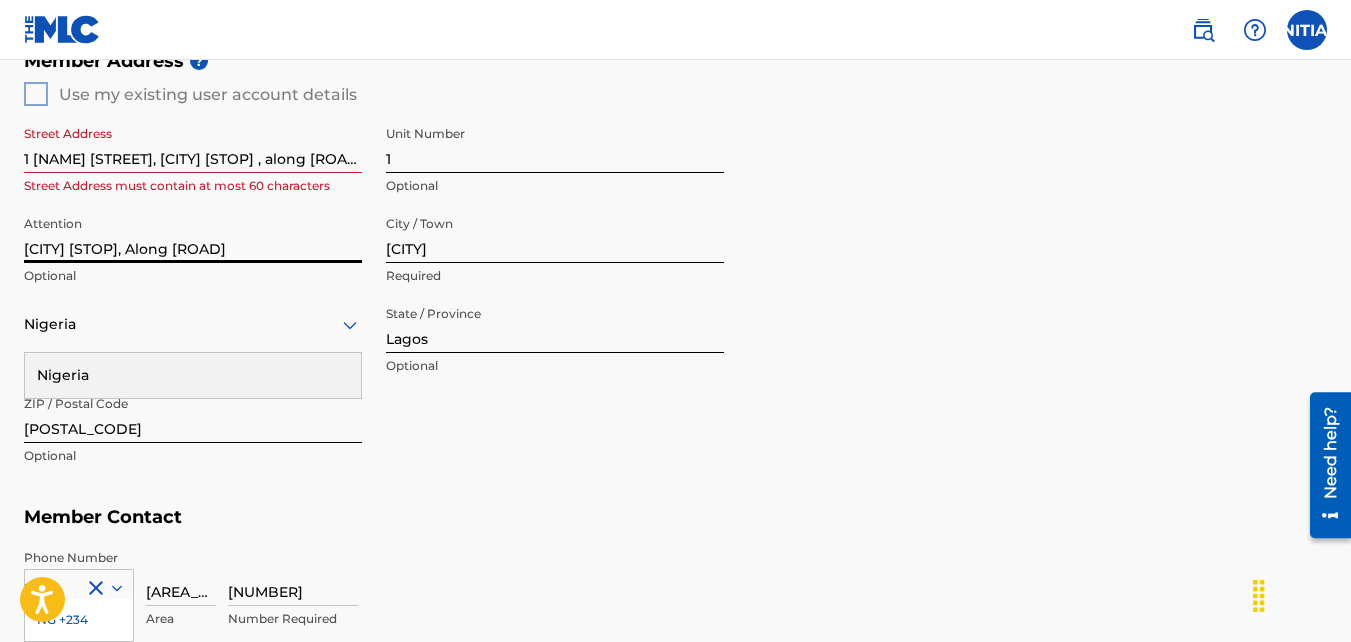type on "[CITY] [STOP], Along [ROAD]" 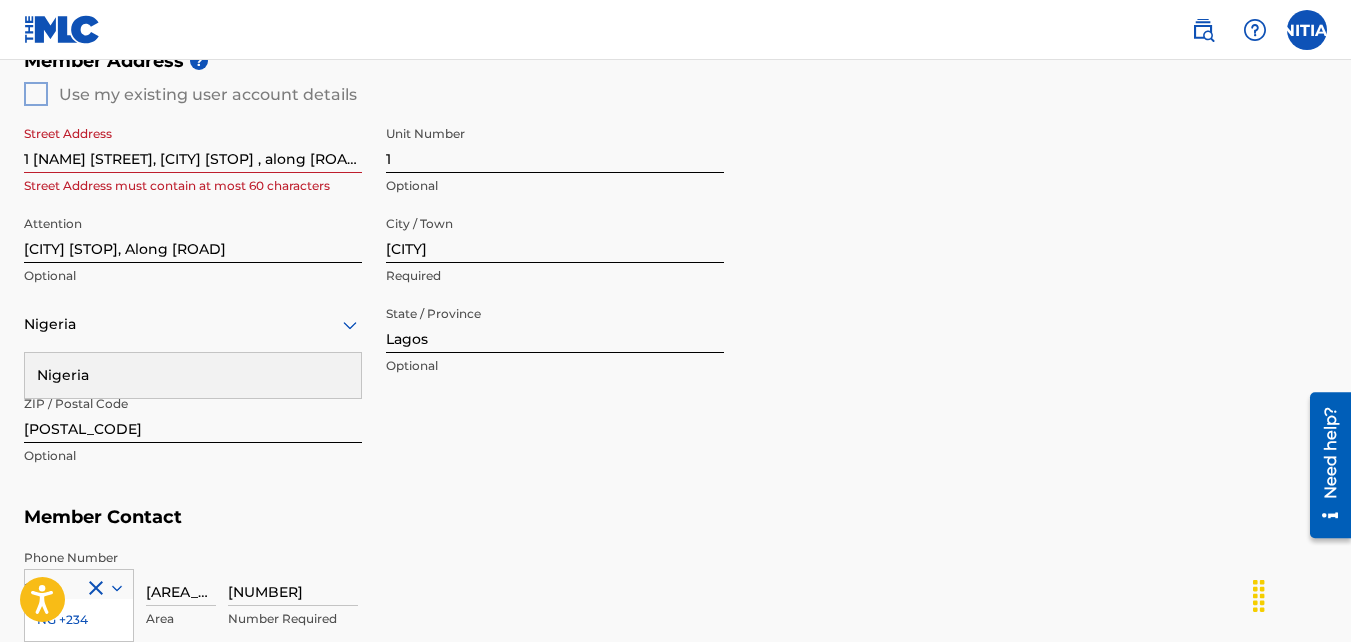 click on "Street Address 1 [NAME] [STREET], [CITY] [STOP] Street Address must contain at most 60 characters Unit Number 1 Optional Attention [CITY] [STOP], Along [ROAD] Optional City / Town [CITY] Required Nigeria Nigeria Required State / Province [STATE] Optional ZIP / Postal Code [POSTAL_CODE] Optional" at bounding box center [374, 296] 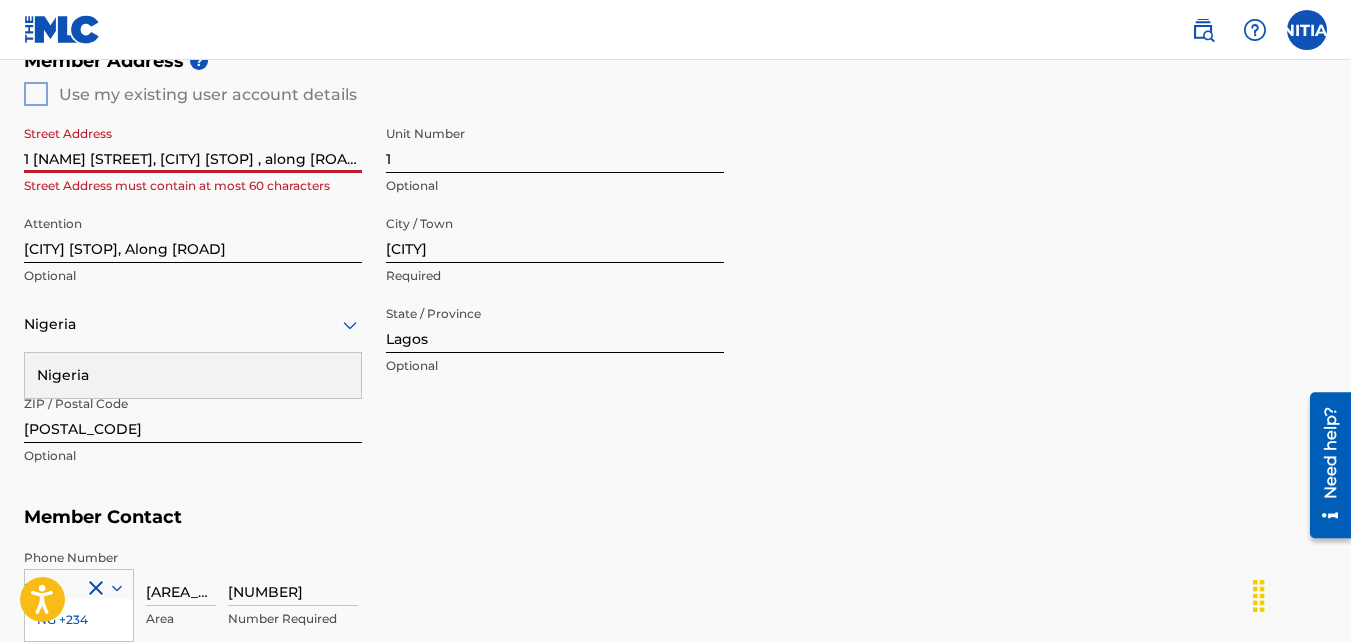 click on "1 [NAME] [STREET], [CITY] [STOP] , along [ROAD]" at bounding box center [193, 144] 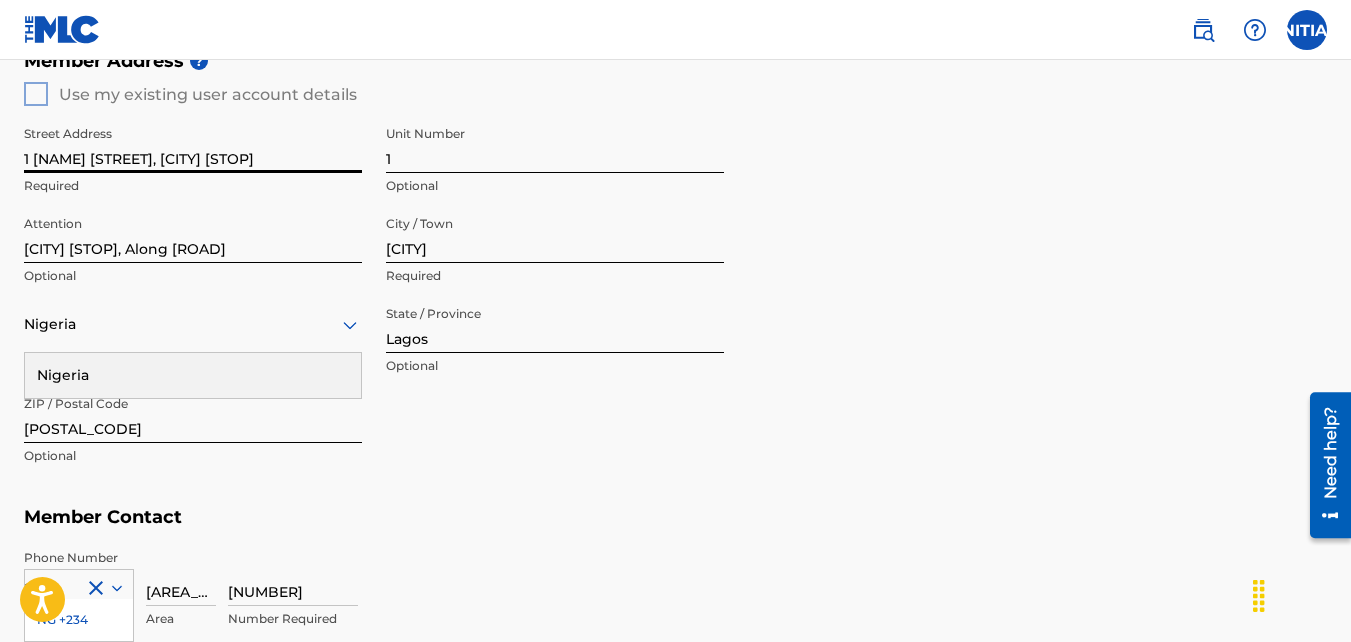 scroll, scrollTop: 0, scrollLeft: 0, axis: both 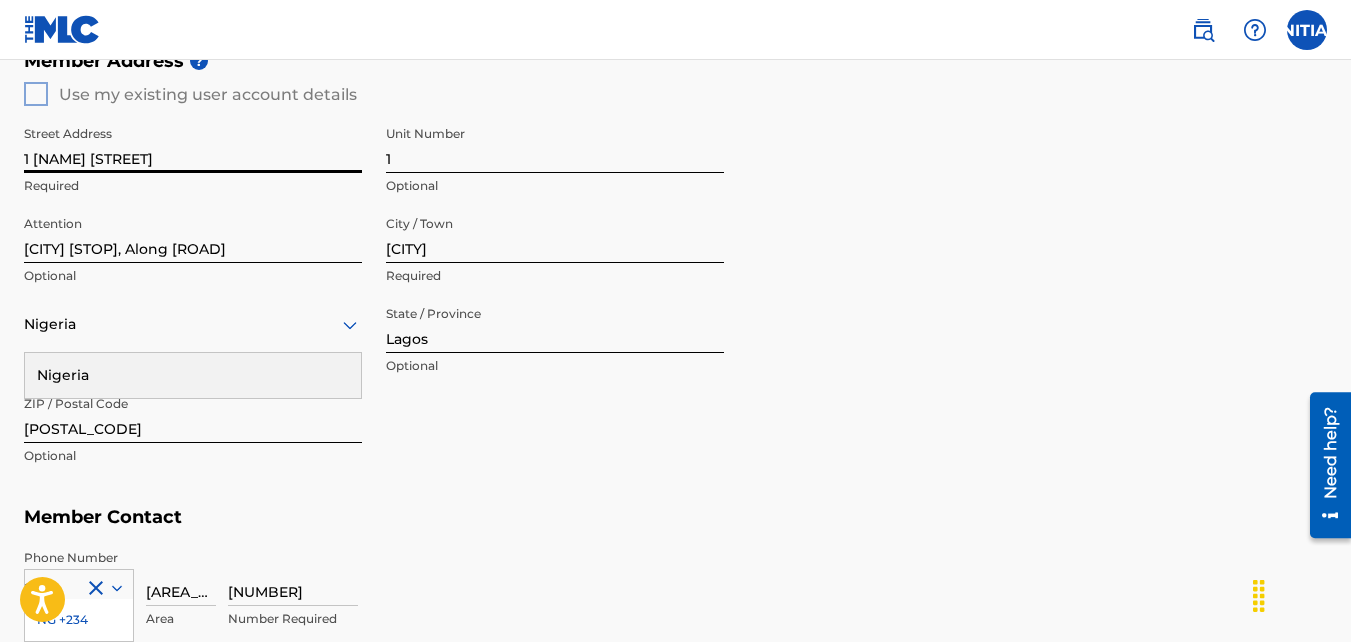 click on "1 [NAME] [STREET]" at bounding box center [193, 144] 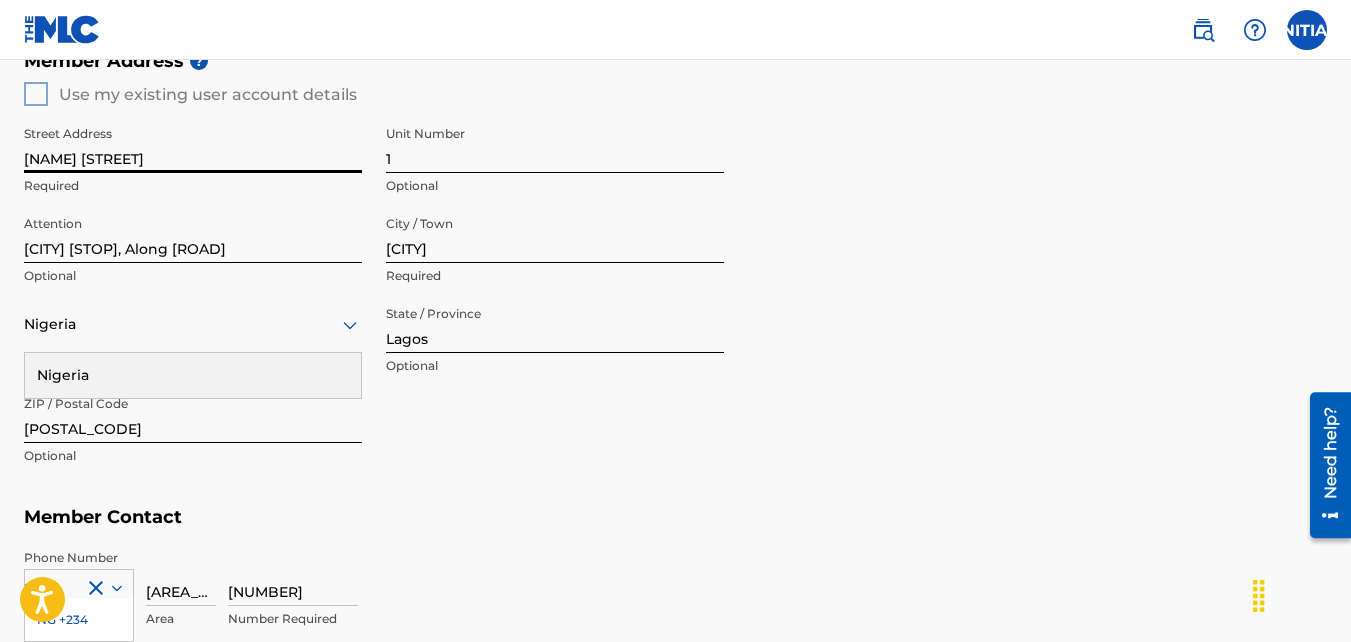 type on "[NAME] [STREET]" 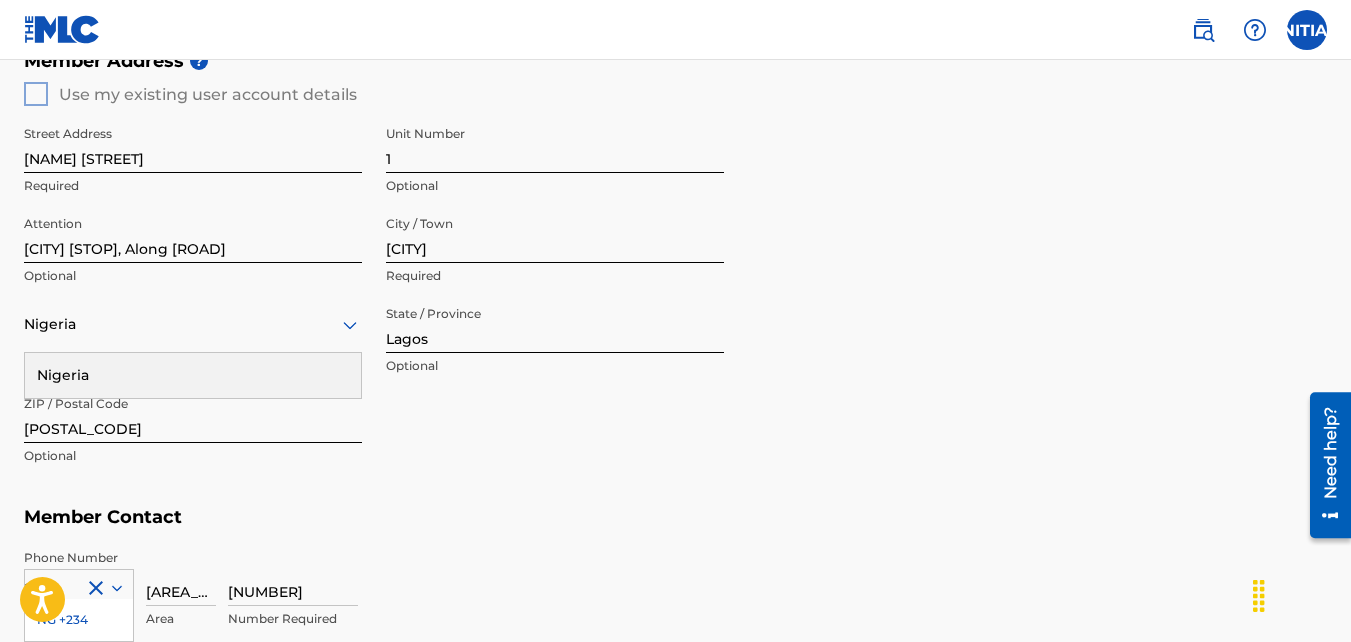 click on "Street Address [NAME] [STREET] Required Unit Number 1 Optional Attention [CITY] [STOP], Along [ROAD] Optional City / Town [CITY] Required Nigeria Nigeria Required State / Province [STATE] Optional ZIP / Postal Code [POSTAL_CODE] Optional" at bounding box center (374, 296) 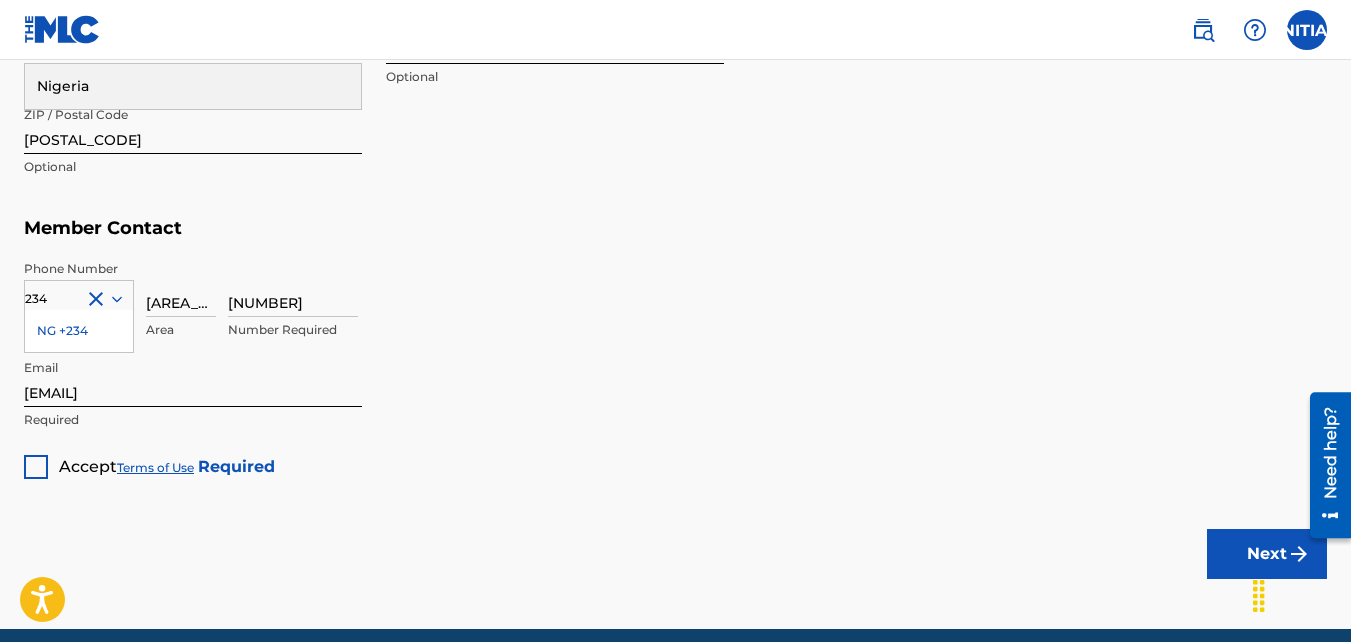 scroll, scrollTop: 1116, scrollLeft: 0, axis: vertical 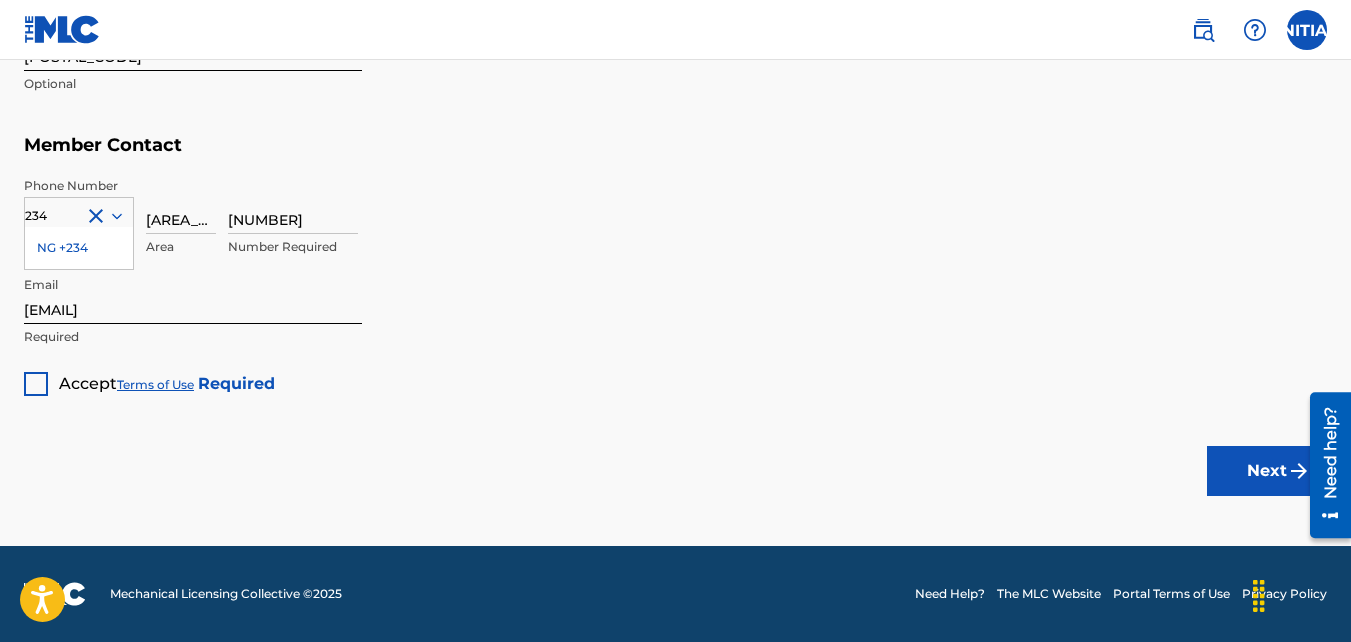 click at bounding box center (36, 384) 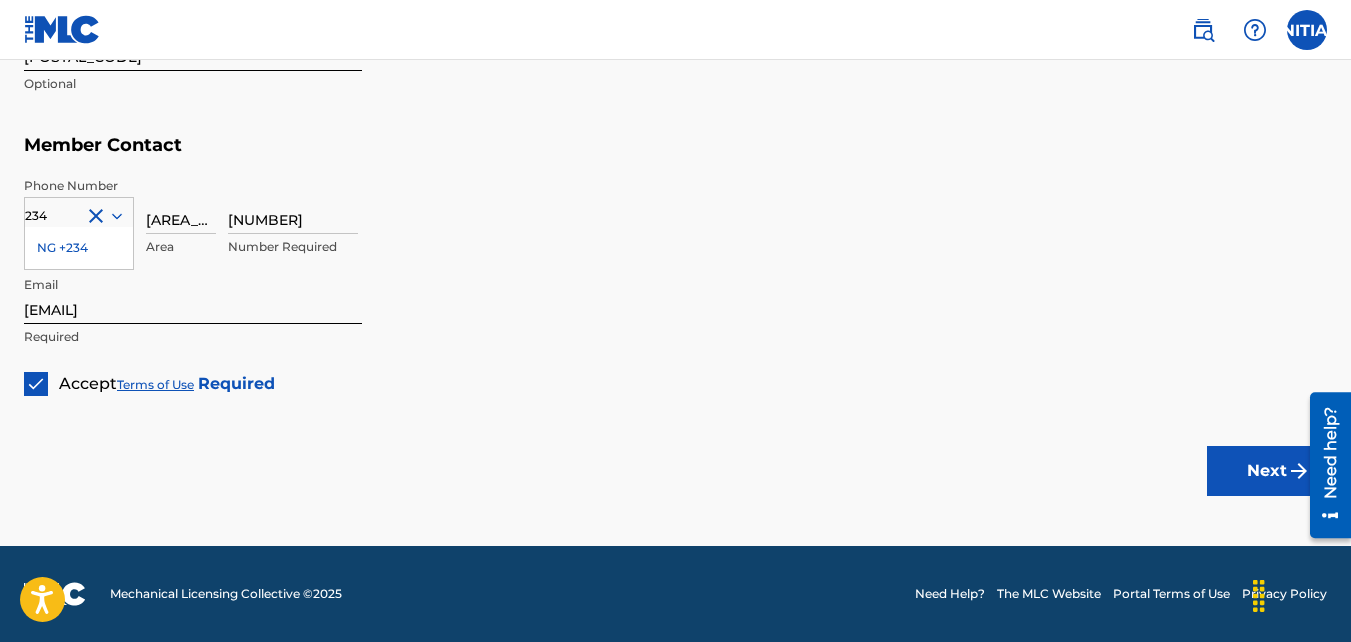 click on "Next" at bounding box center [1267, 471] 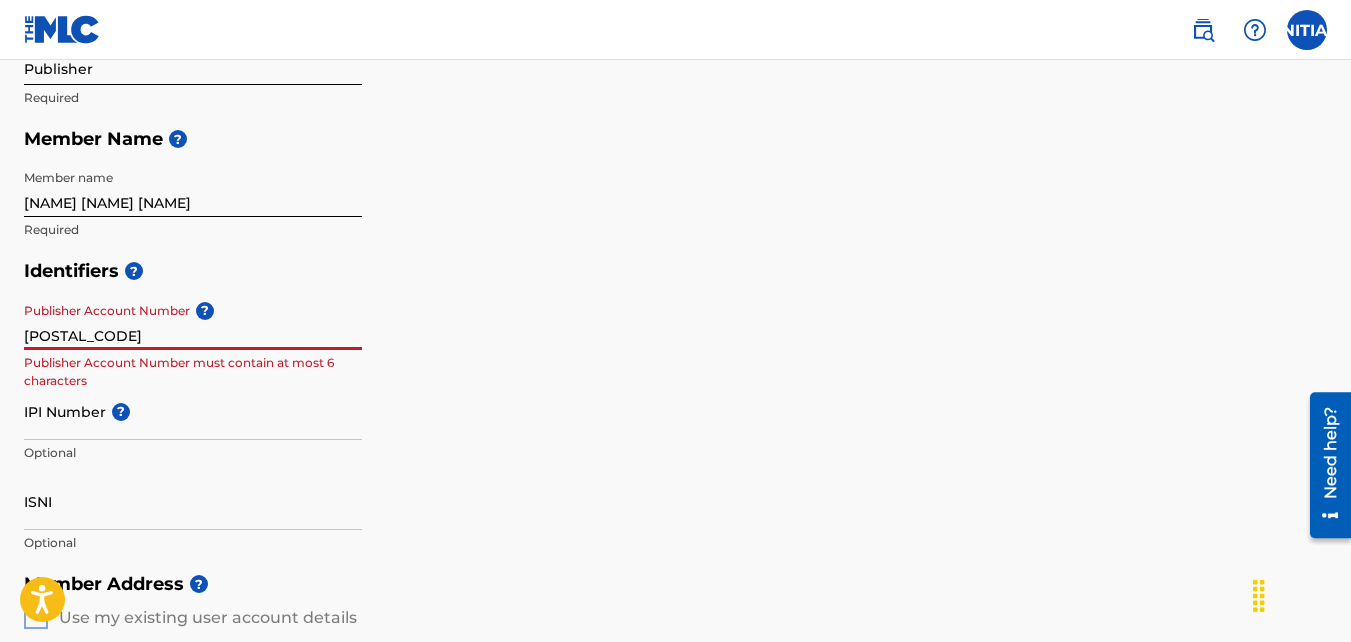 drag, startPoint x: 125, startPoint y: 333, endPoint x: -4, endPoint y: 370, distance: 134.20134 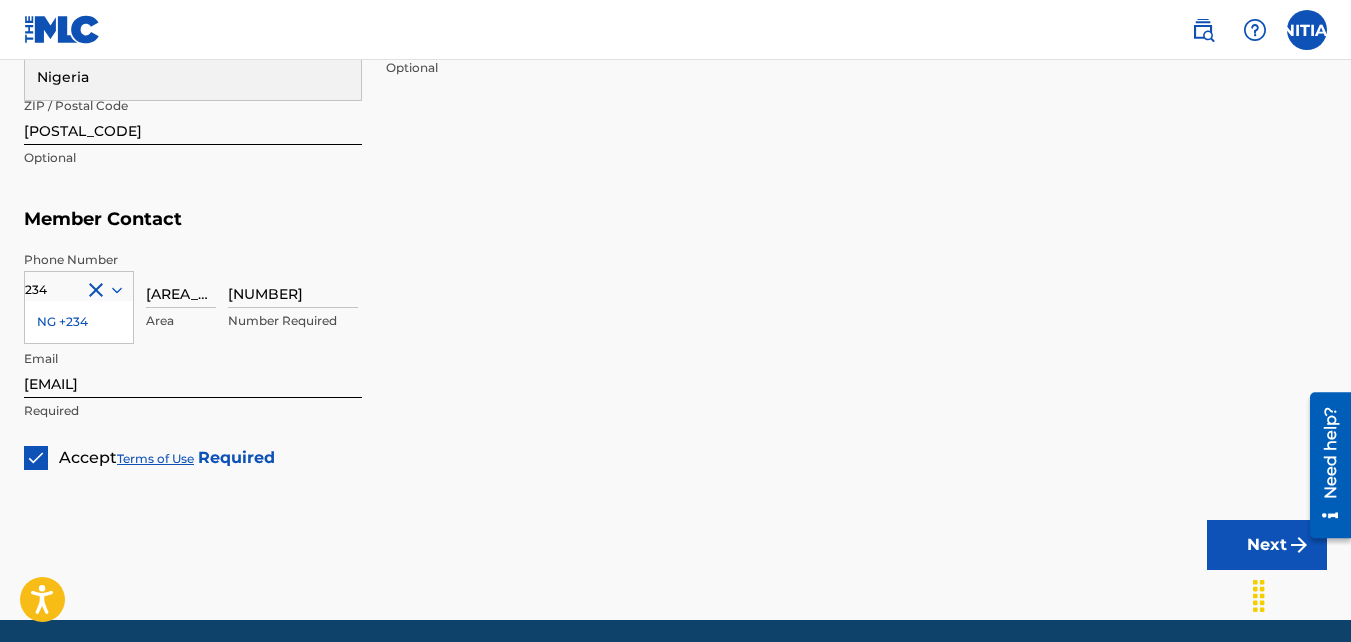 scroll, scrollTop: 1196, scrollLeft: 0, axis: vertical 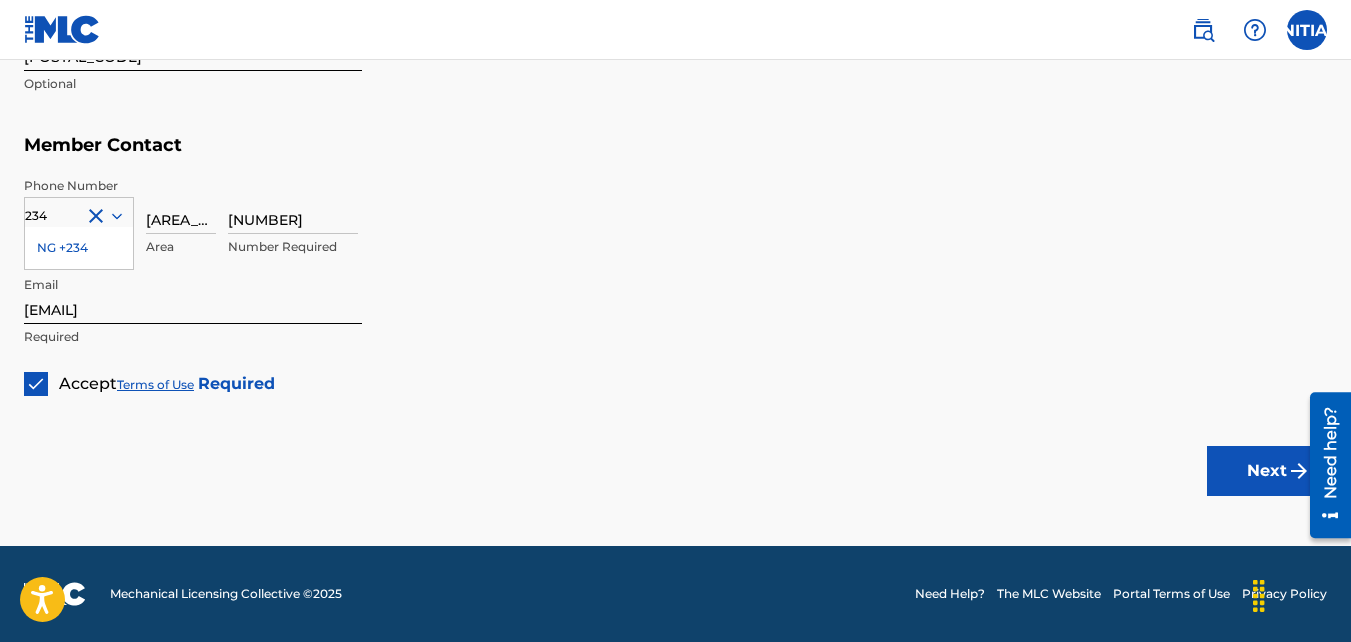 type 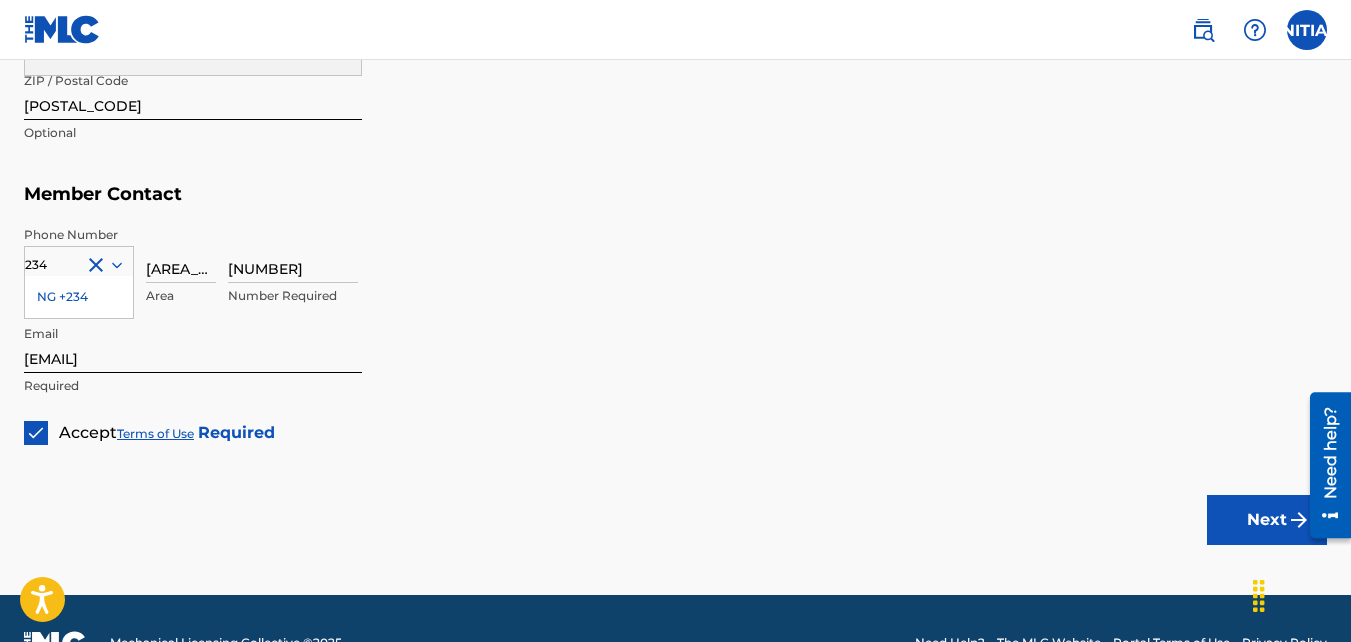 scroll, scrollTop: 1196, scrollLeft: 0, axis: vertical 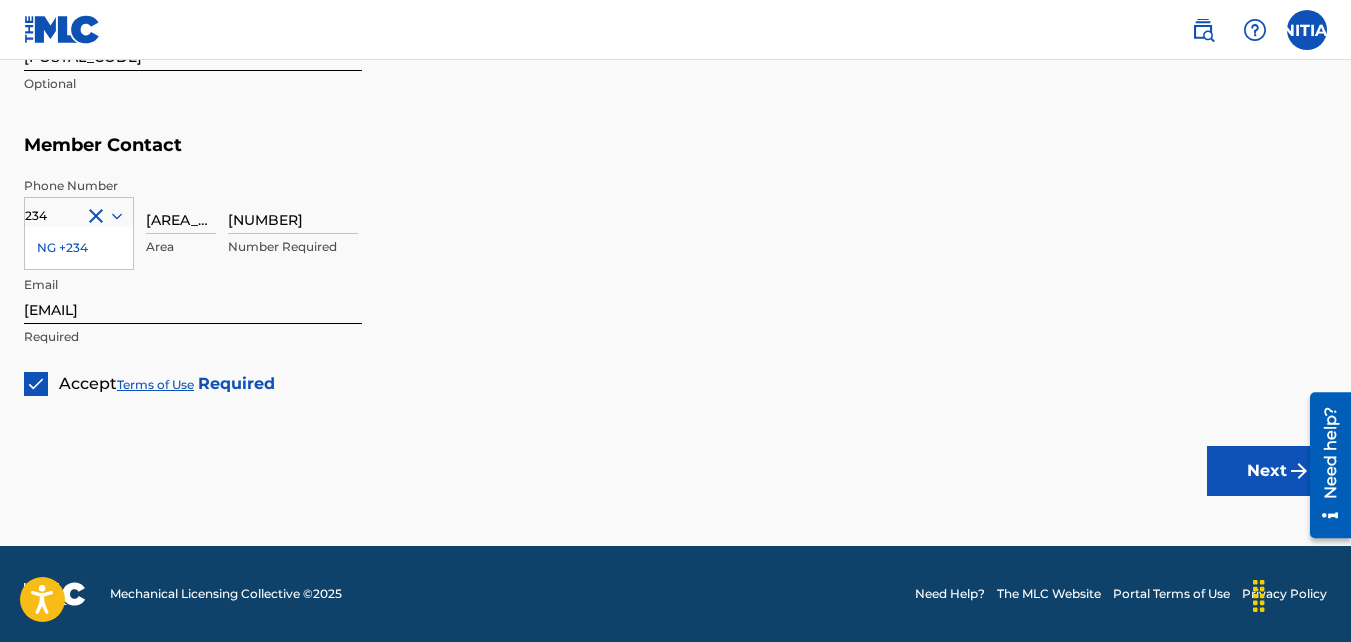 click on "Next" at bounding box center [1267, 471] 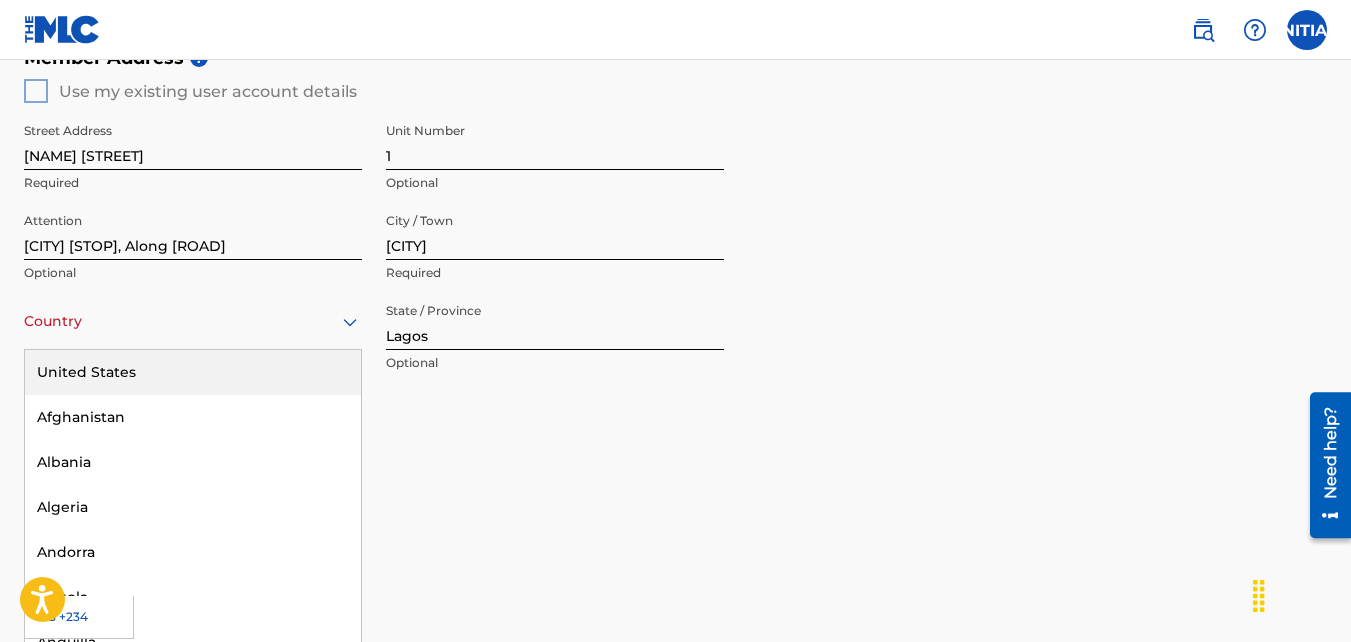 scroll, scrollTop: 836, scrollLeft: 0, axis: vertical 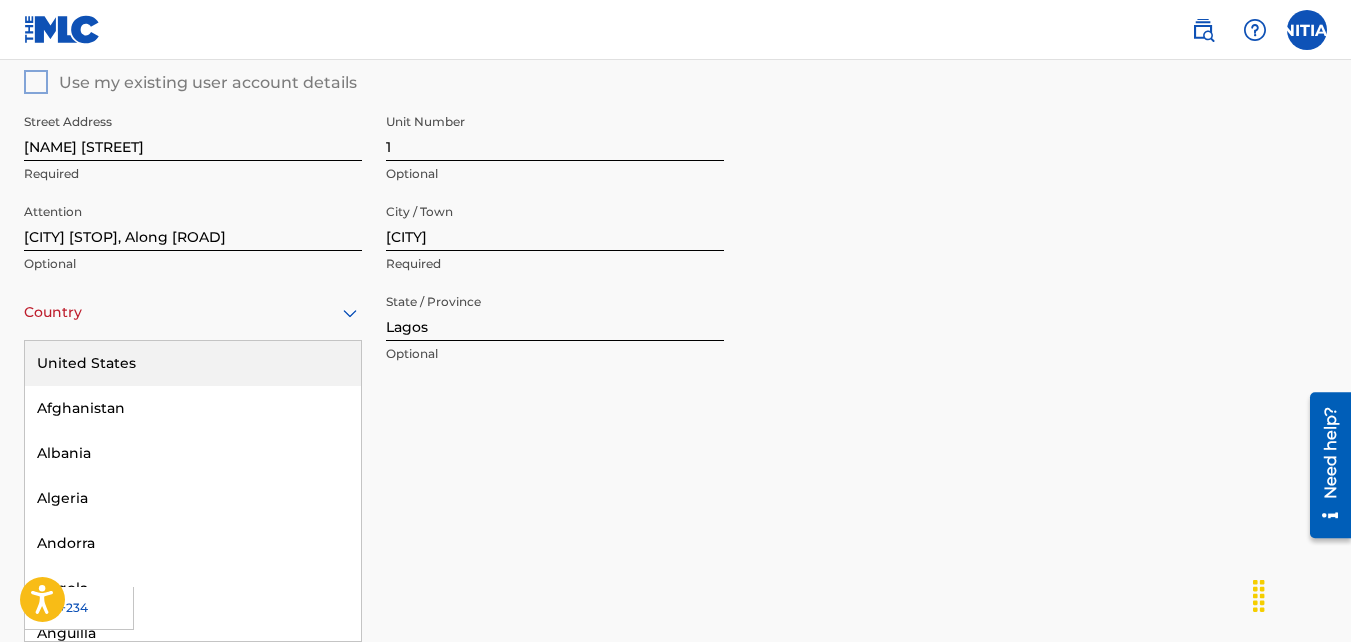 click 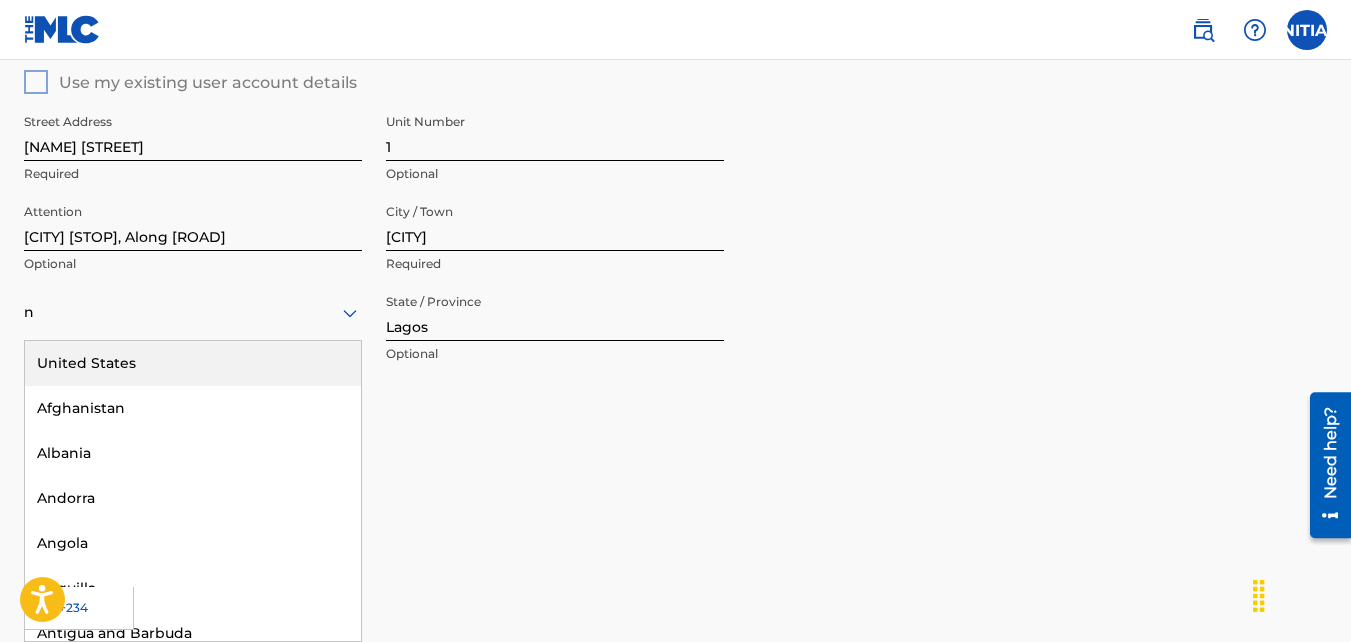 type on "nn" 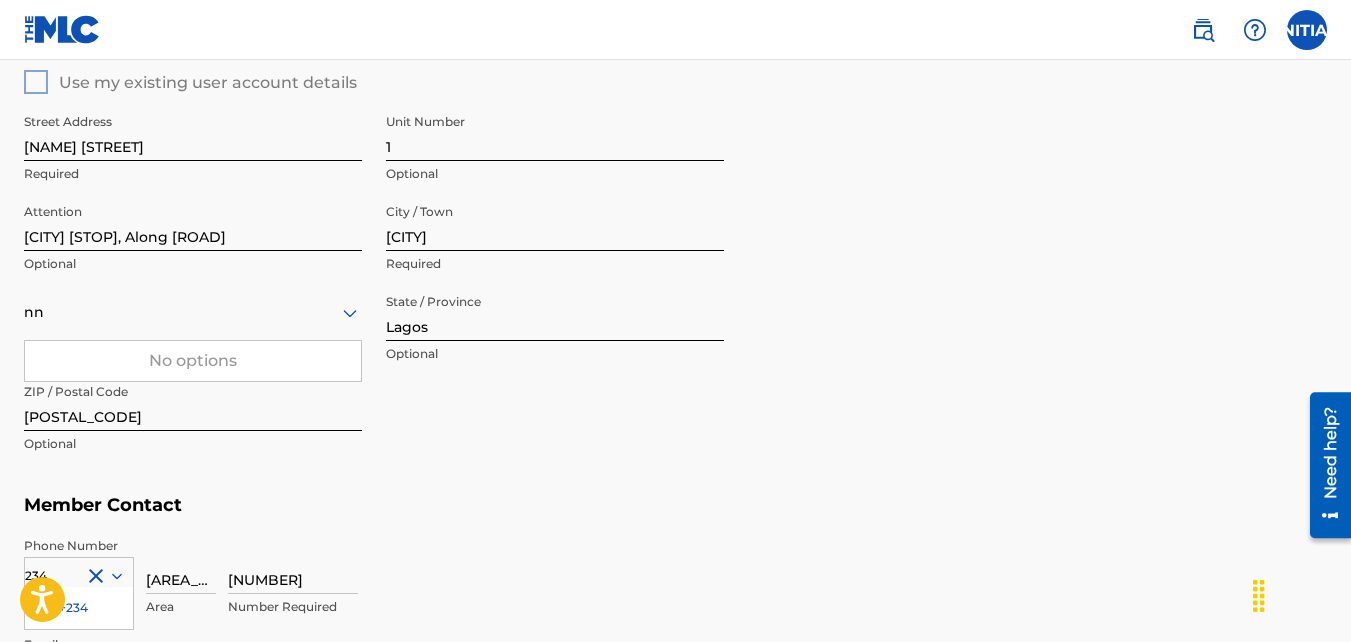 type 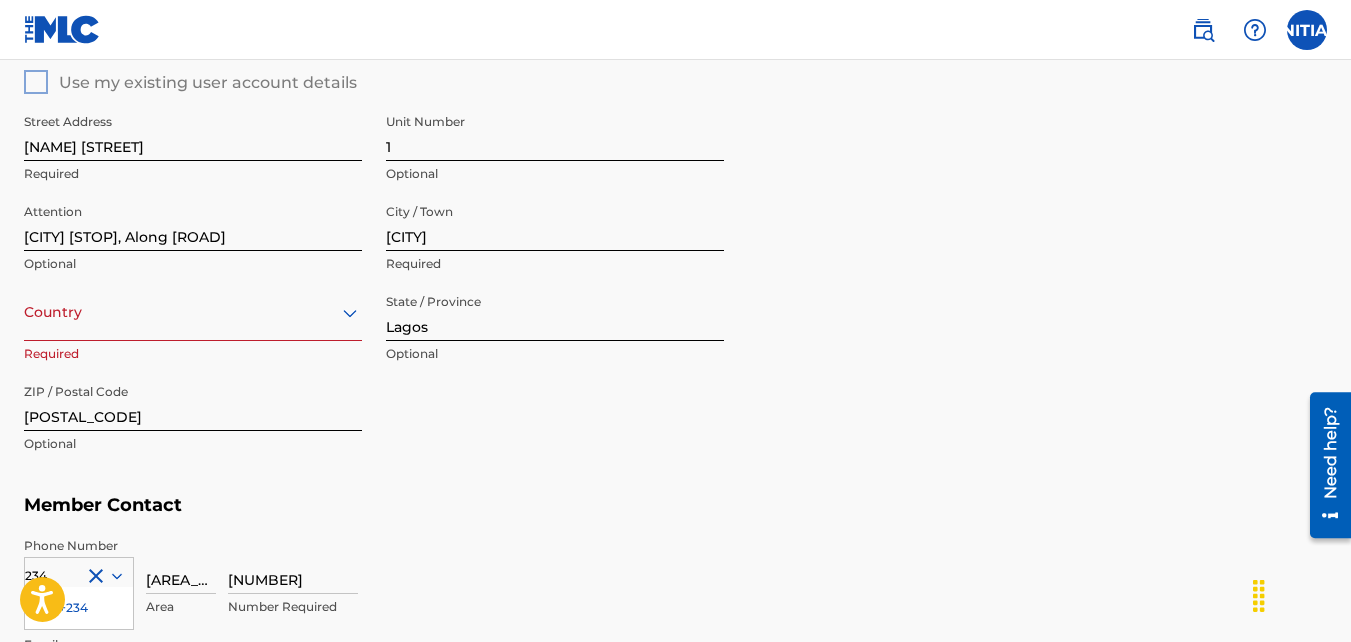 click at bounding box center [193, 312] 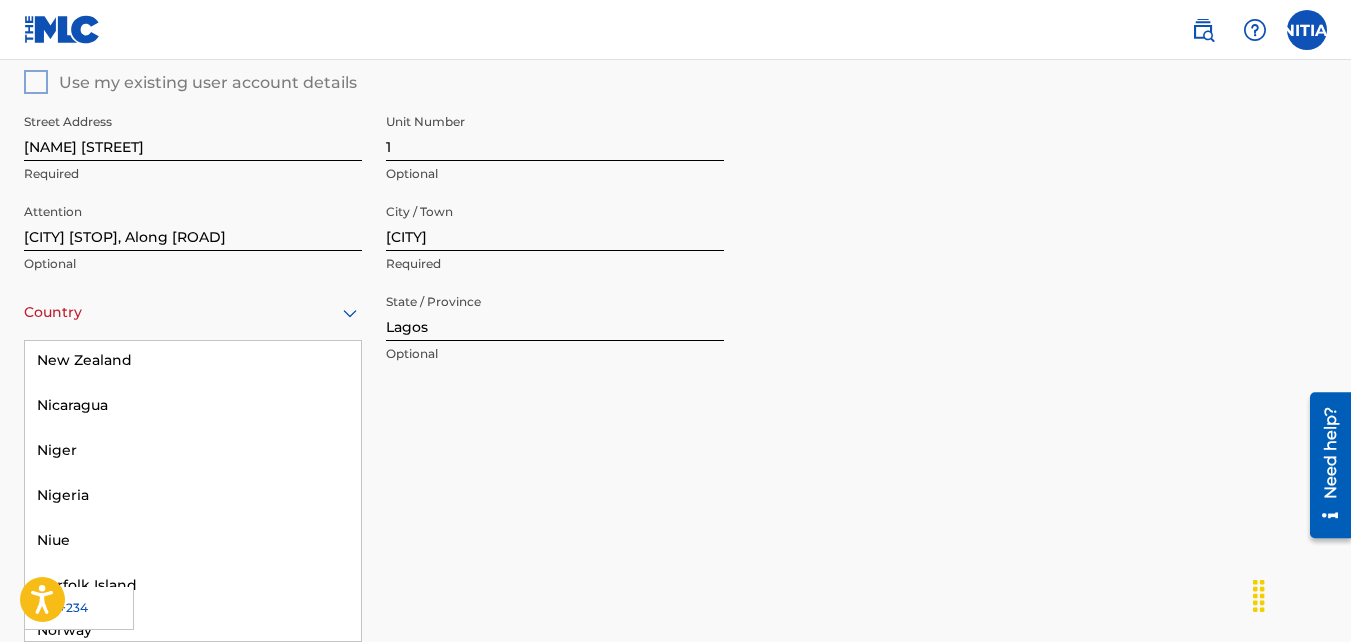scroll, scrollTop: 6586, scrollLeft: 0, axis: vertical 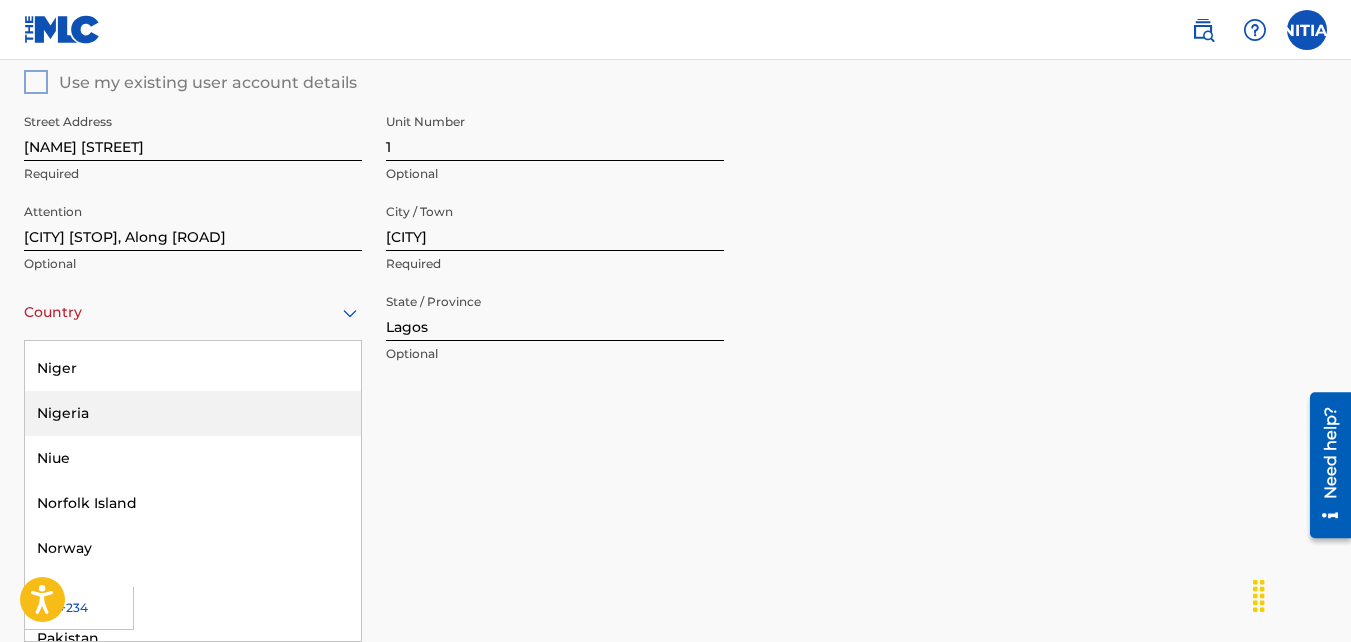 click on "Nigeria" at bounding box center [193, 413] 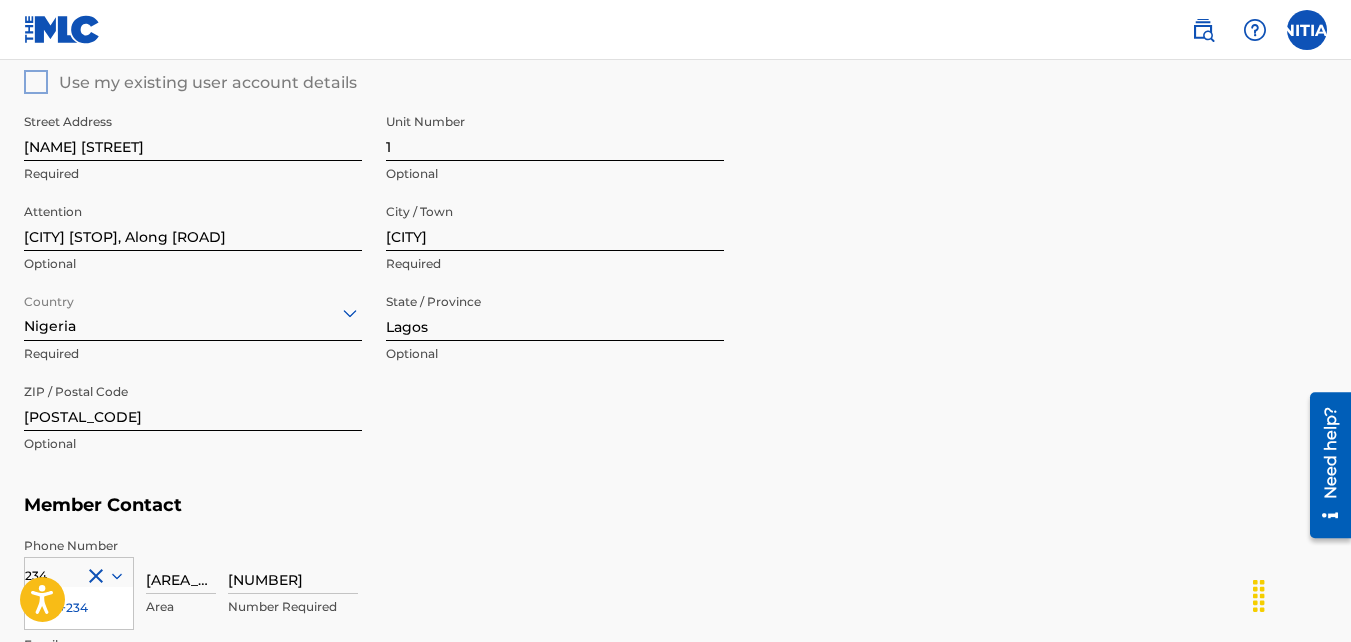 scroll, scrollTop: 1196, scrollLeft: 0, axis: vertical 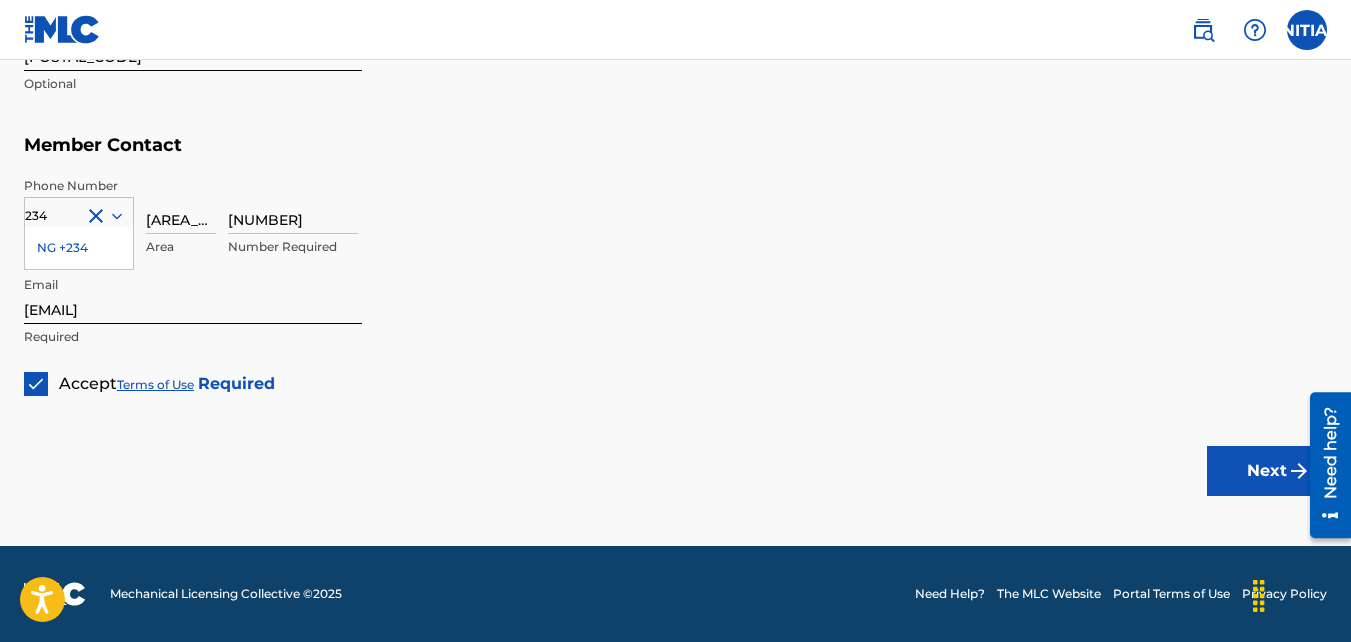 click on "Next" at bounding box center [1267, 471] 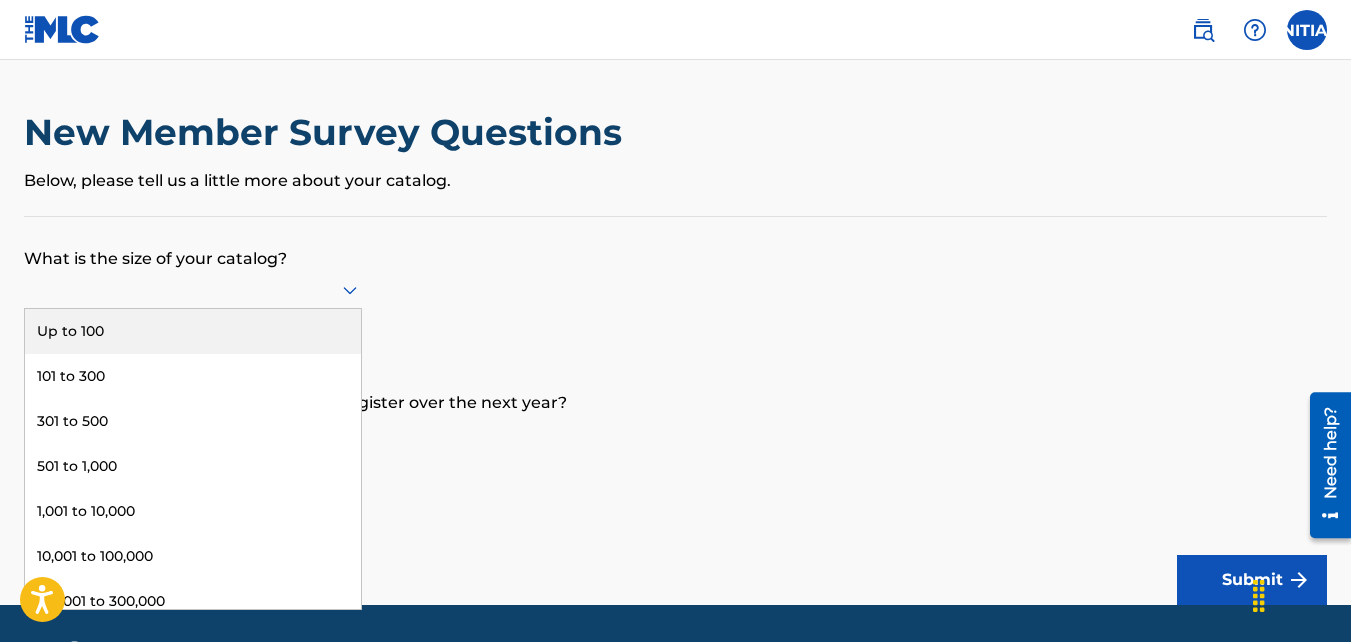 click 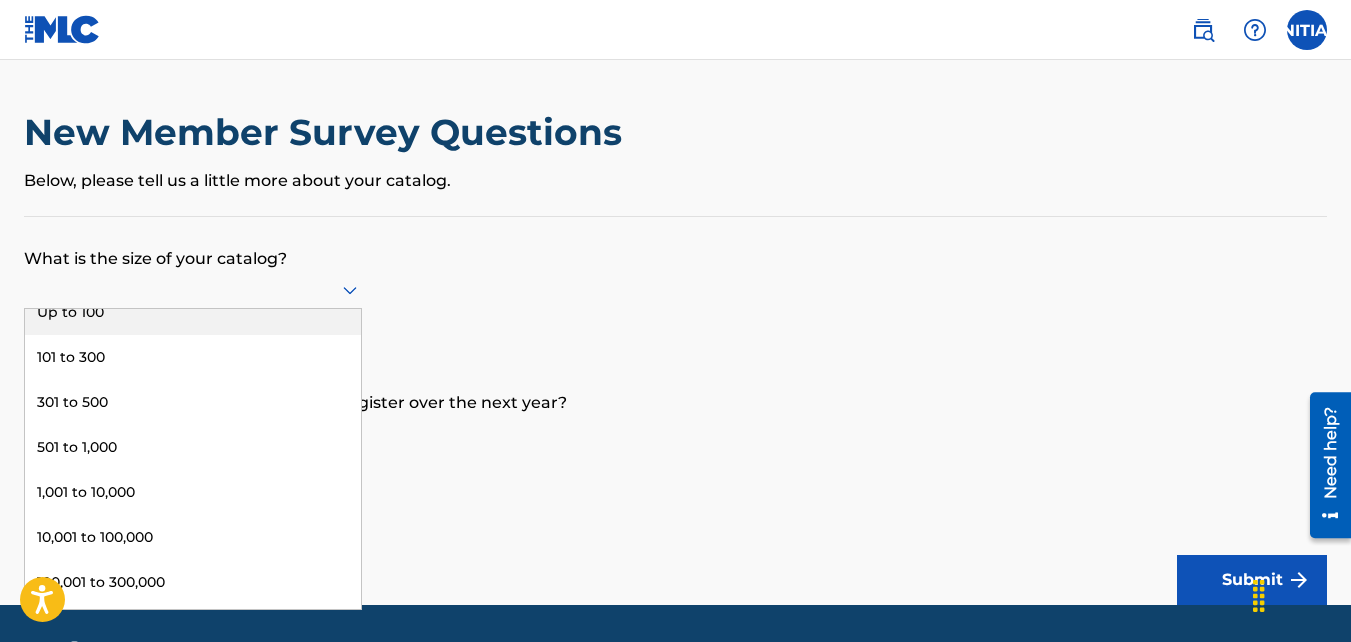 scroll, scrollTop: 0, scrollLeft: 0, axis: both 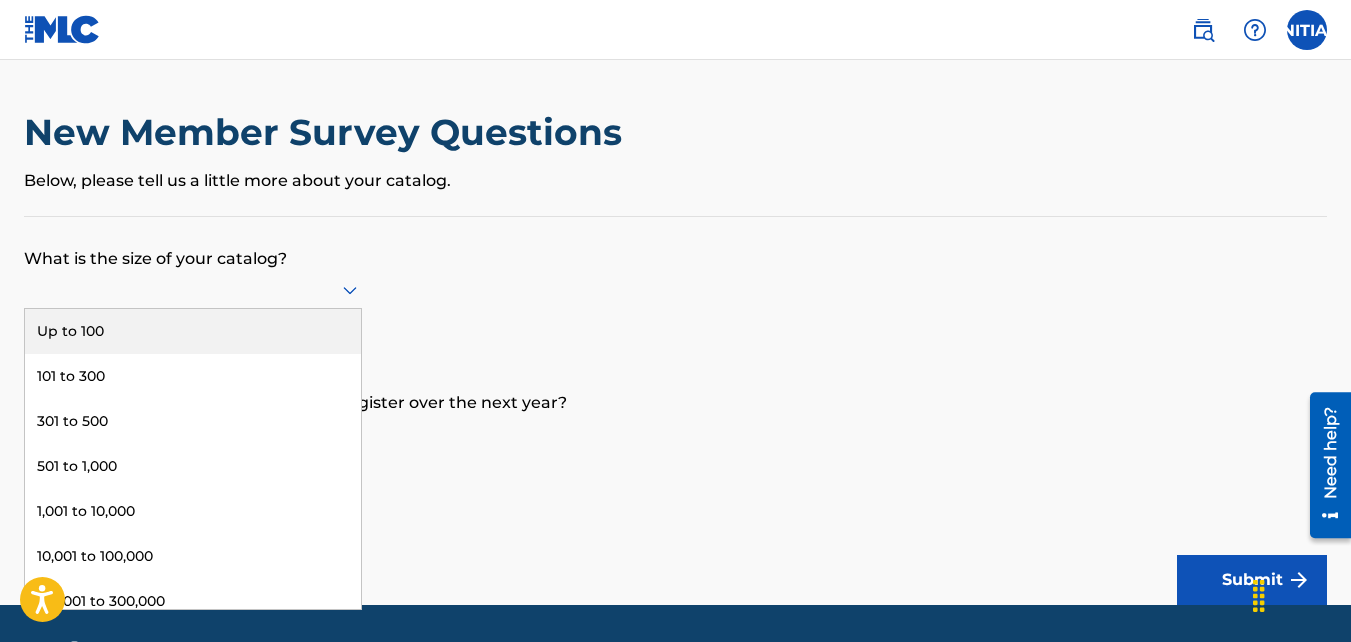 click on "What is the size of your catalog? 9 results available. Use Up and Down to choose options, press Enter to select the currently focused option, press Escape to exit the menu, press Tab to select the option and exit the menu. Up to 100 101 to 300 301 to 500 501 to 1,000 1,001 to 10,000 10,001 to 100,000 100,001 to 300,000 301,000 to 500,000 Over 500,000 Required How many works are you expecting to register over the next year? Required Back Submit" at bounding box center (675, 411) 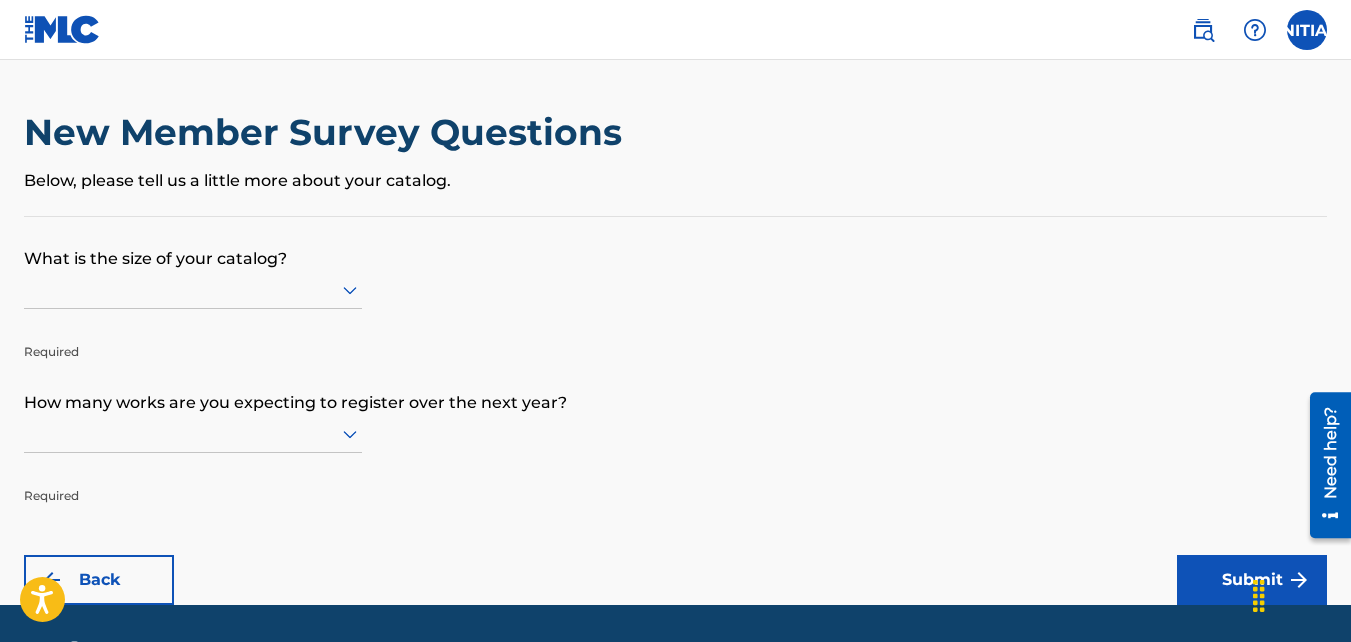 click on "New Member Survey Questions Below, please tell us a little more about your catalog." at bounding box center (675, 163) 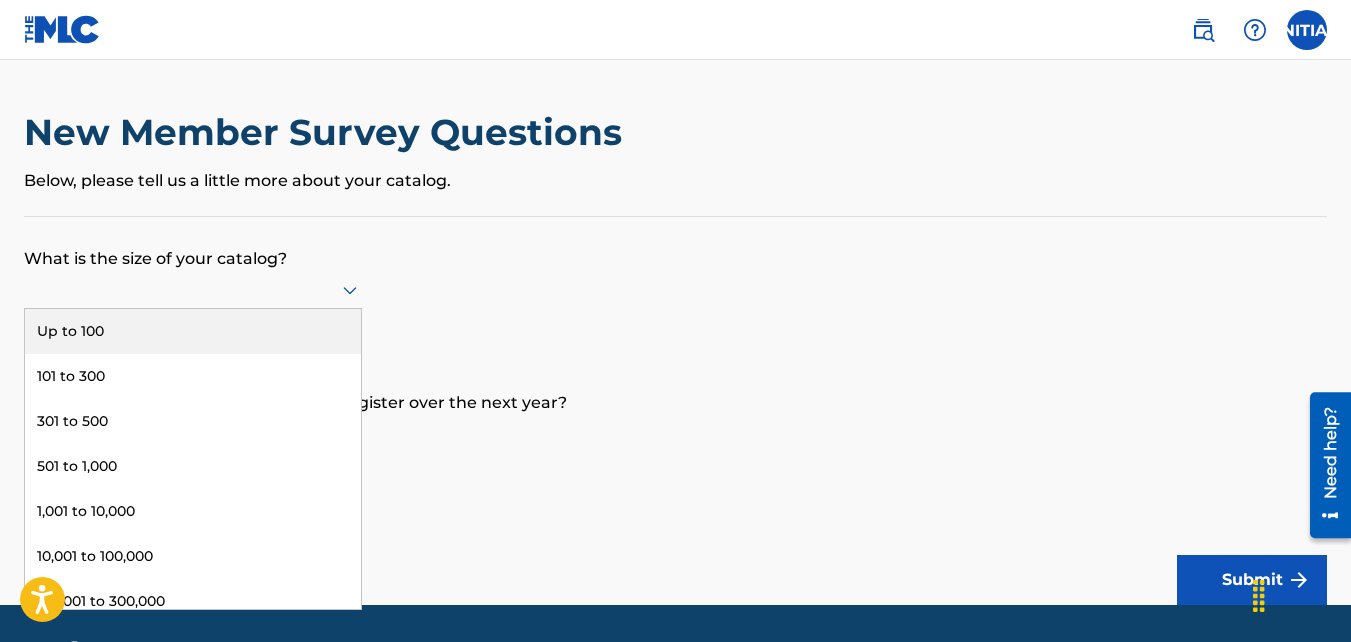 click at bounding box center (193, 289) 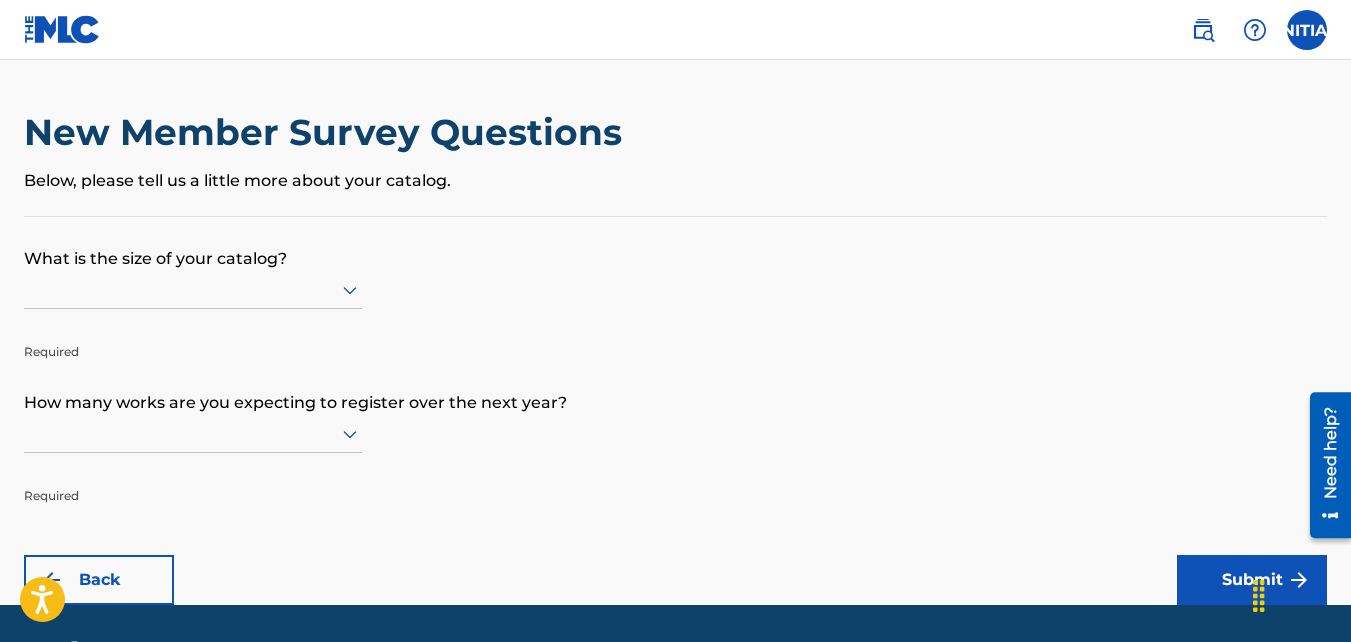 click on "What is the size of your catalog?" at bounding box center [675, 244] 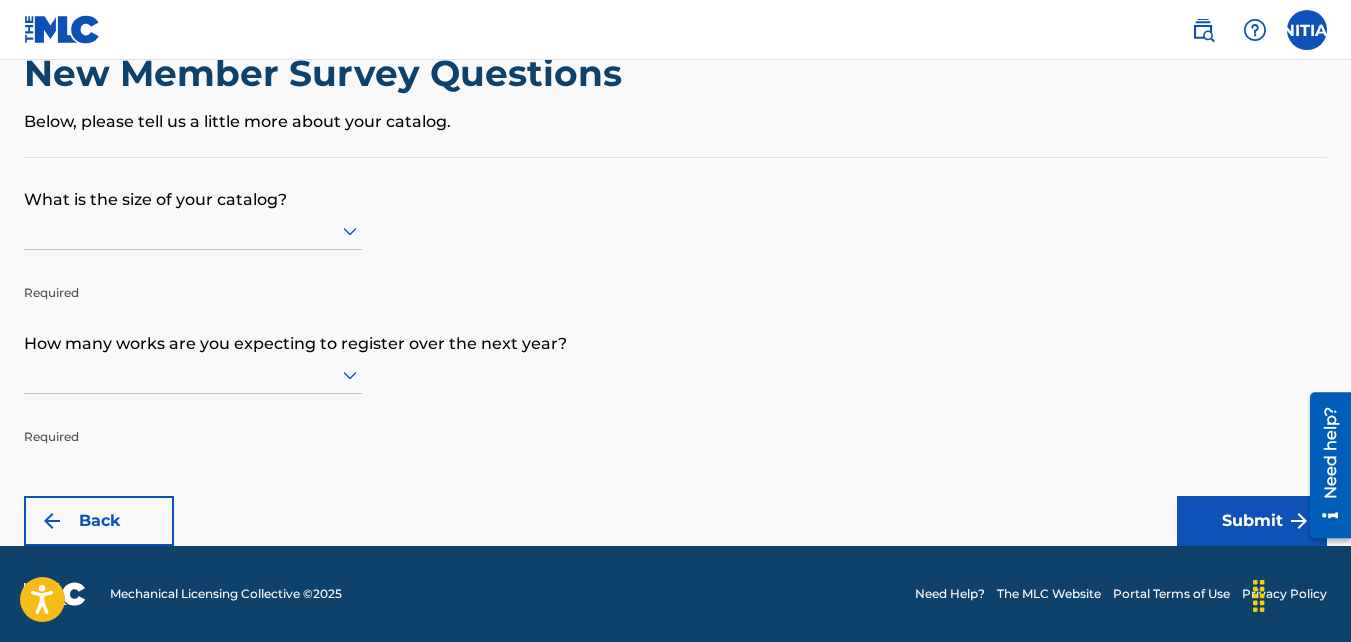 click 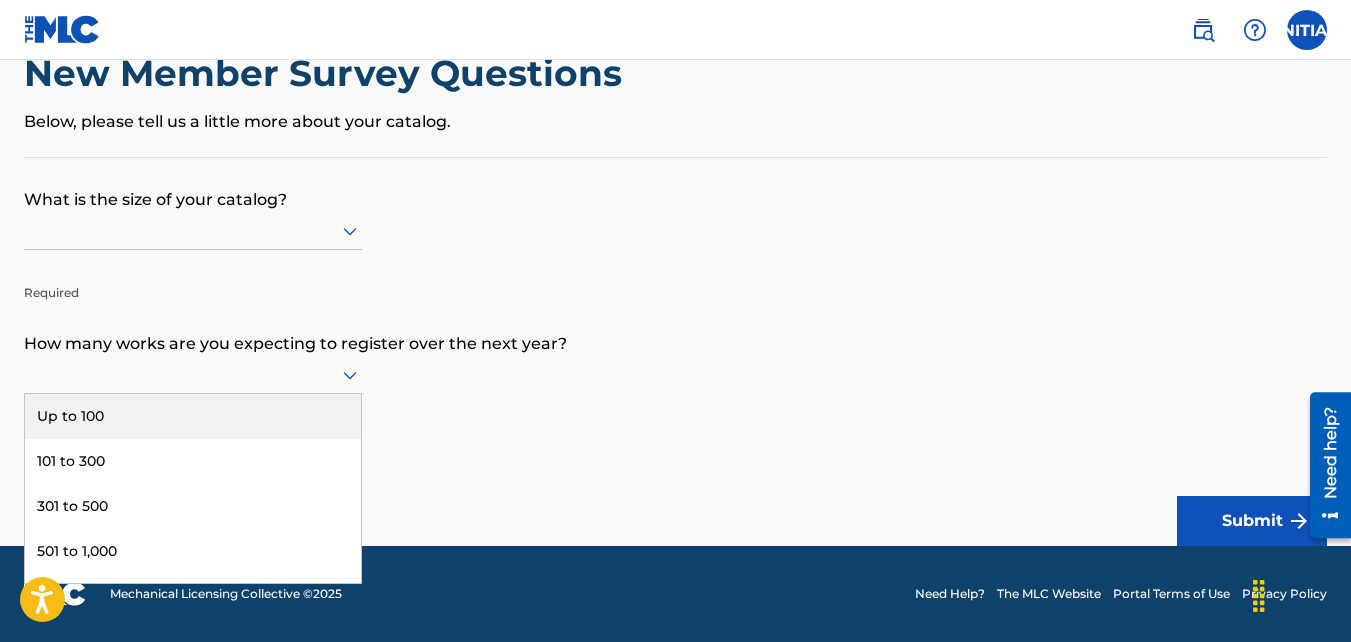 click 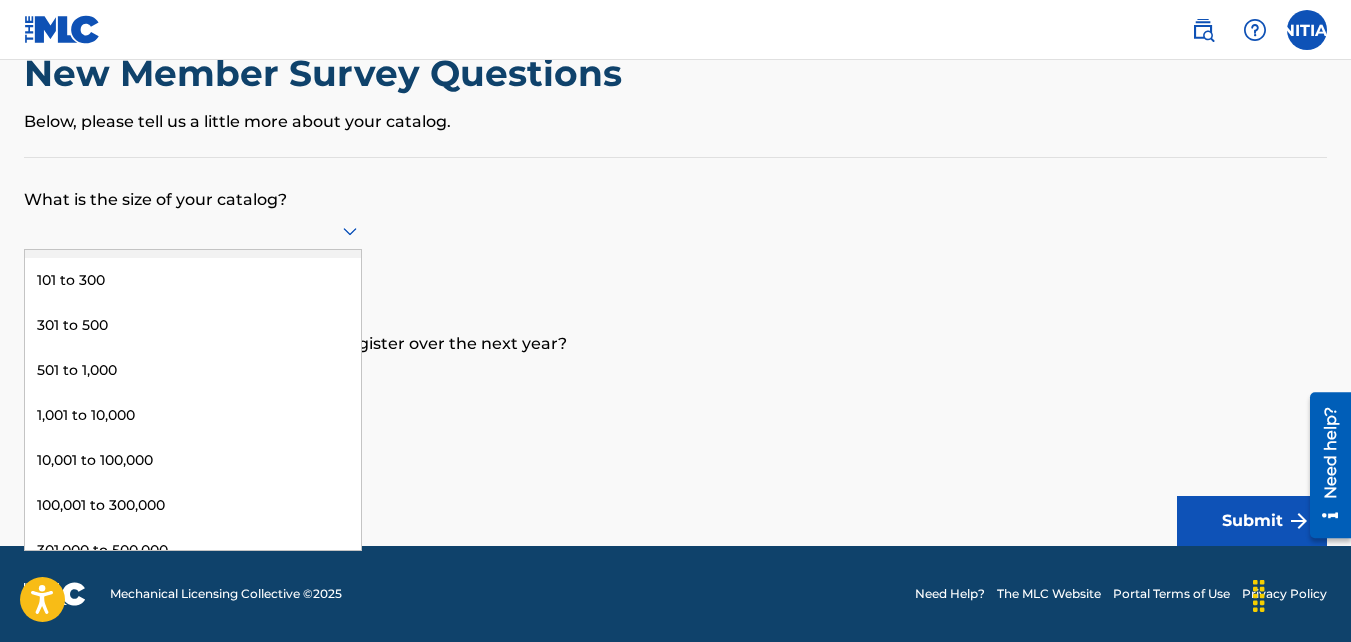 scroll, scrollTop: 0, scrollLeft: 0, axis: both 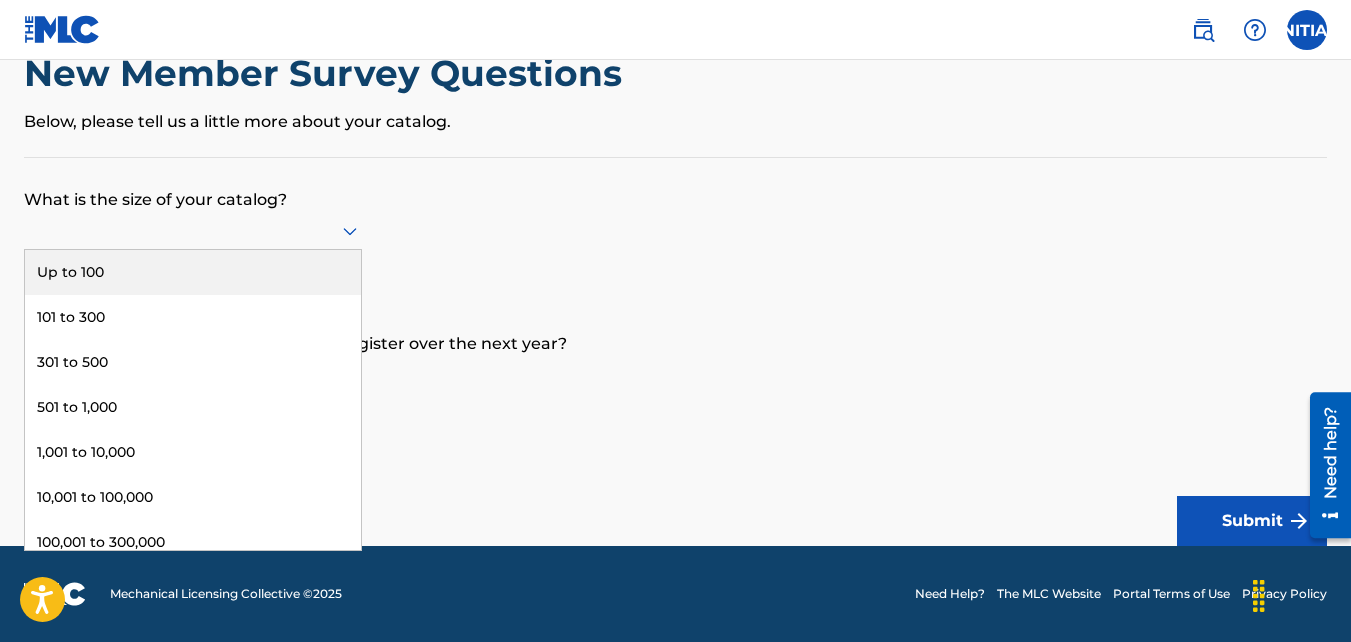 click 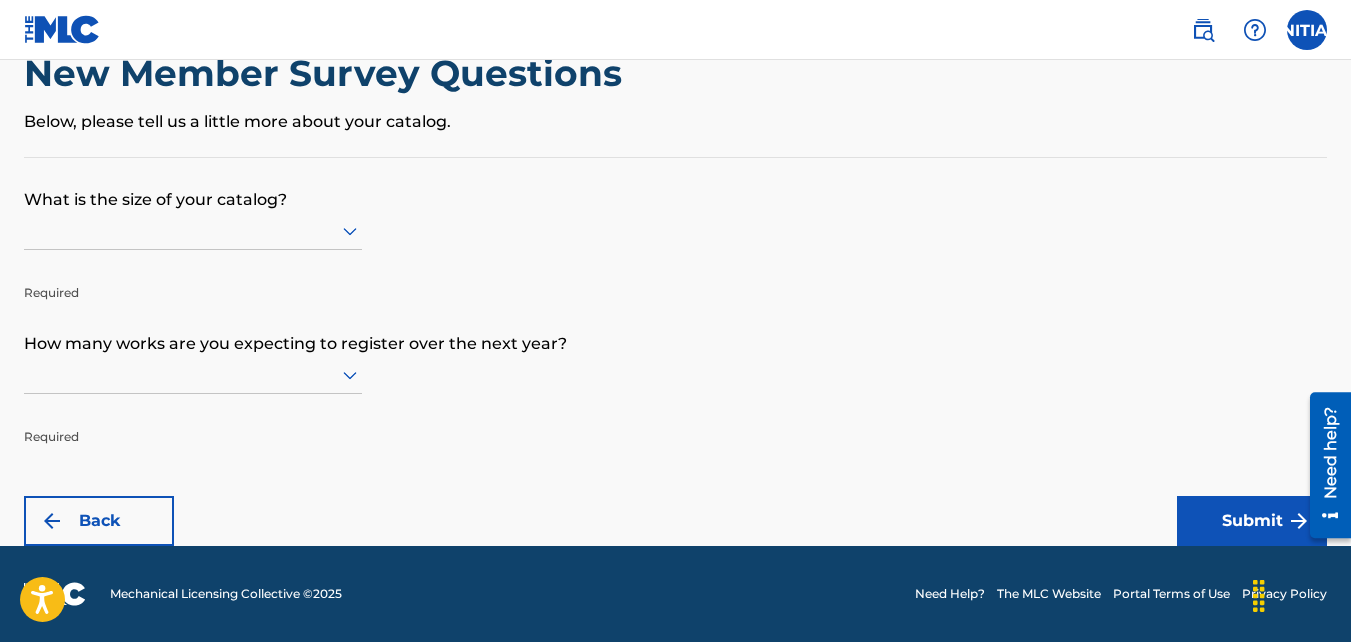 click on "What is the size of your catalog? Required How many works are you expecting to register over the next year? Required Back Submit" at bounding box center [675, 352] 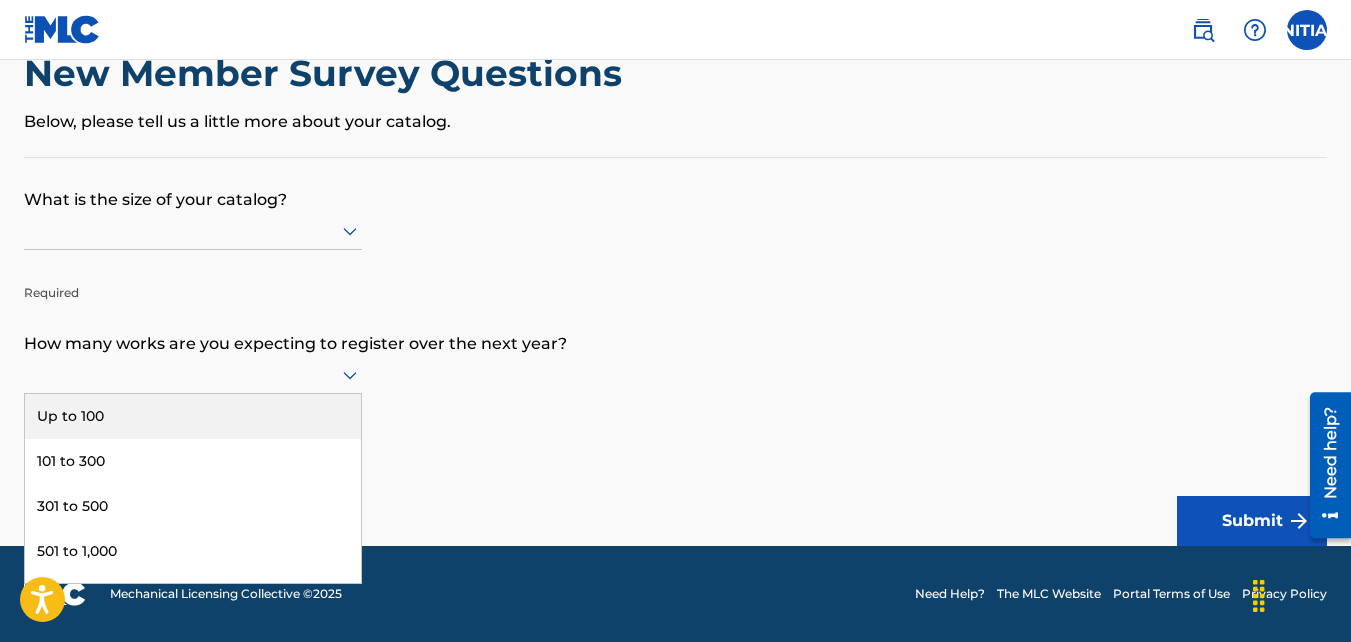 click 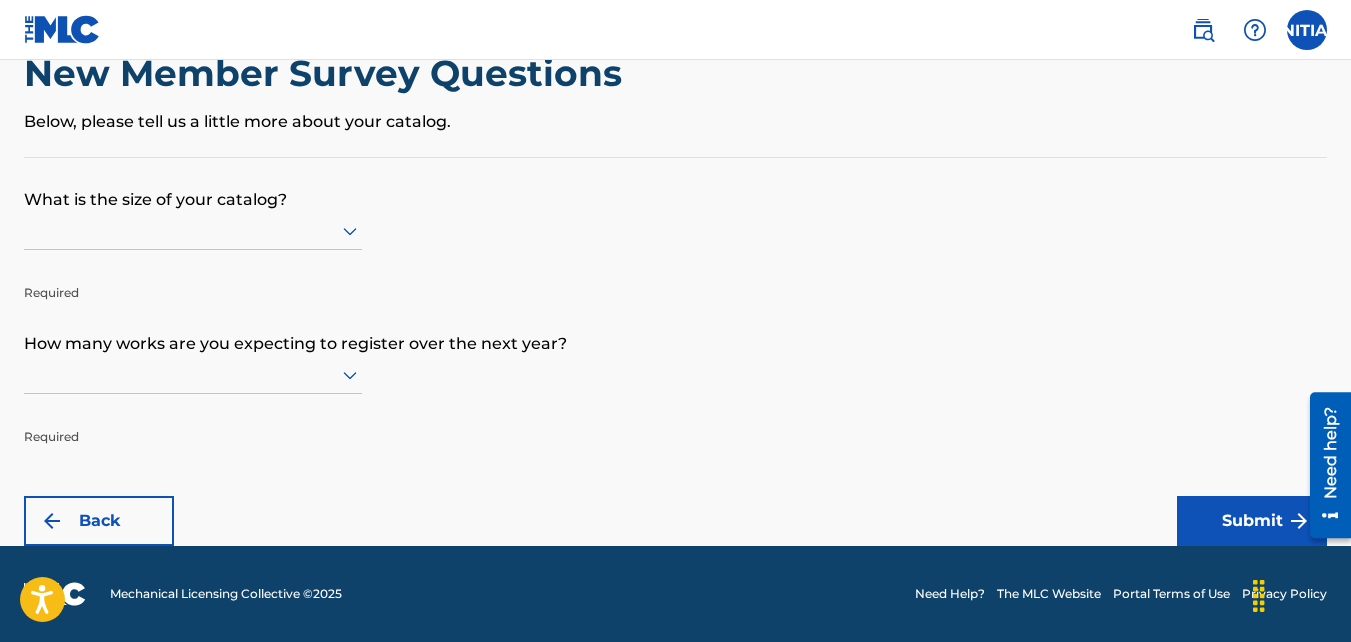 click 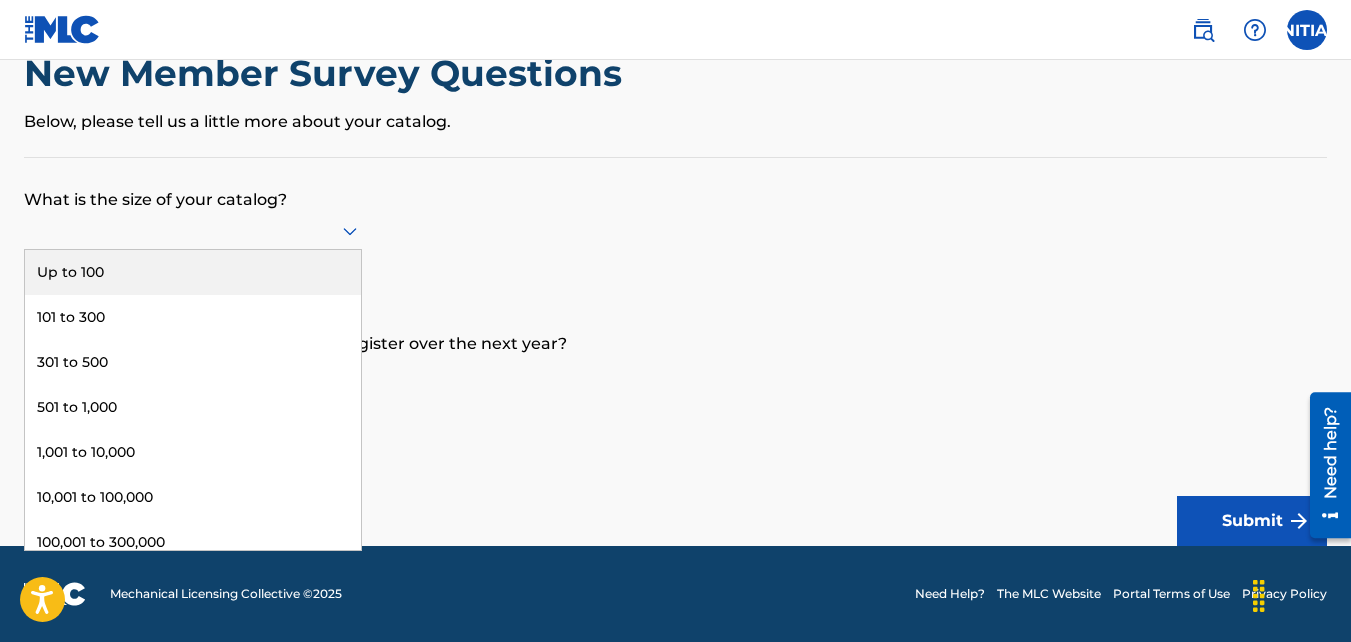 click on "Up to 100" at bounding box center (193, 272) 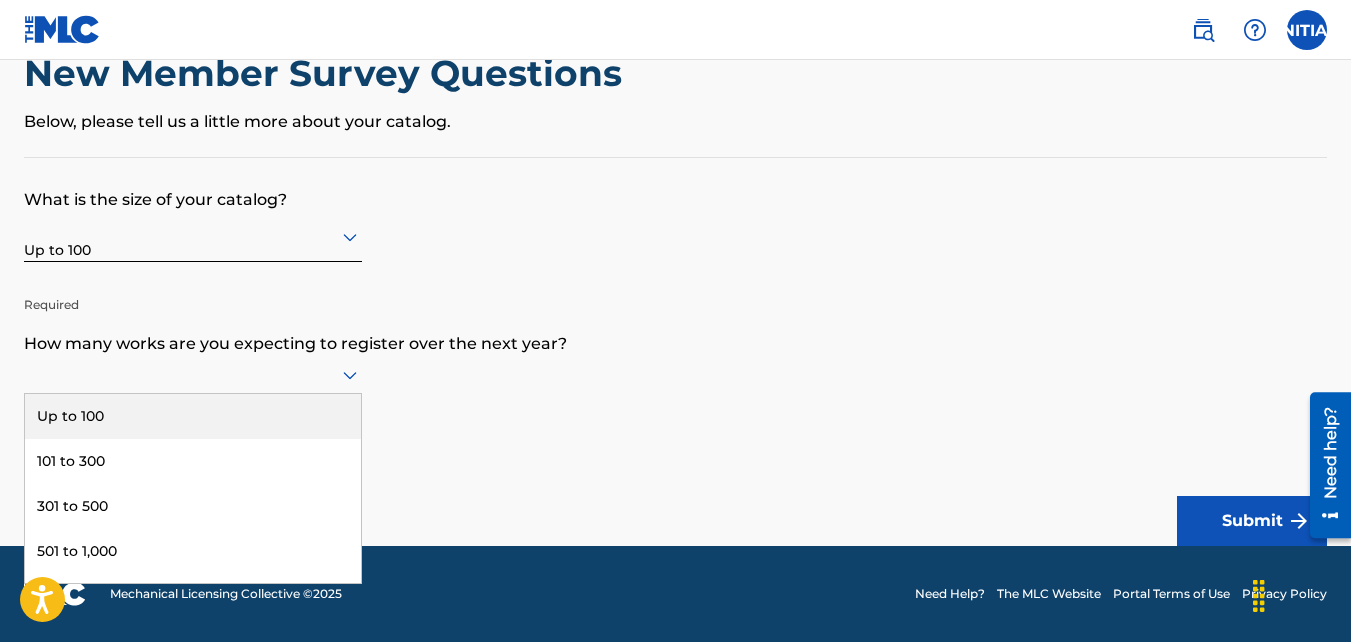 click 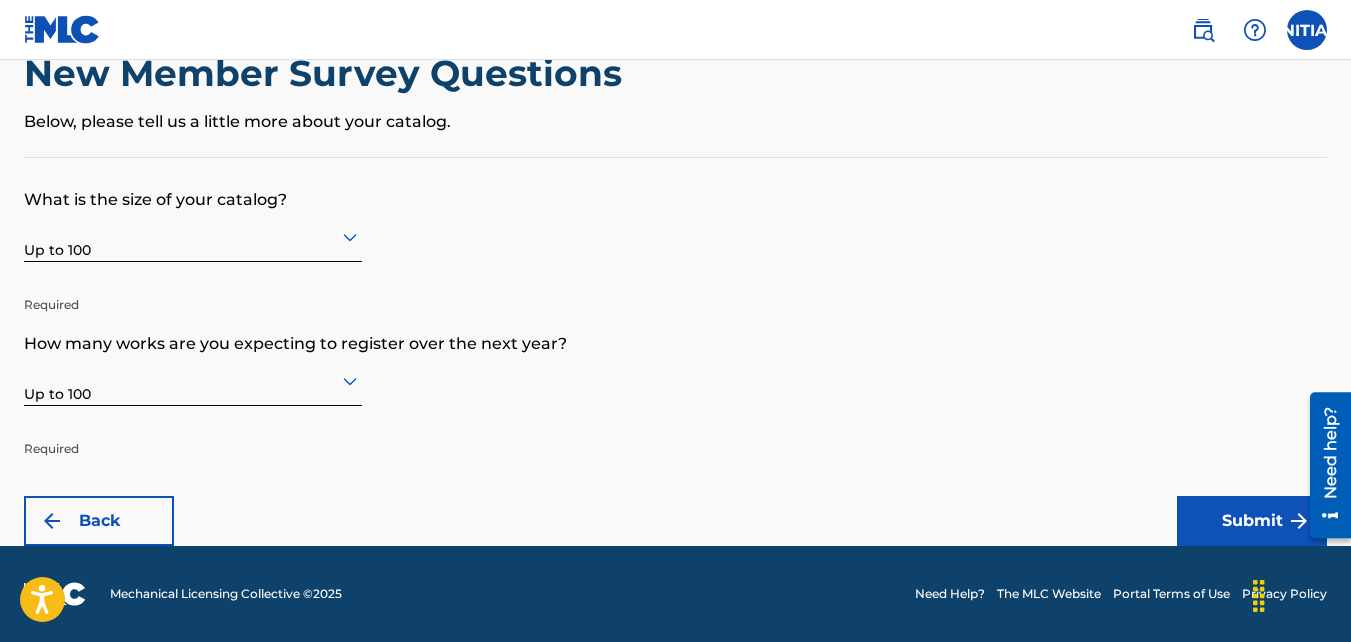 click on "Back" at bounding box center [99, 521] 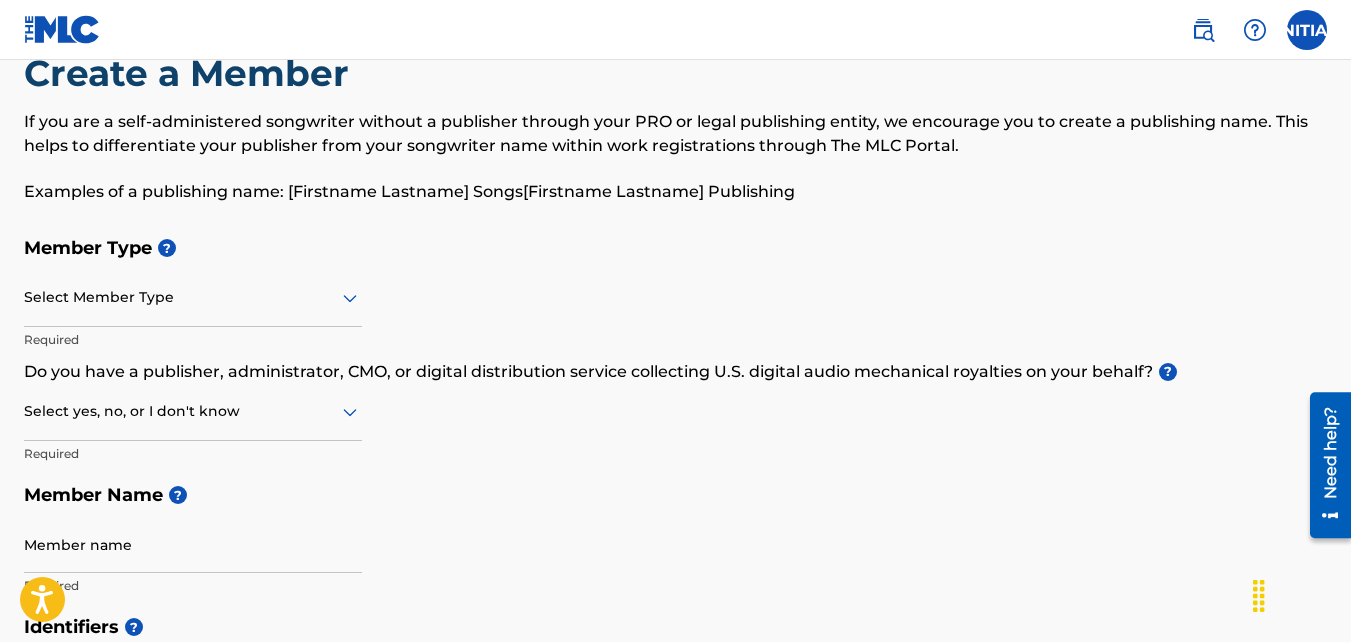 scroll, scrollTop: 0, scrollLeft: 0, axis: both 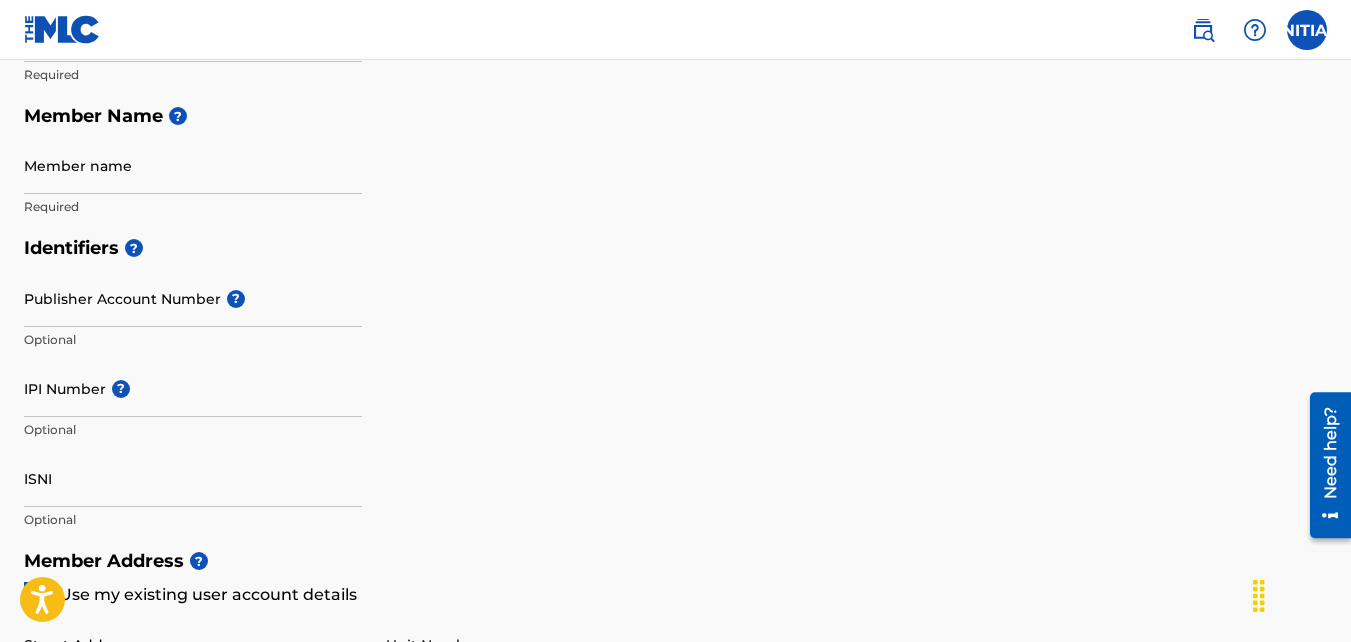 click on "Publisher Account Number ?" at bounding box center [193, 298] 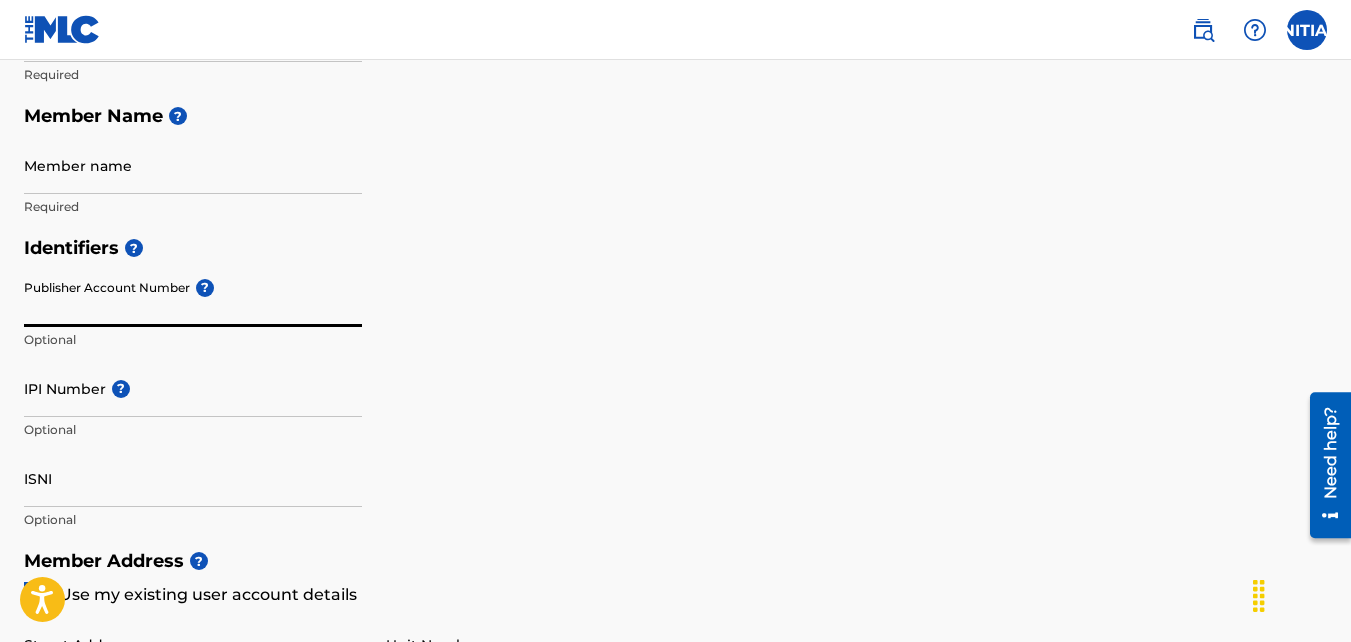 click on "Identifiers ? Publisher Account Number ? Optional IPI Number ? Optional ISNI Optional" at bounding box center (675, 383) 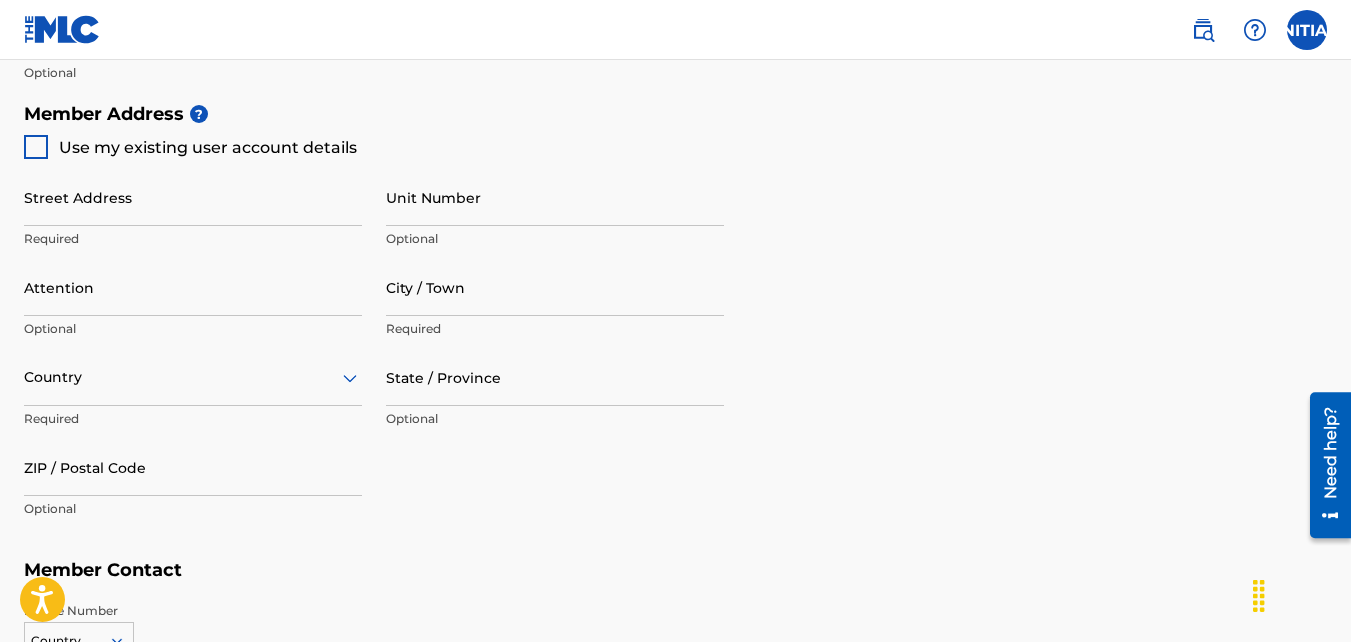 scroll, scrollTop: 891, scrollLeft: 0, axis: vertical 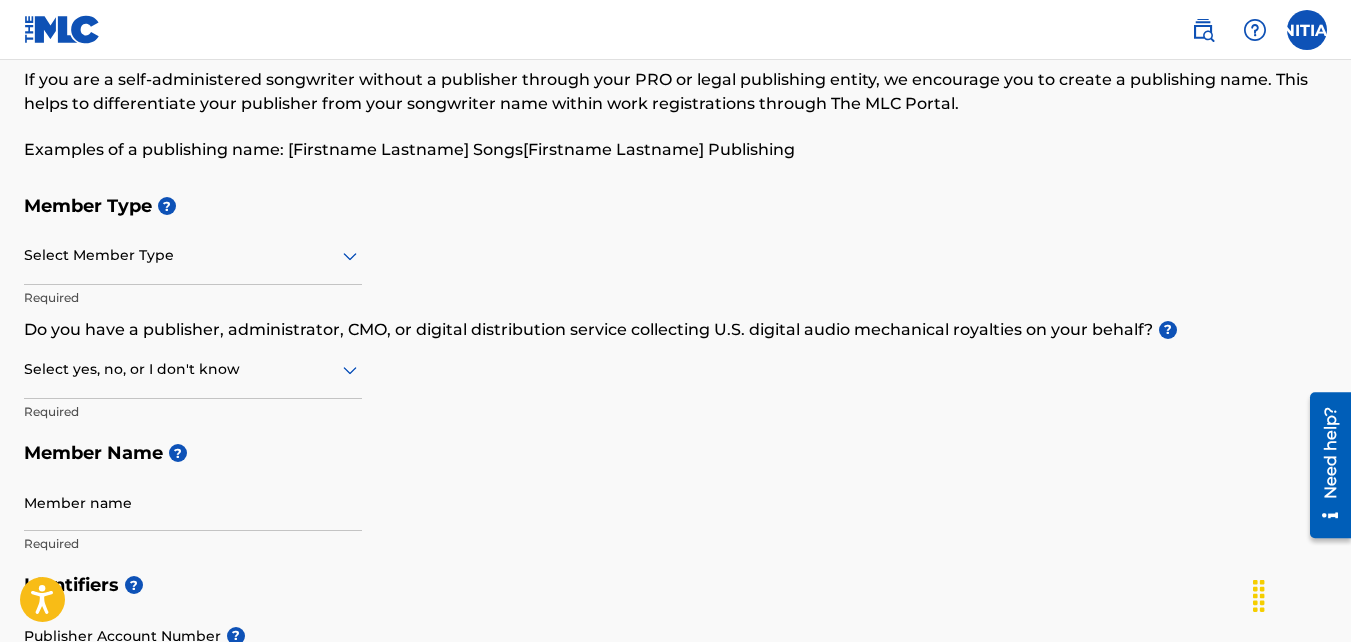 click 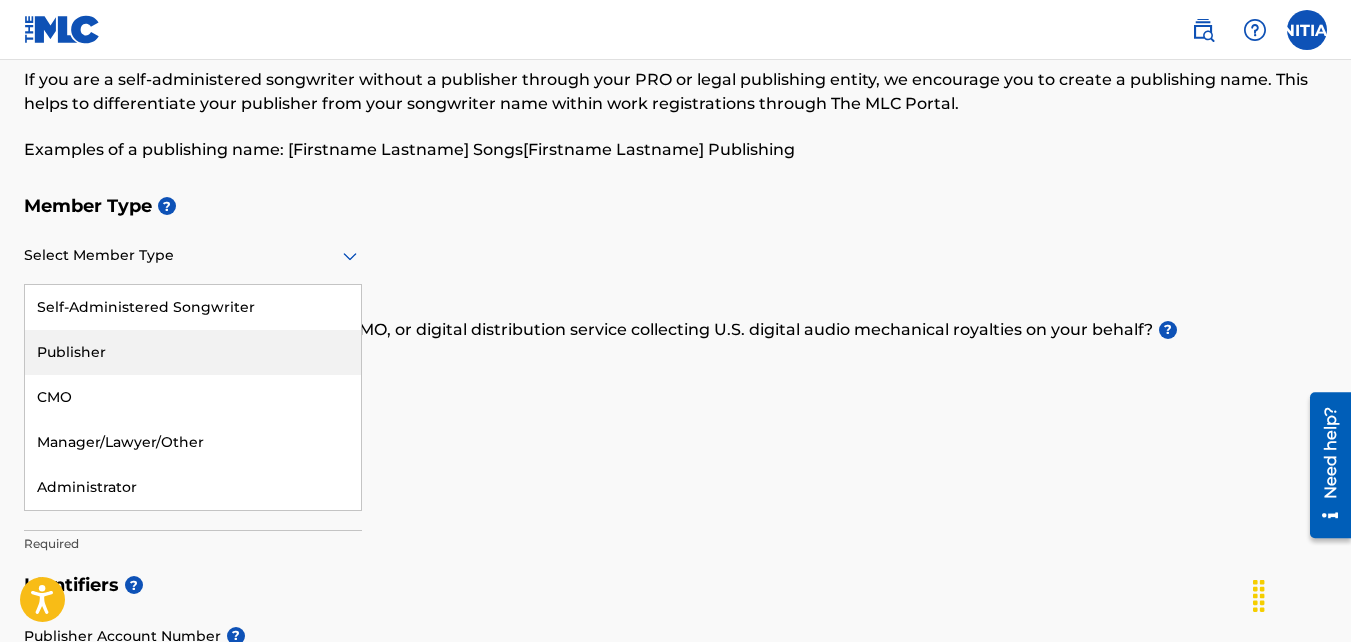 click on "Publisher" at bounding box center (193, 352) 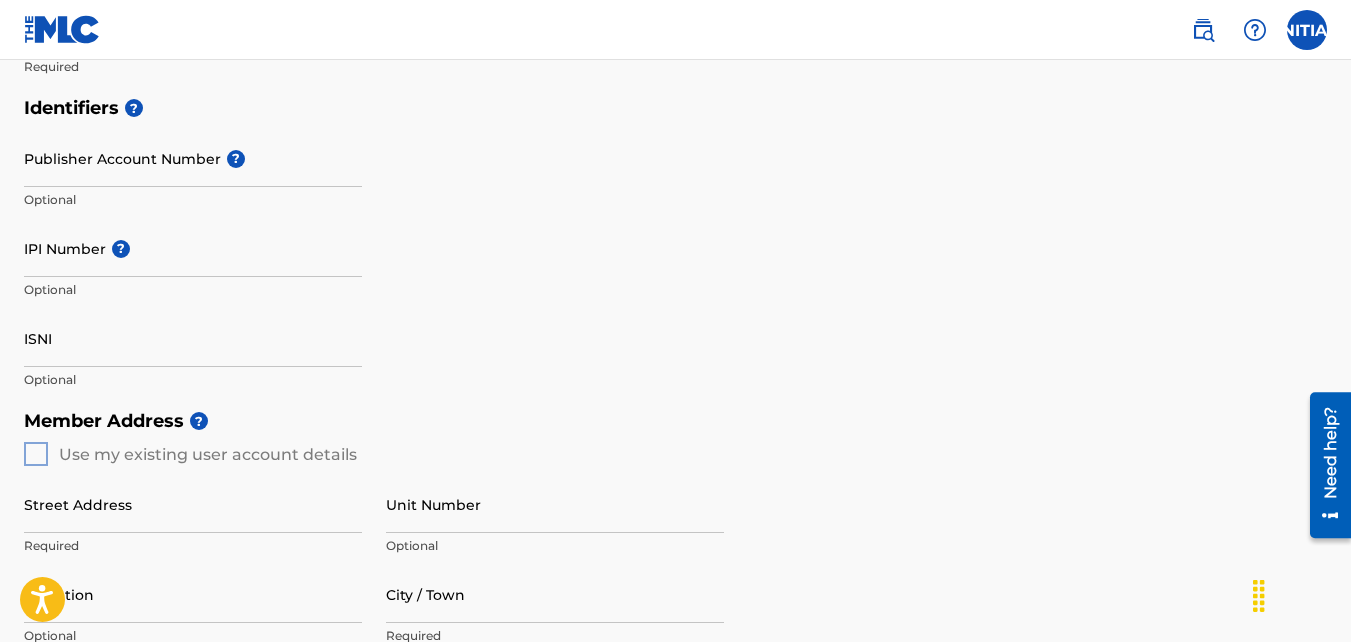 scroll, scrollTop: 406, scrollLeft: 0, axis: vertical 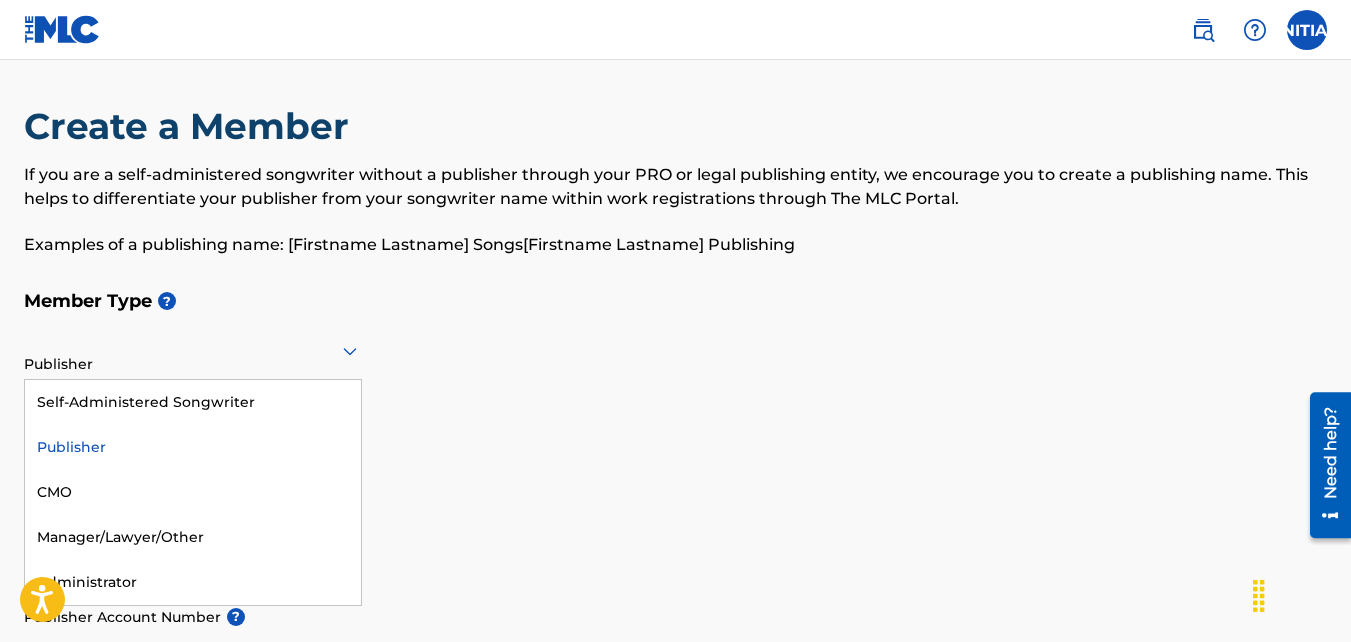 click 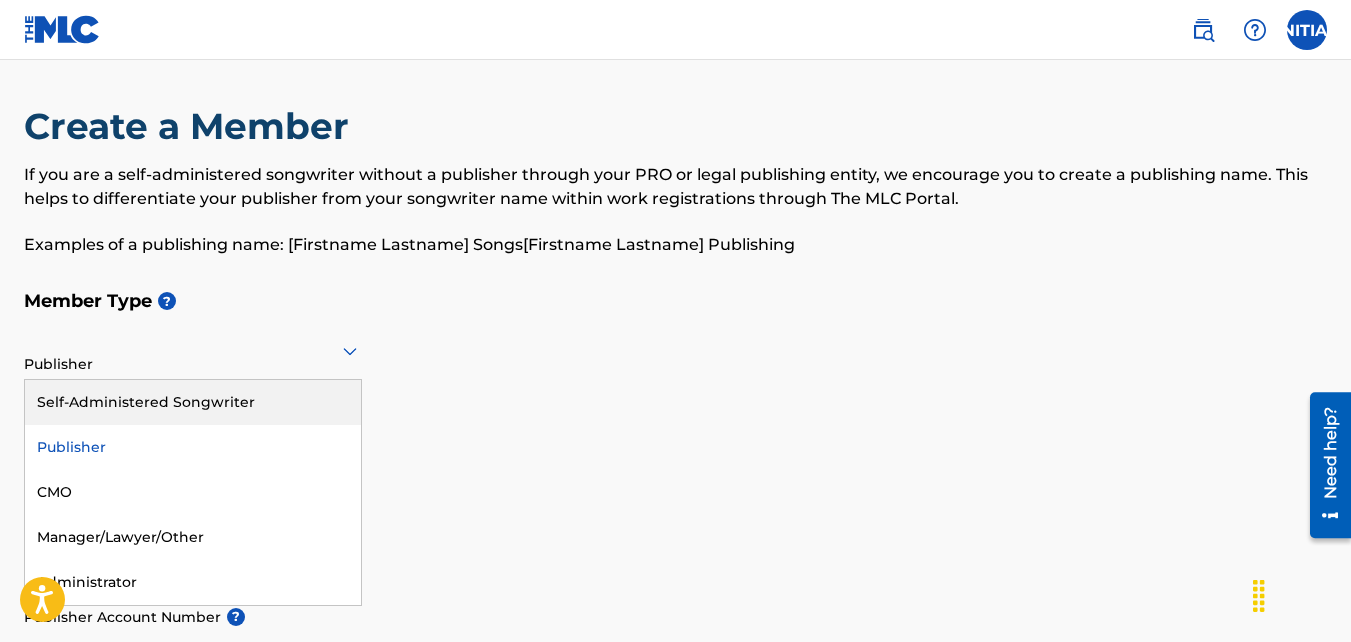 click on "Self-Administered Songwriter" at bounding box center [193, 402] 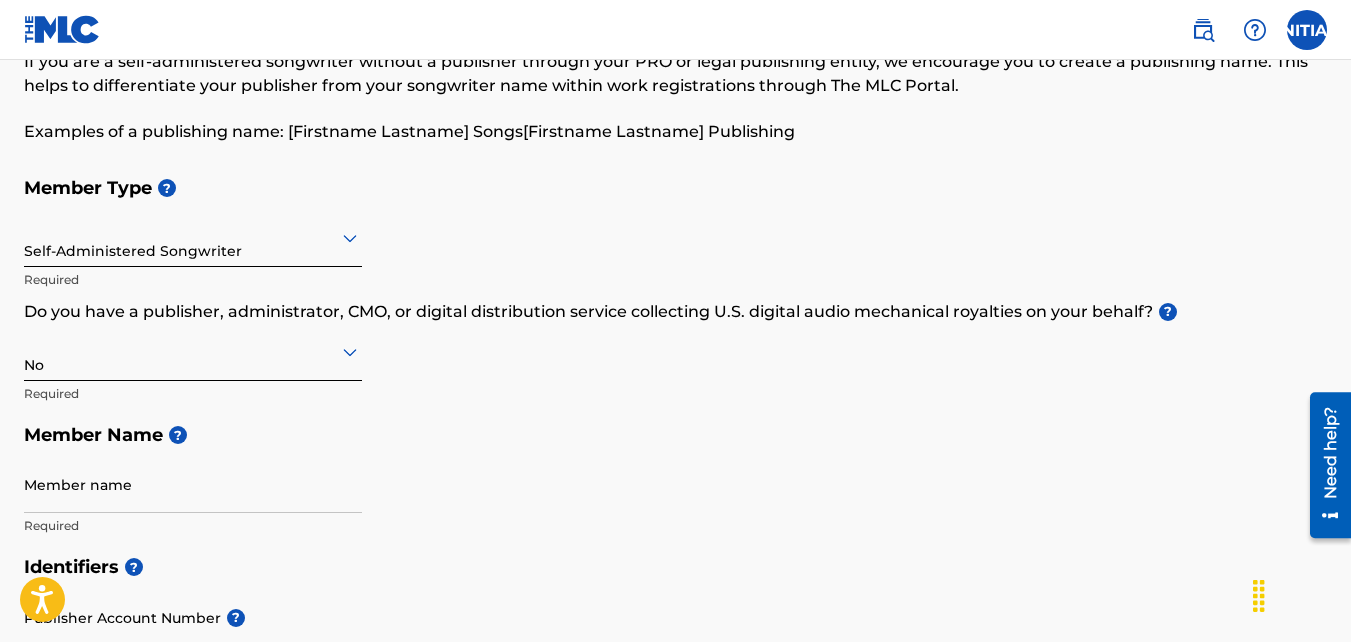 scroll, scrollTop: 146, scrollLeft: 0, axis: vertical 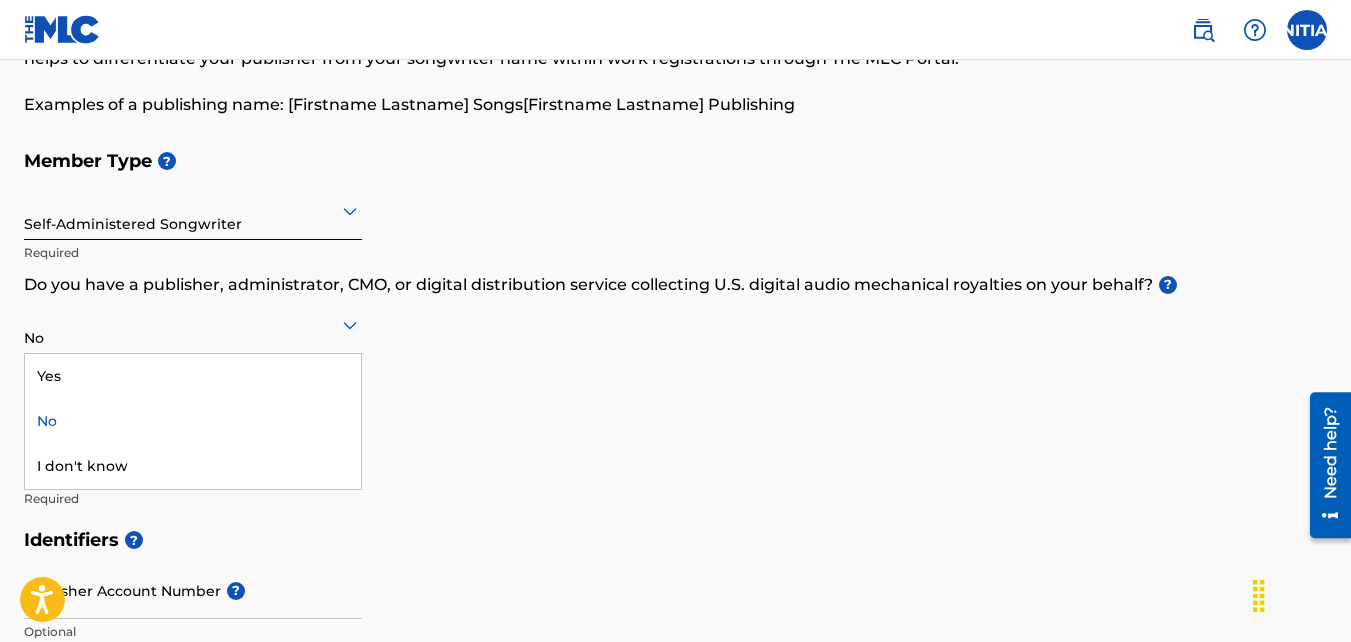 click 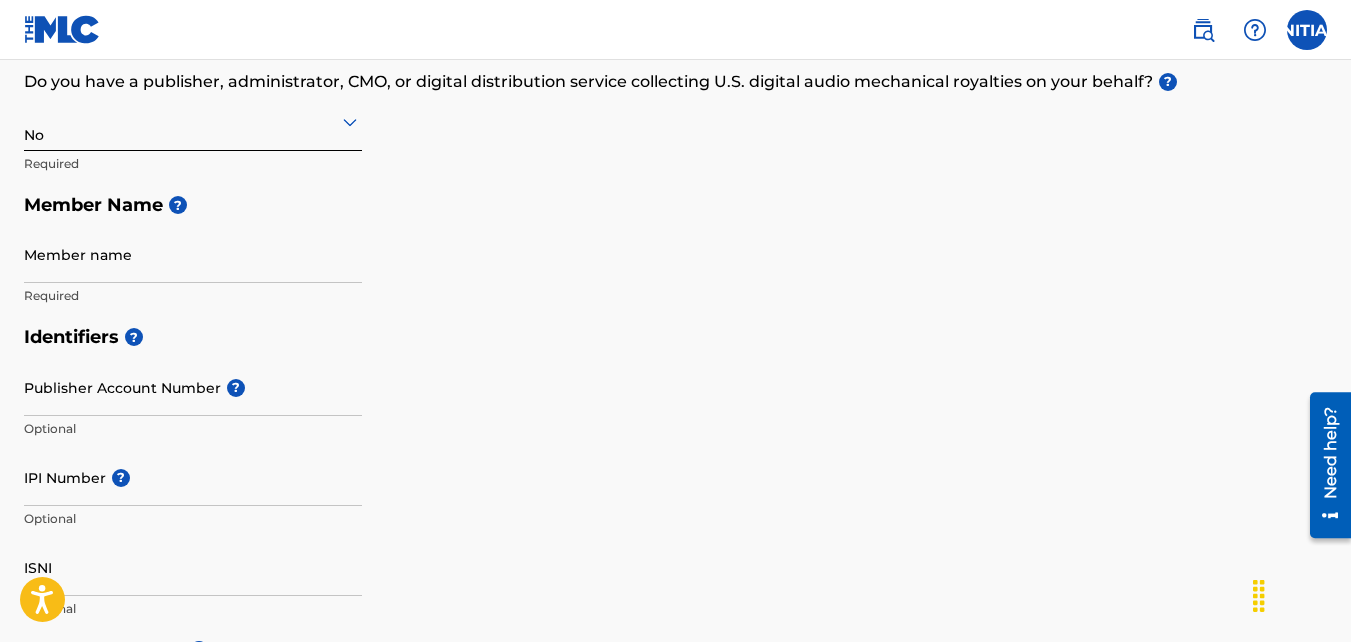 scroll, scrollTop: 353, scrollLeft: 0, axis: vertical 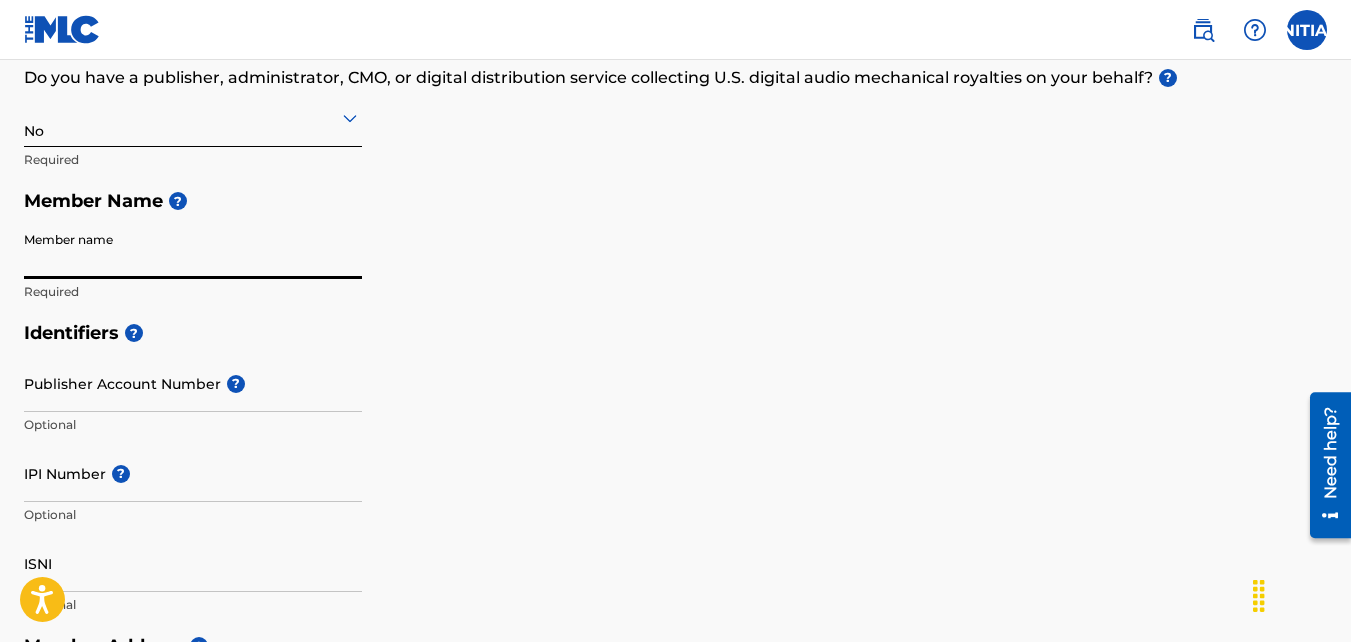 click on "Member name" at bounding box center [193, 250] 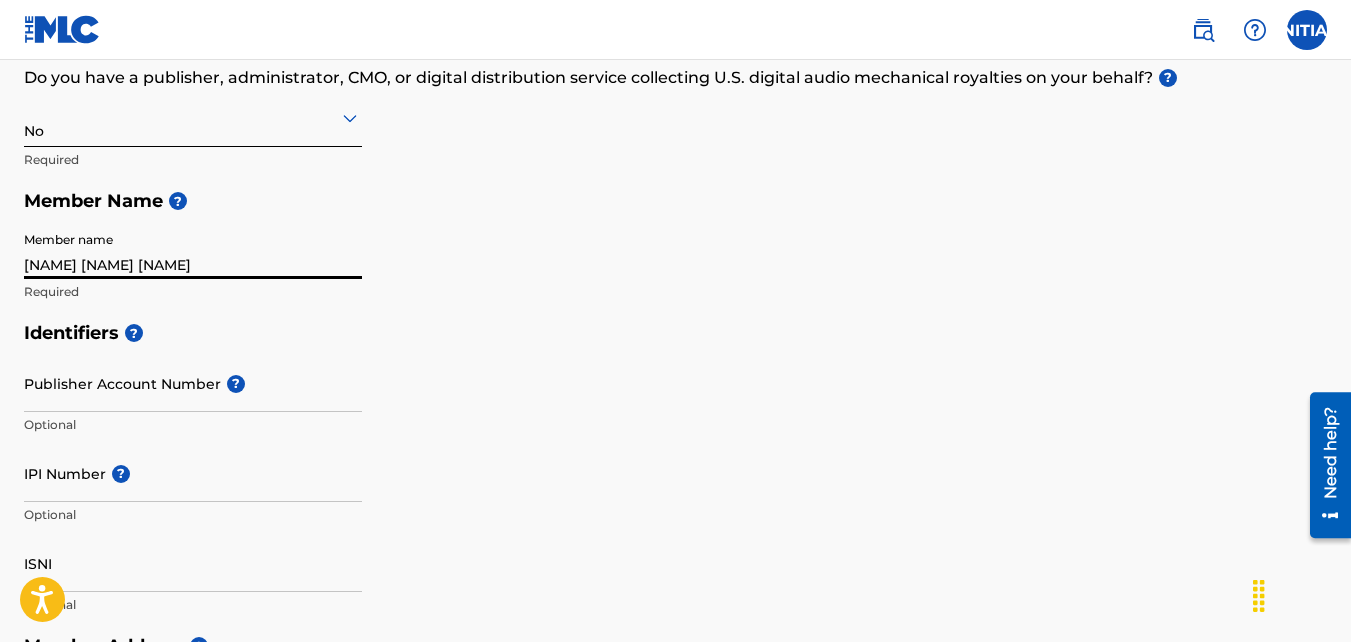 type on "[POSTAL_CODE]" 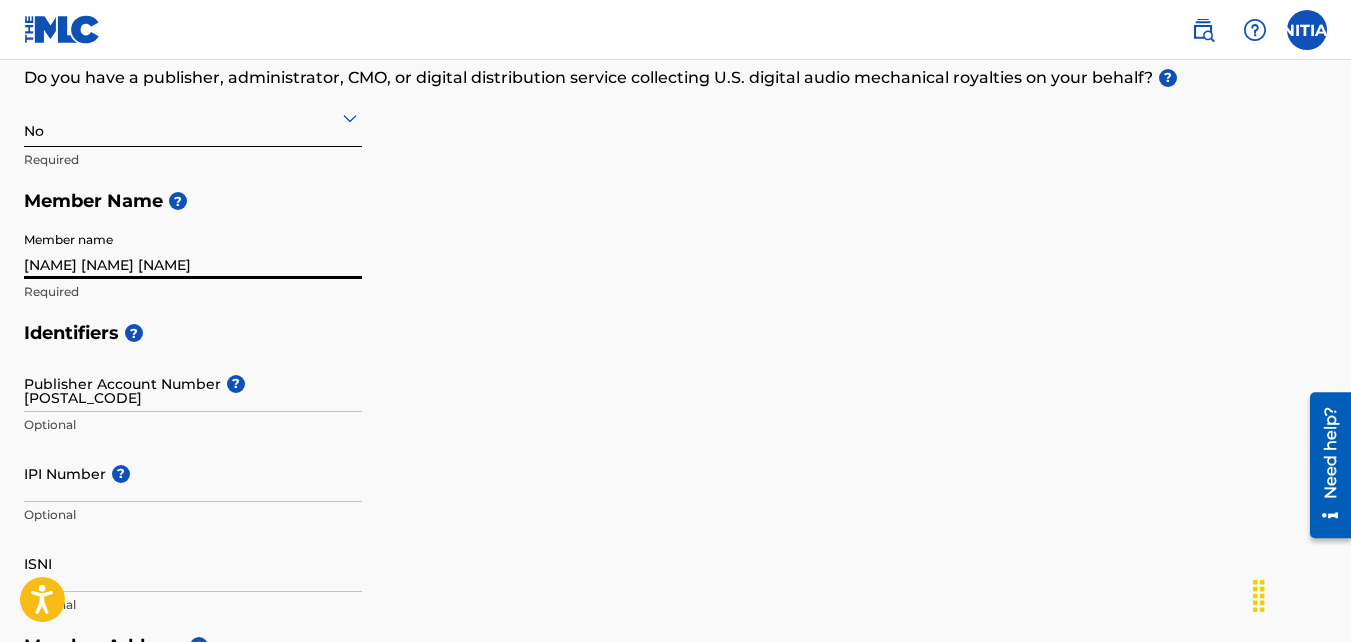 type on "[NAME] [STREET]" 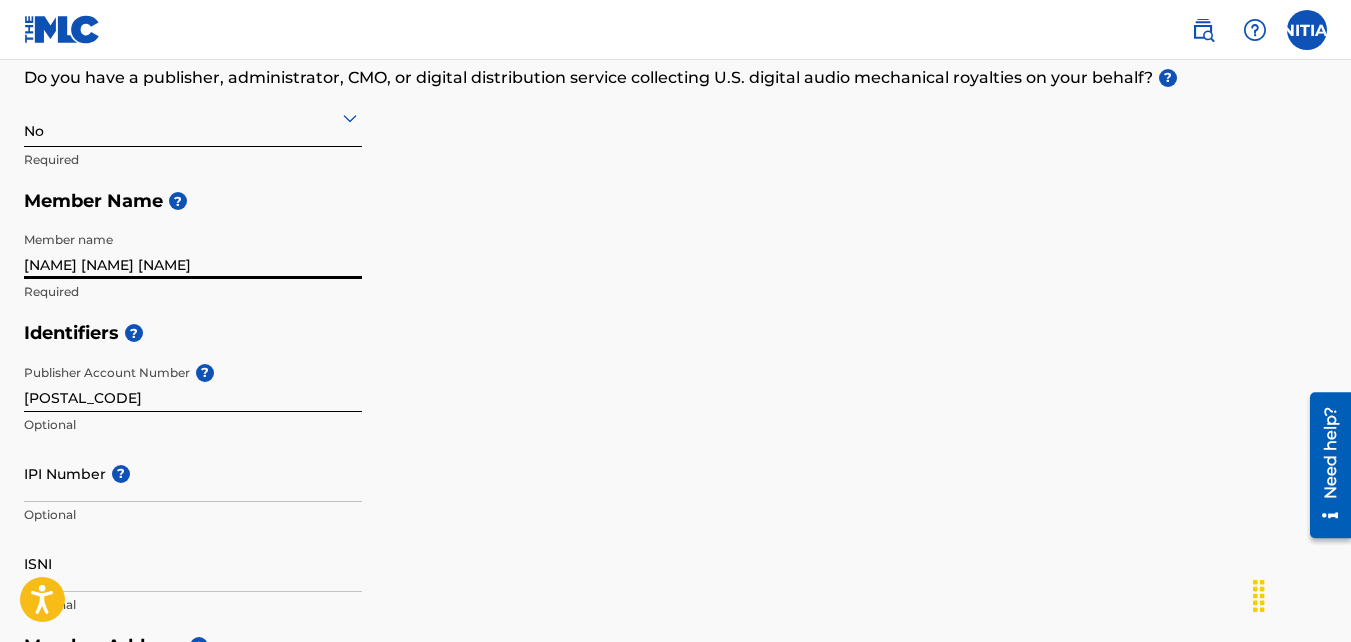 scroll, scrollTop: 938, scrollLeft: 0, axis: vertical 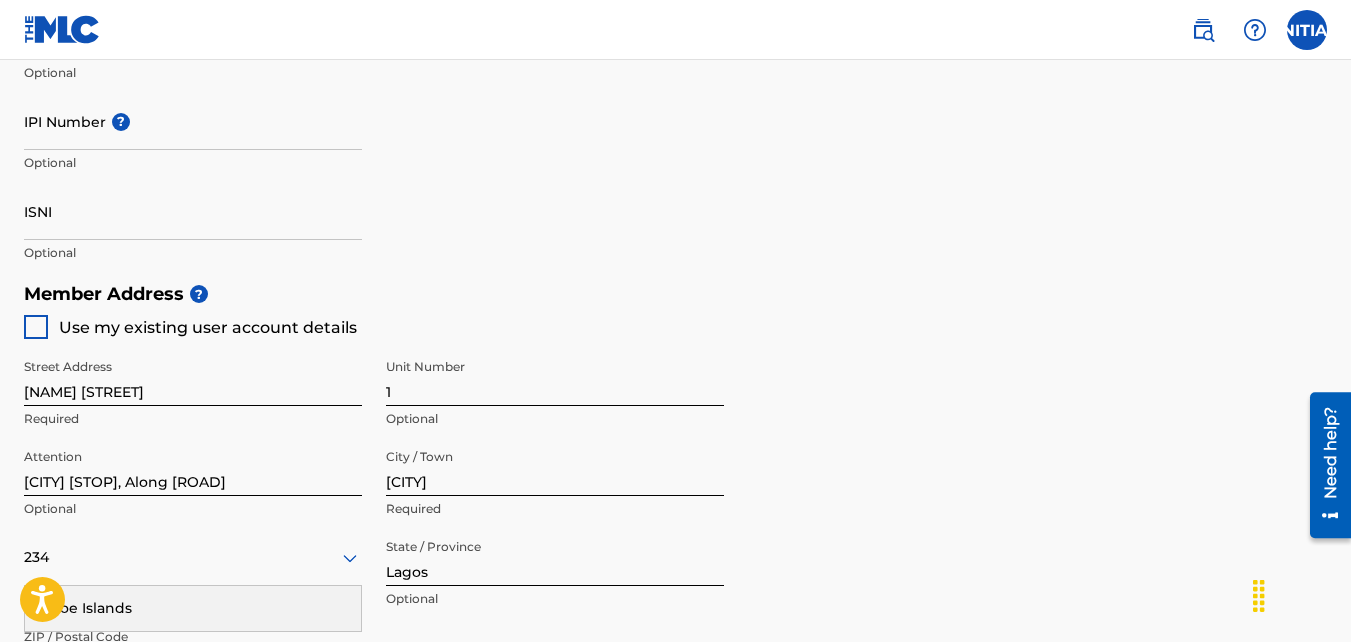 click at bounding box center [36, 327] 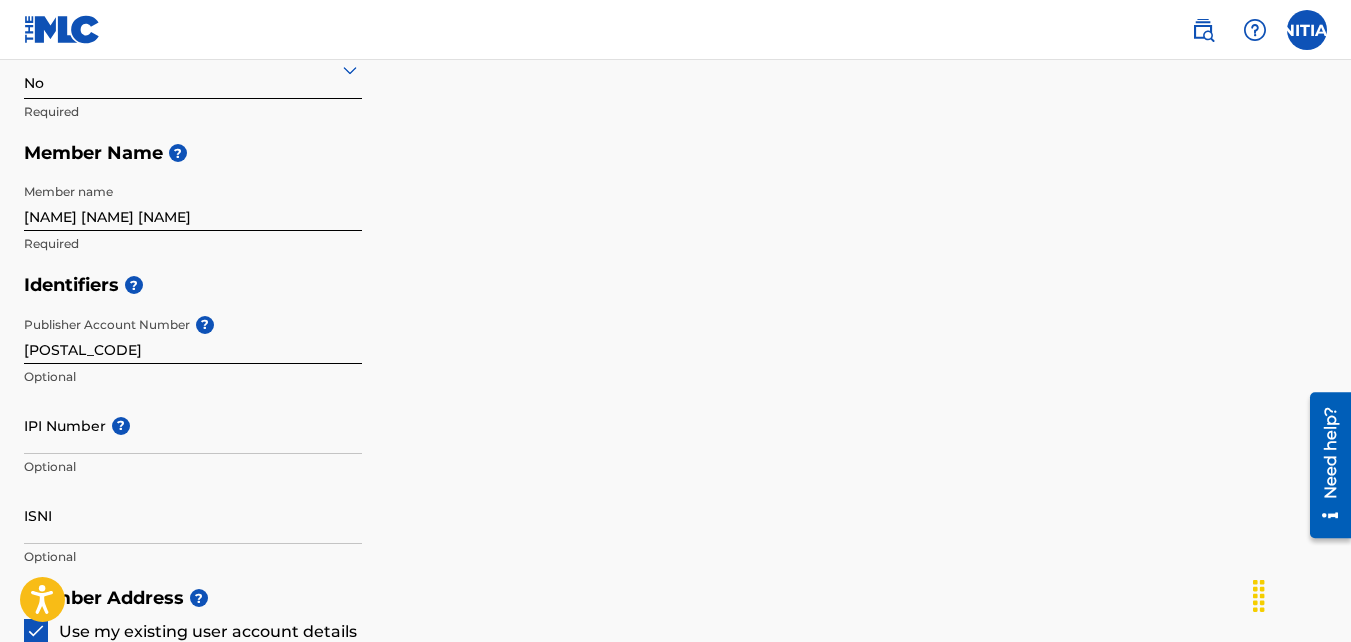 scroll, scrollTop: 361, scrollLeft: 0, axis: vertical 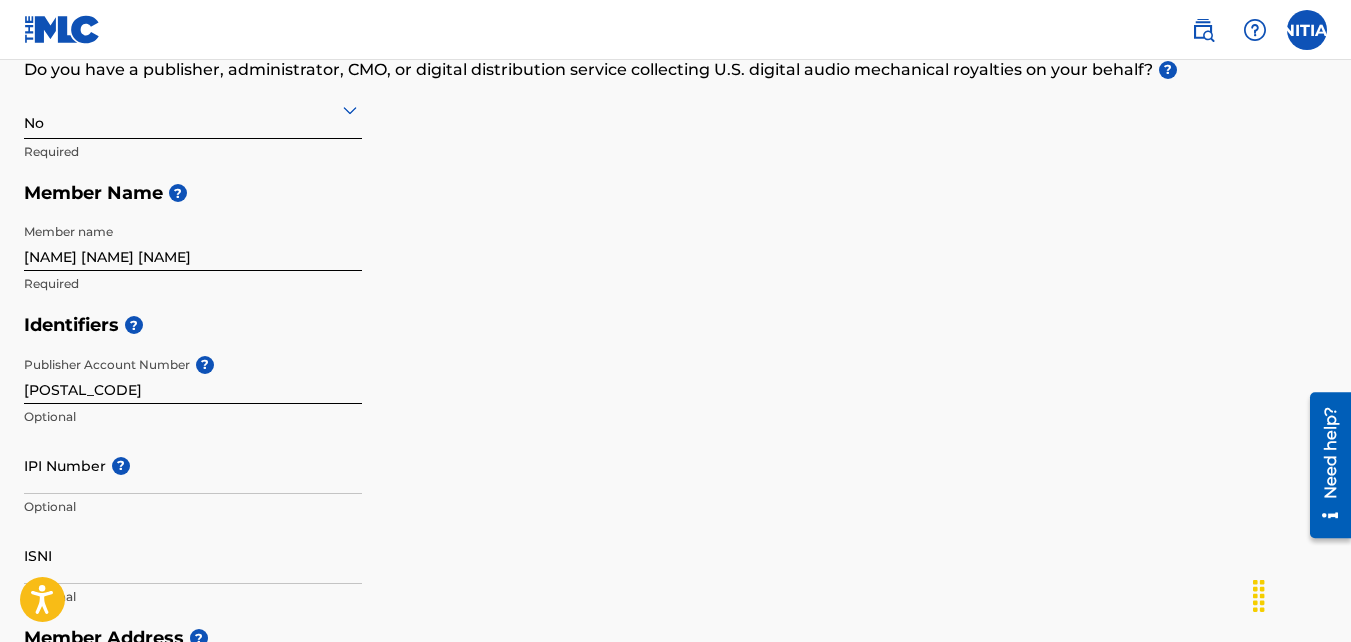 click on "[POSTAL_CODE]" at bounding box center [193, 375] 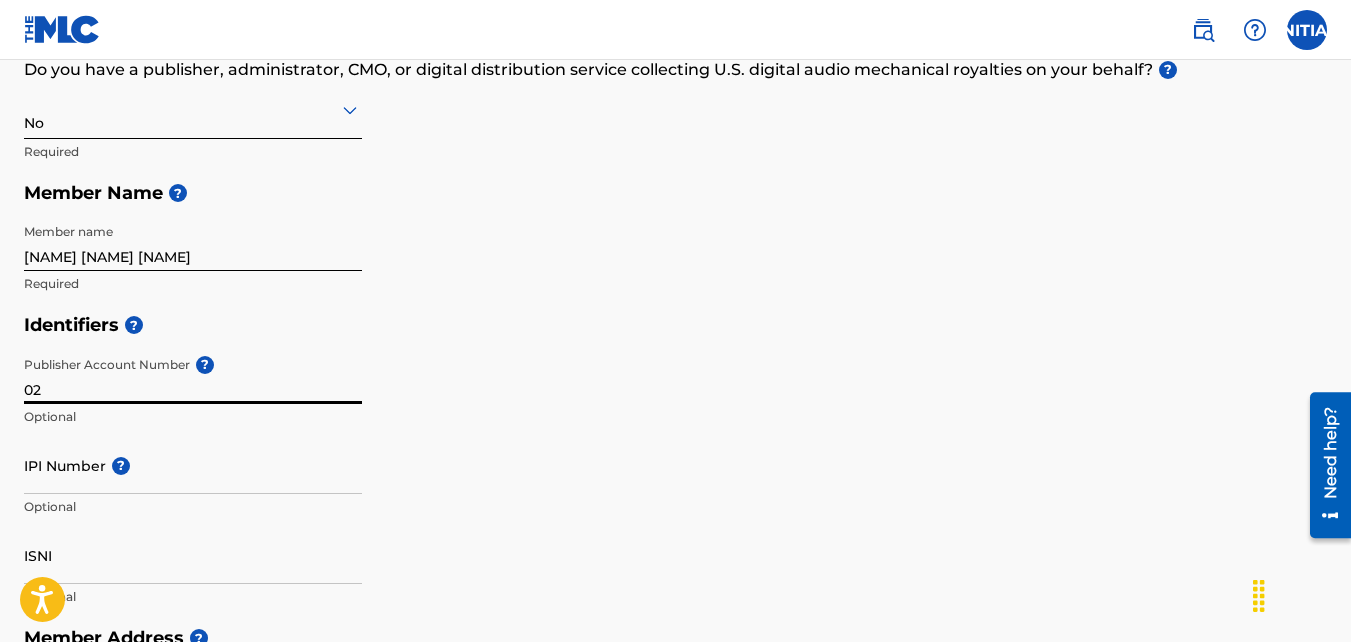 type on "0" 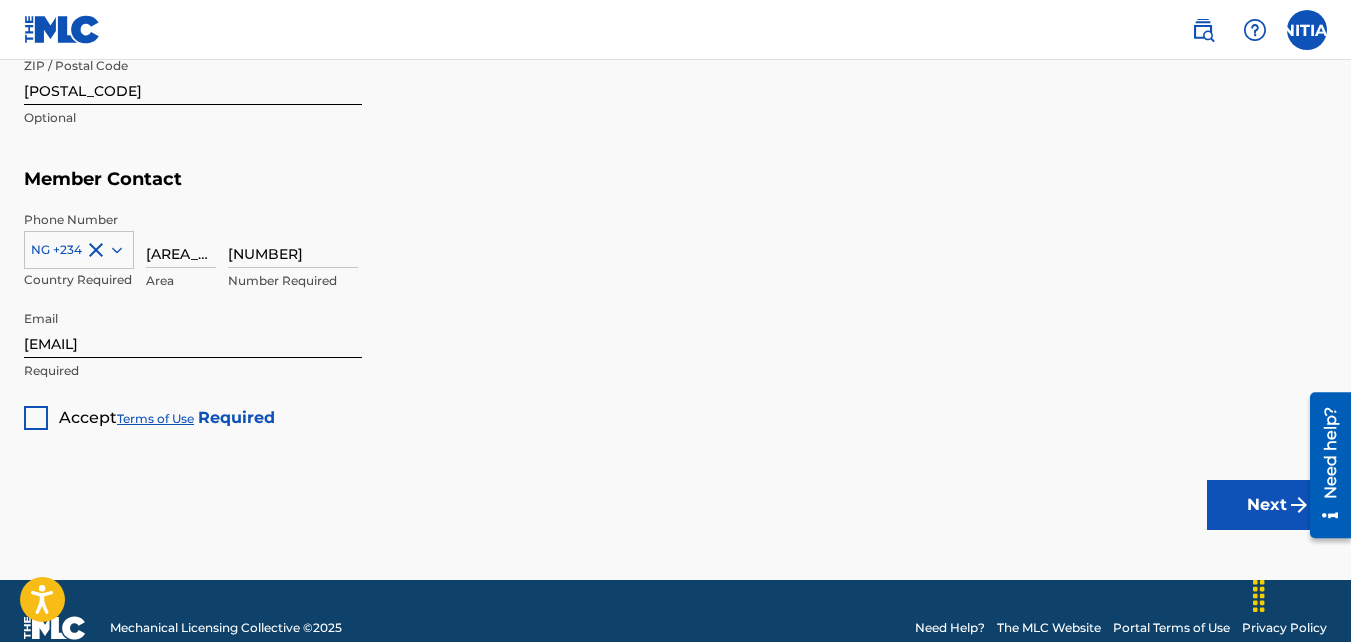 scroll, scrollTop: 1310, scrollLeft: 0, axis: vertical 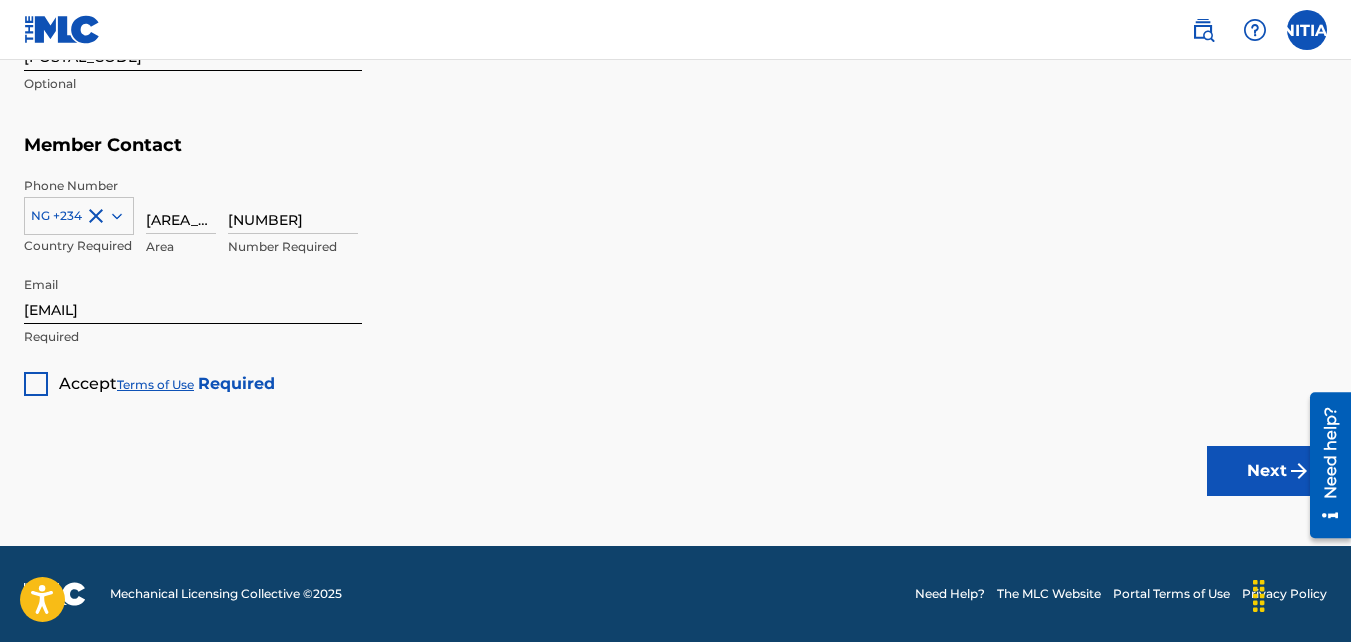type 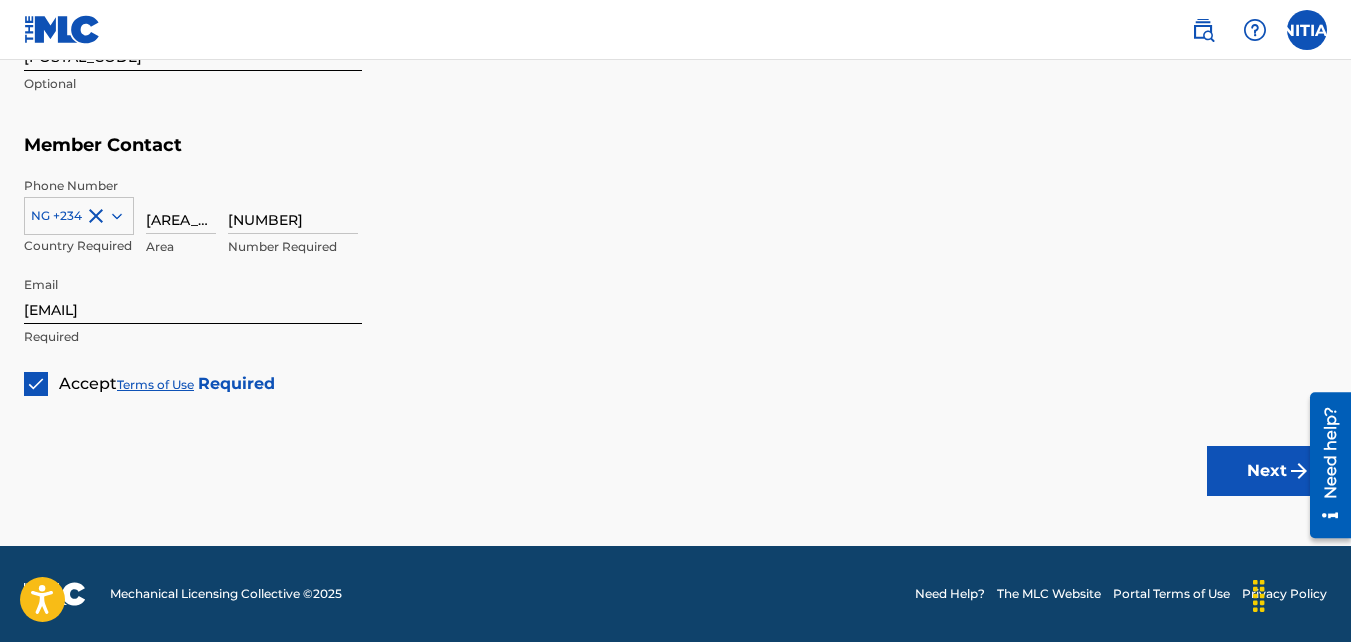 click on "Next" at bounding box center (1267, 471) 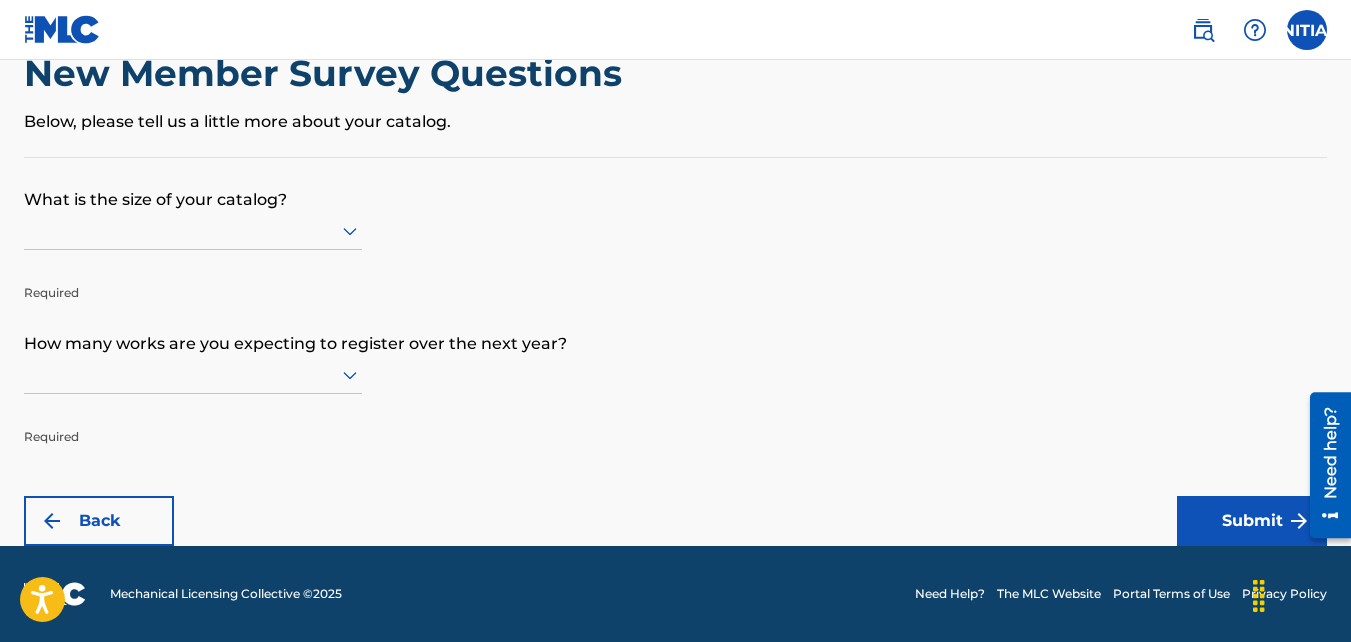 scroll, scrollTop: 0, scrollLeft: 0, axis: both 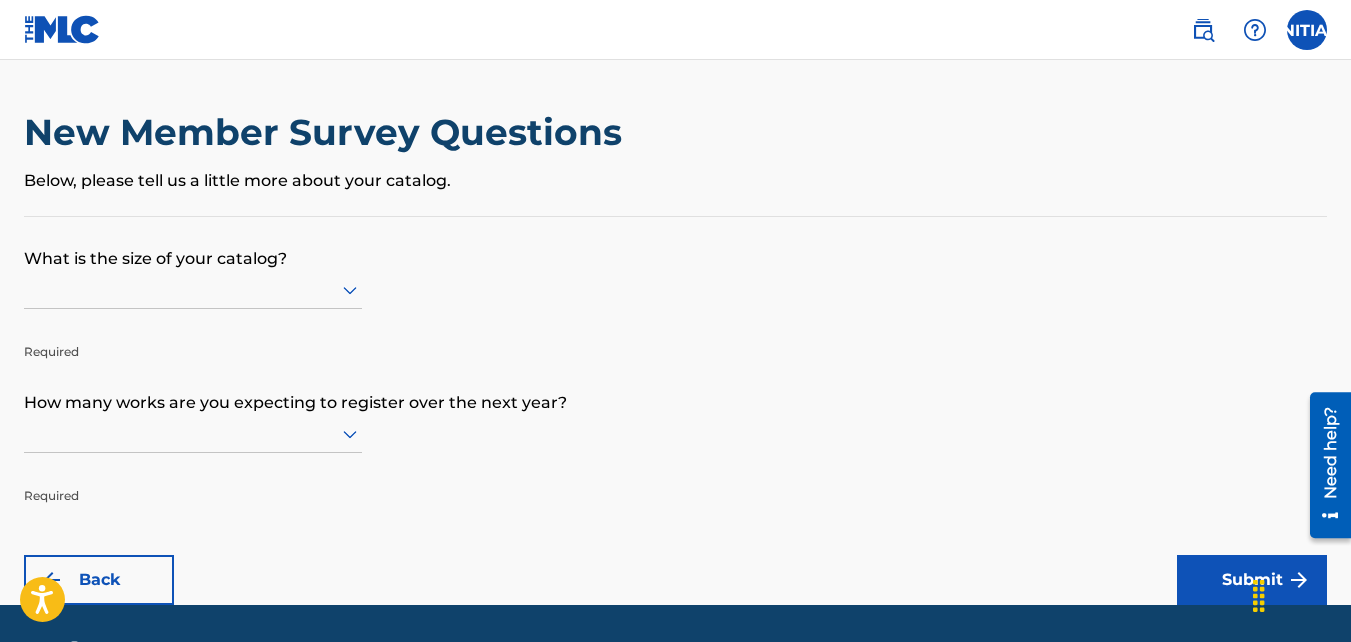 click 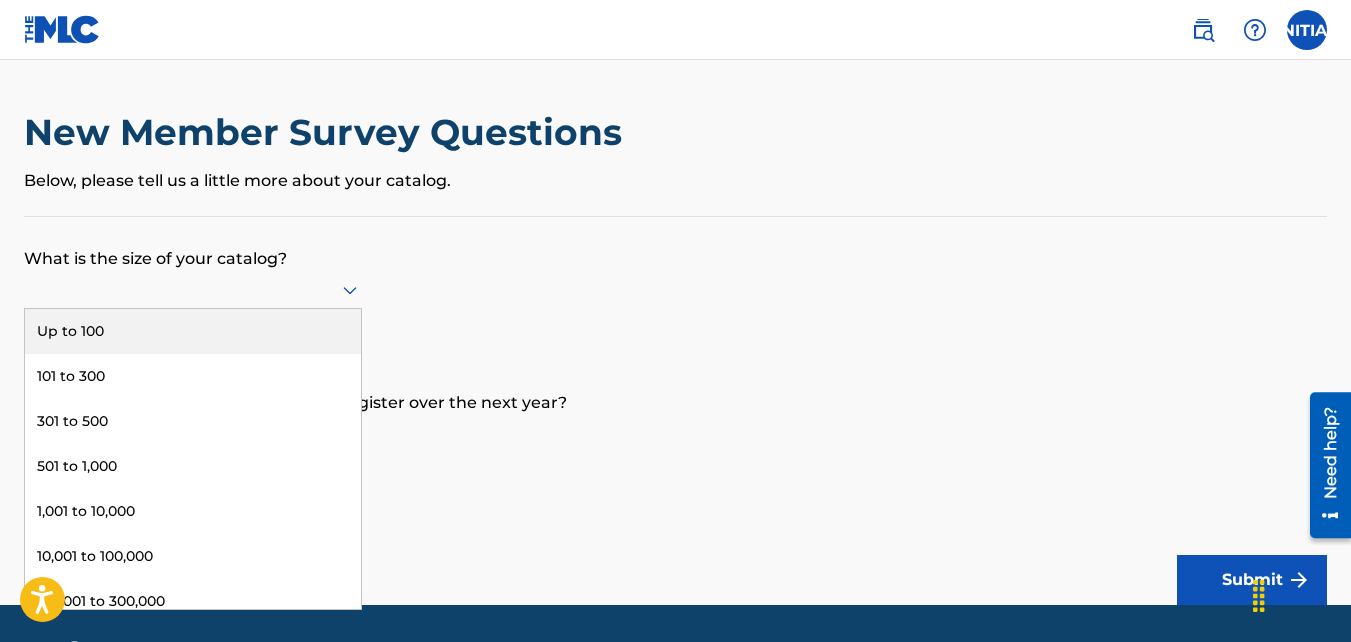 click on "Up to 100" at bounding box center [193, 331] 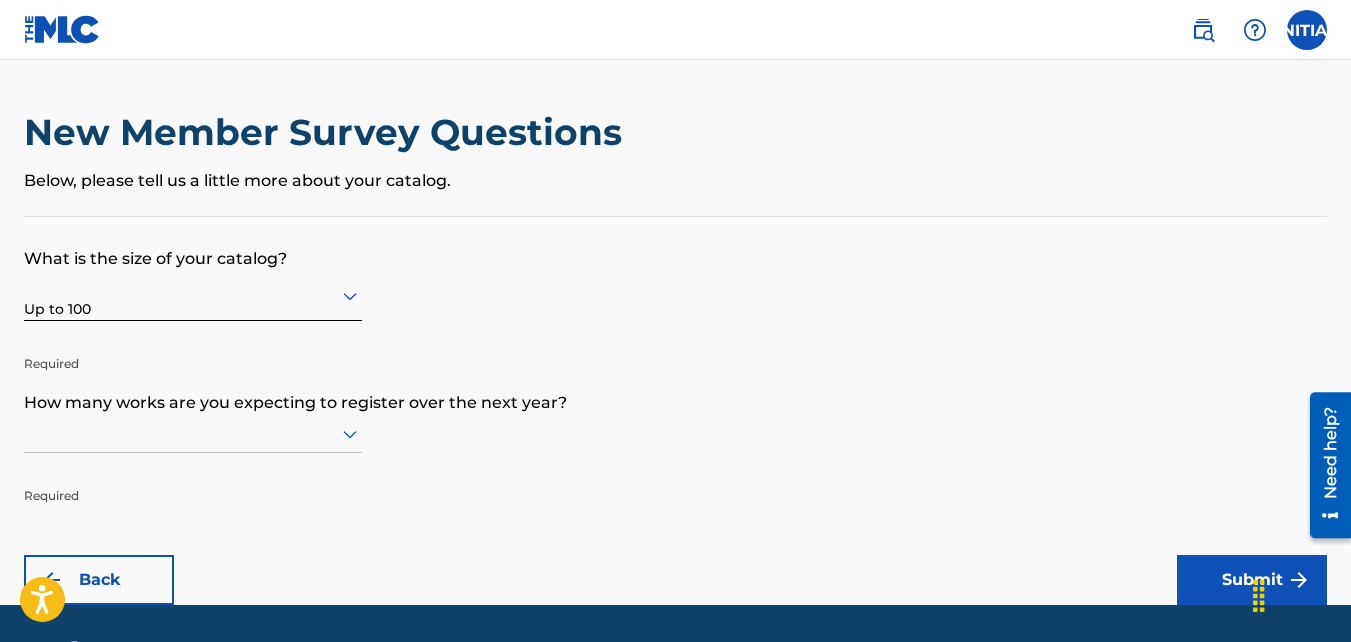 scroll, scrollTop: 59, scrollLeft: 0, axis: vertical 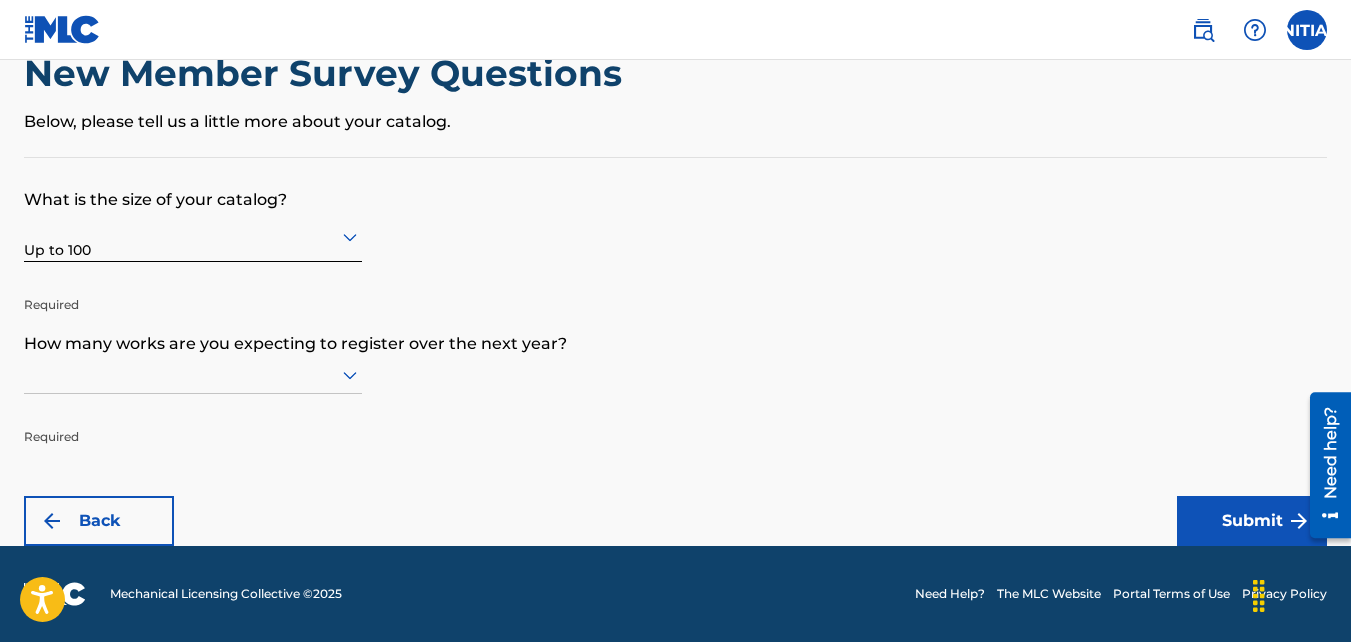 click at bounding box center [193, 375] 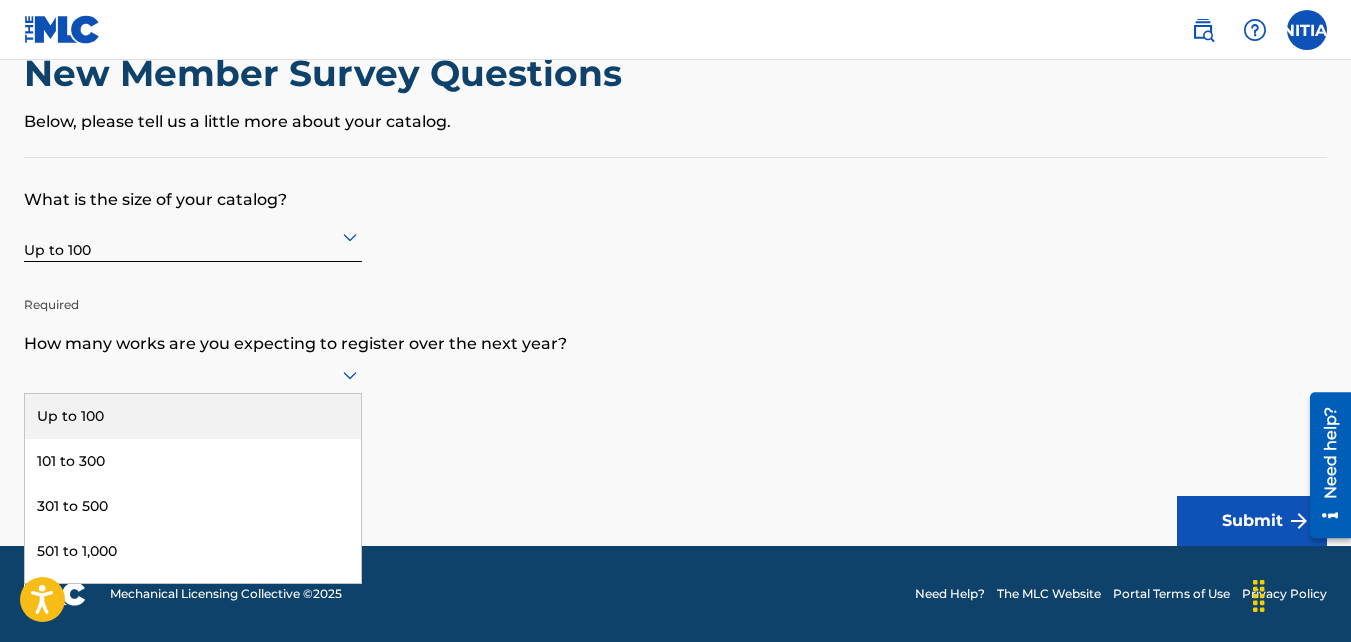 click on "Up to 100" at bounding box center [193, 416] 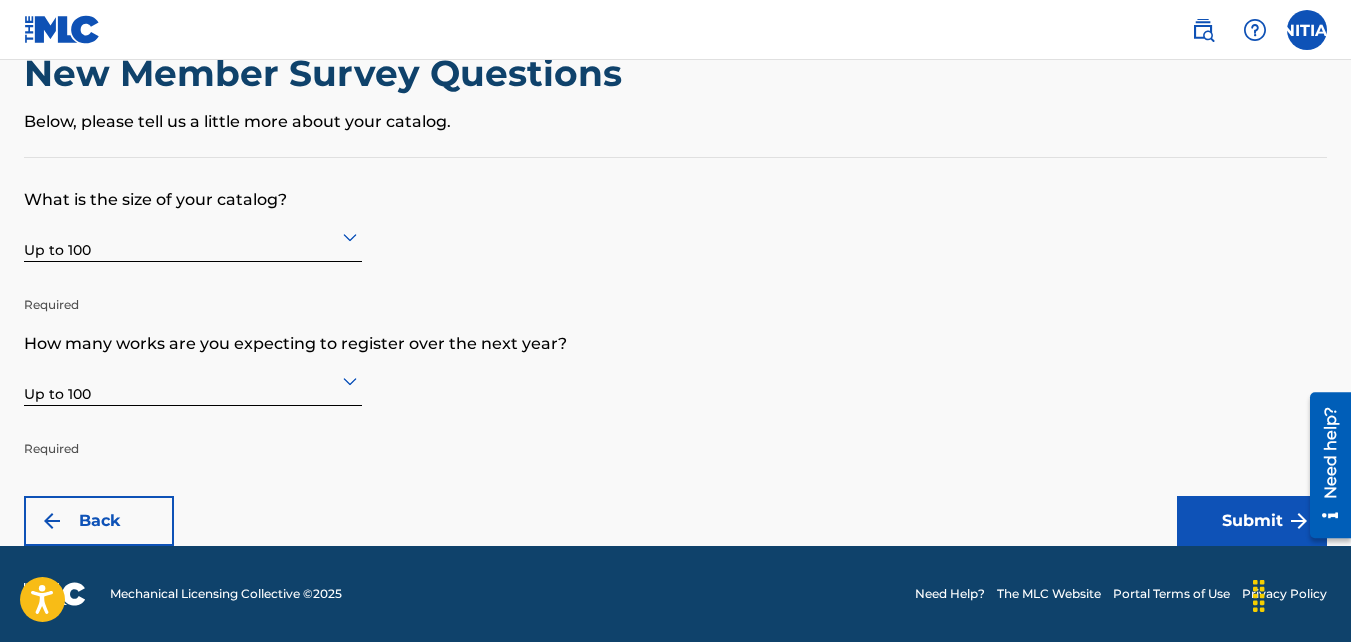 click on "Submit" at bounding box center [1252, 521] 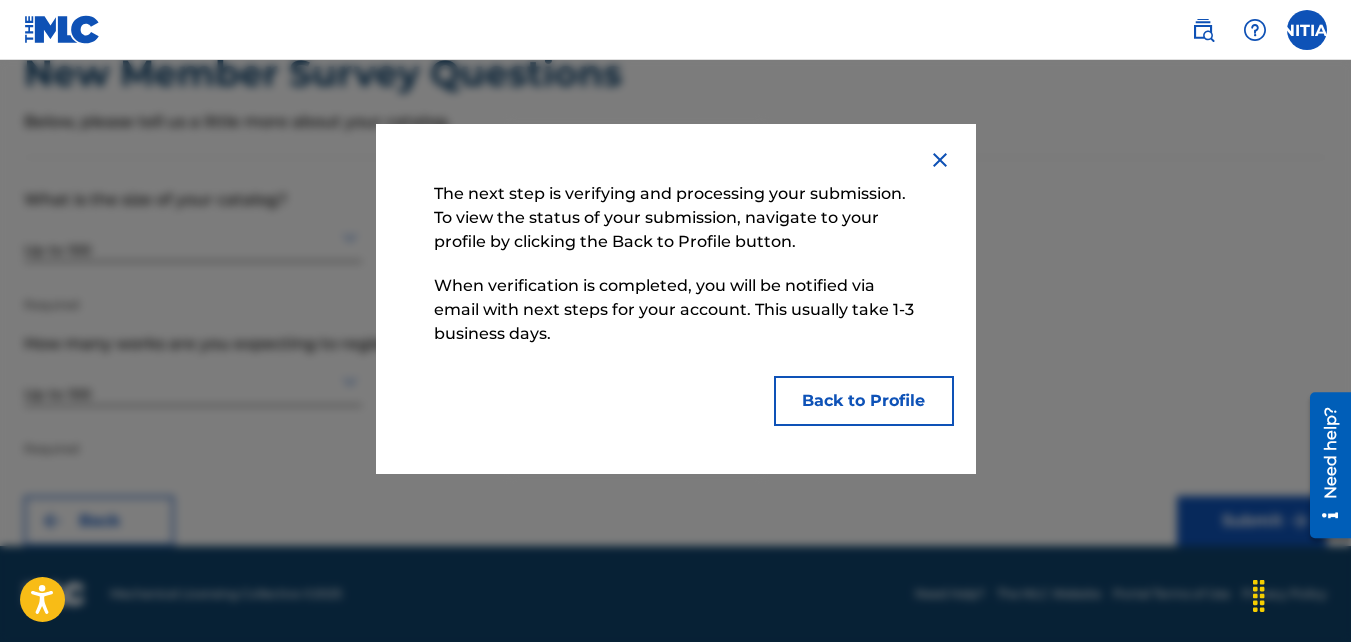 click on "Back to Profile" at bounding box center [864, 401] 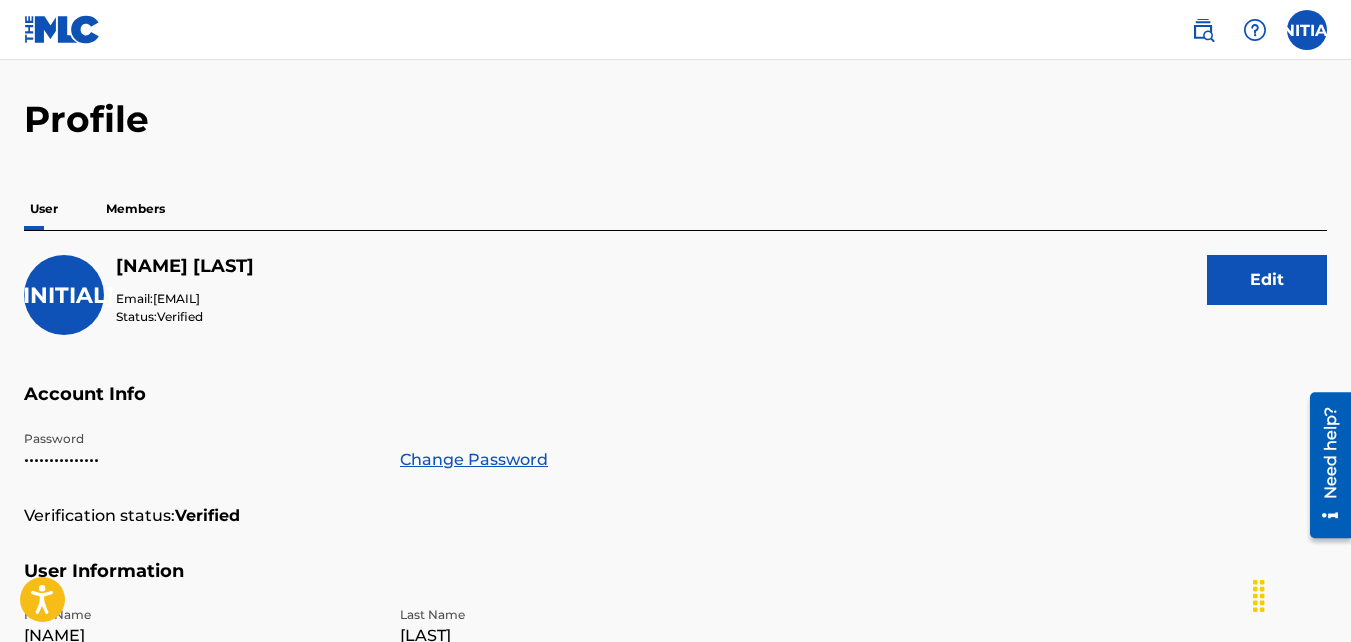 scroll, scrollTop: 0, scrollLeft: 0, axis: both 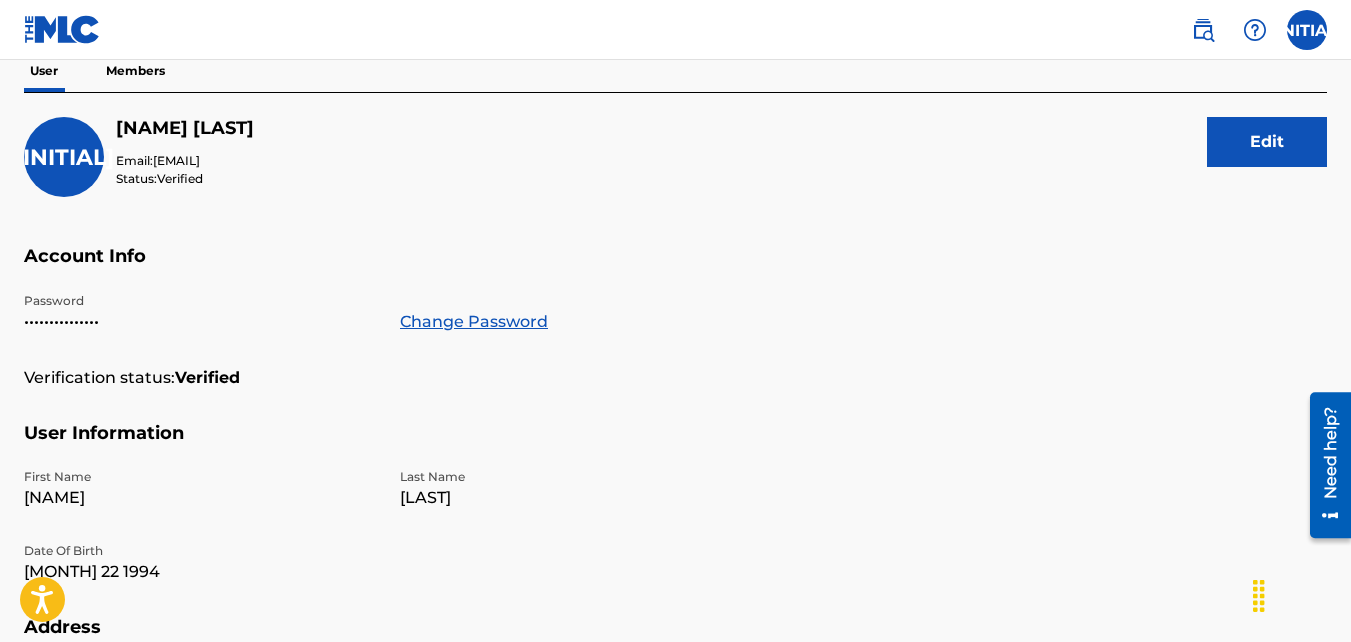 click on "Edit" at bounding box center (1267, 142) 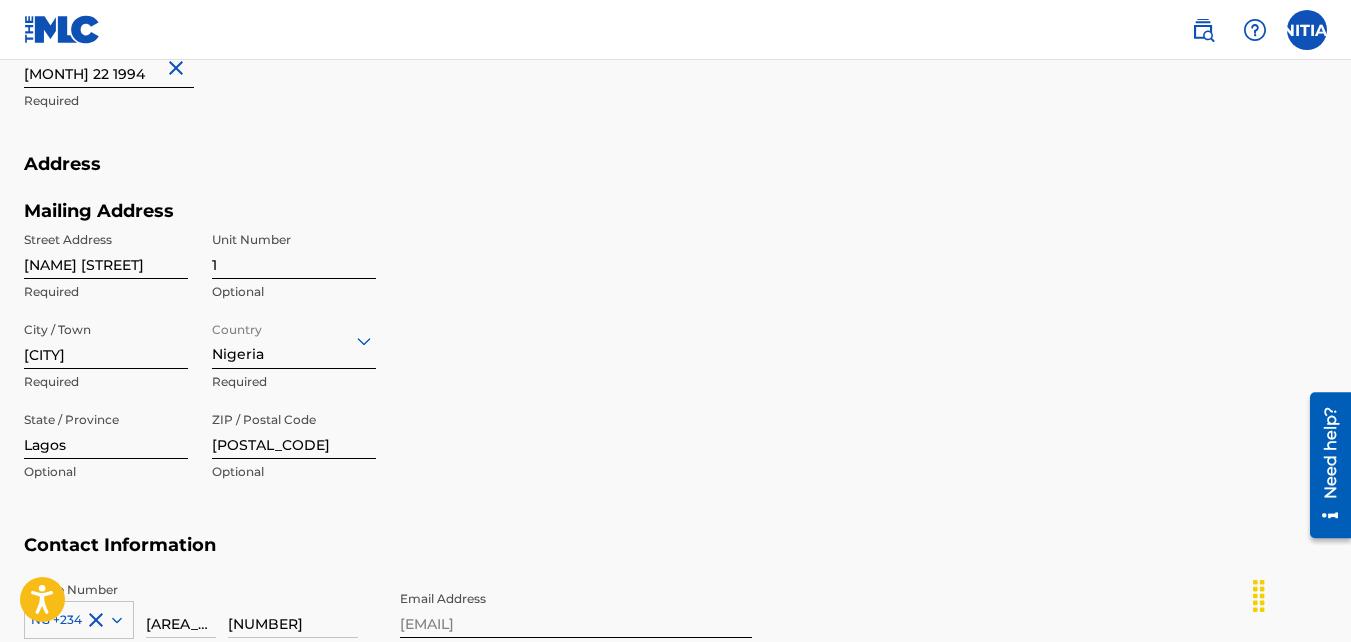 scroll, scrollTop: 759, scrollLeft: 0, axis: vertical 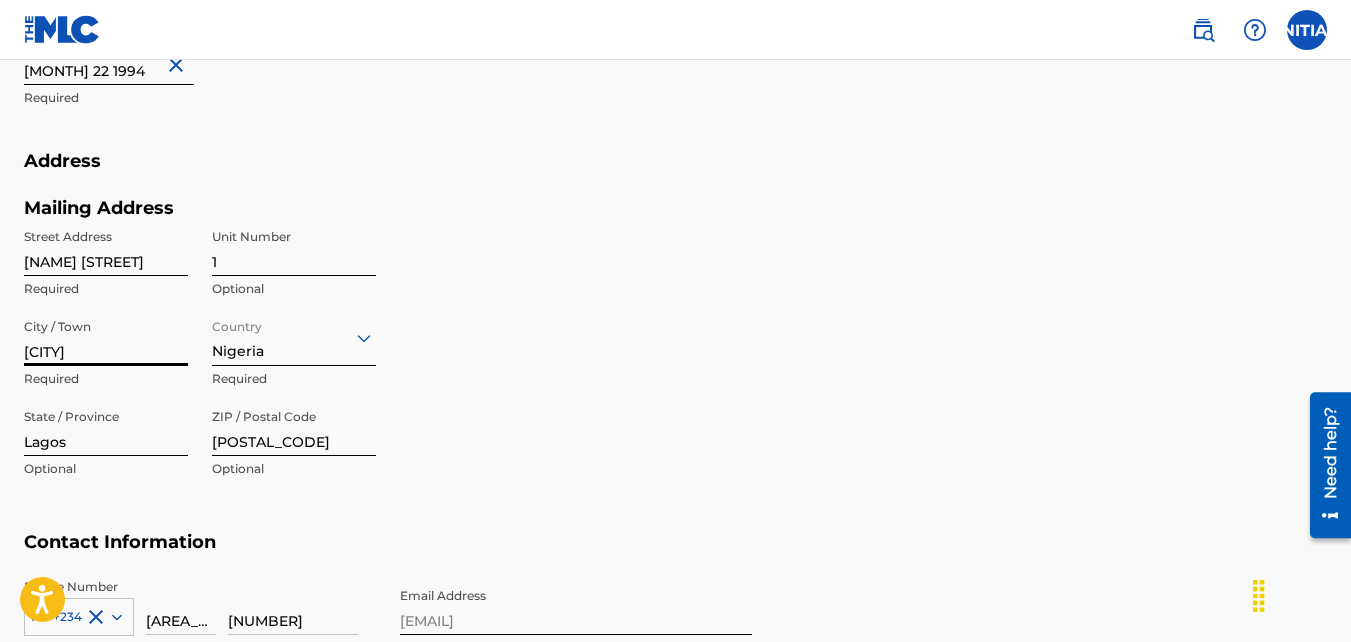 click on "[CITY]" at bounding box center [106, 337] 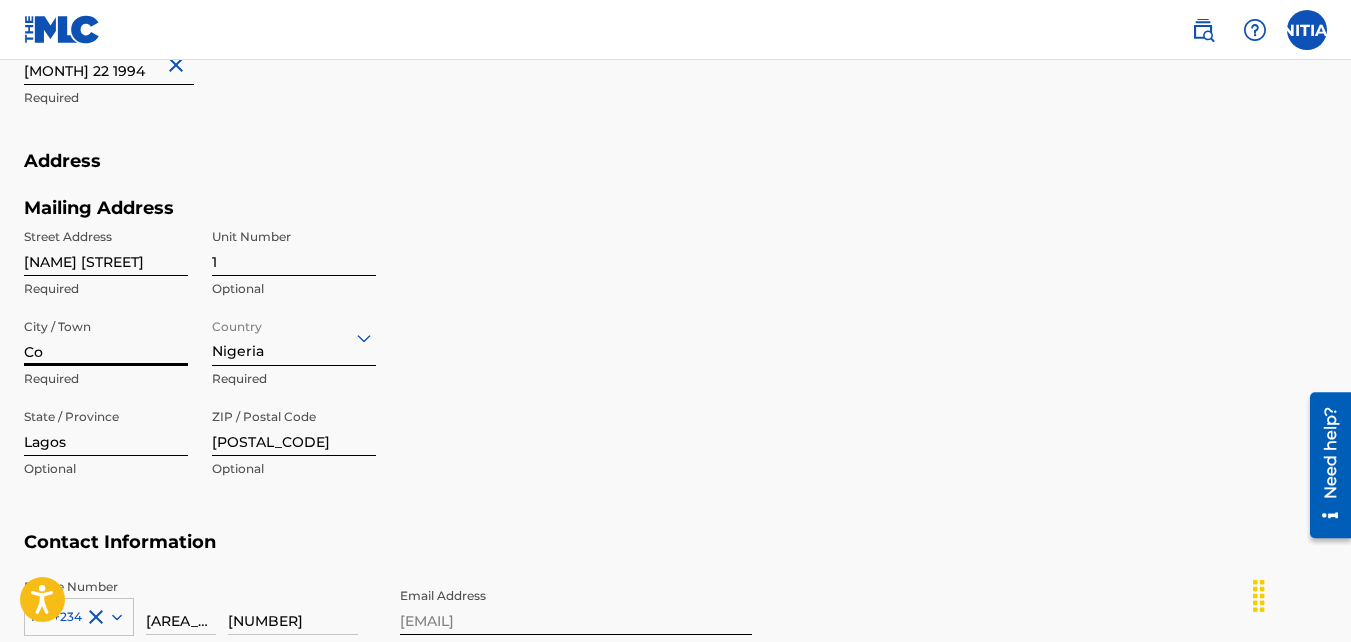 type on "C" 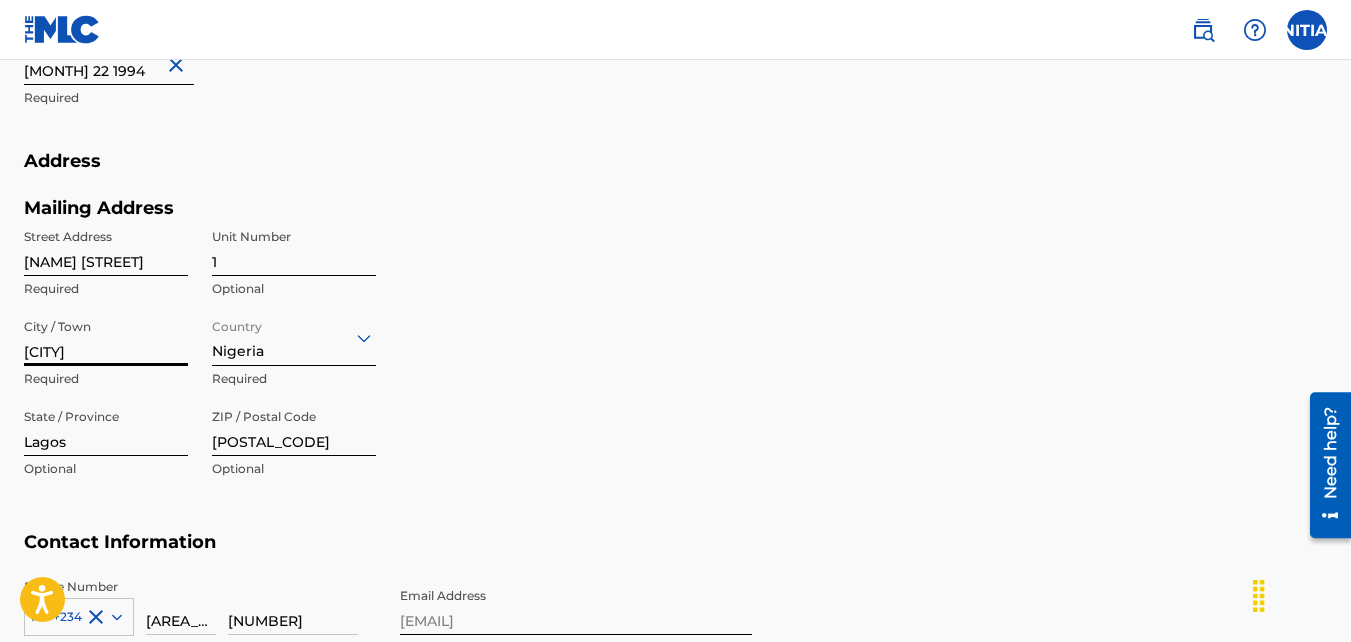 type on "[CITY]" 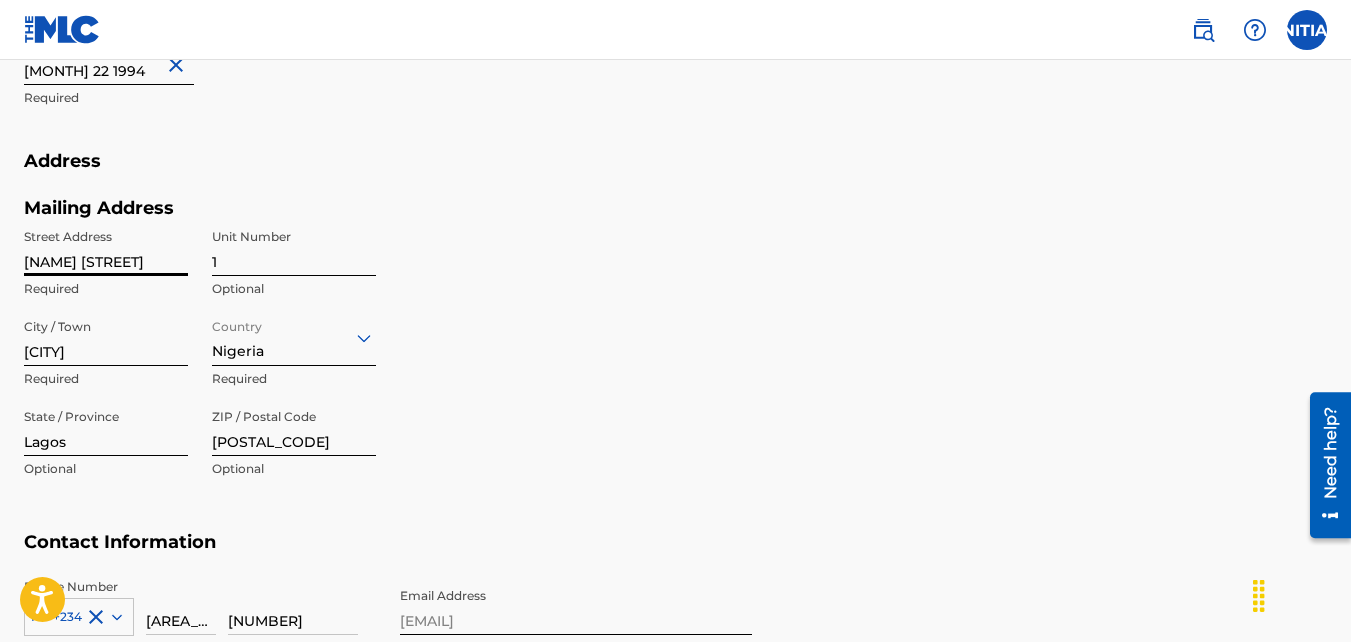 click on "[NAME] [STREET]" at bounding box center (106, 247) 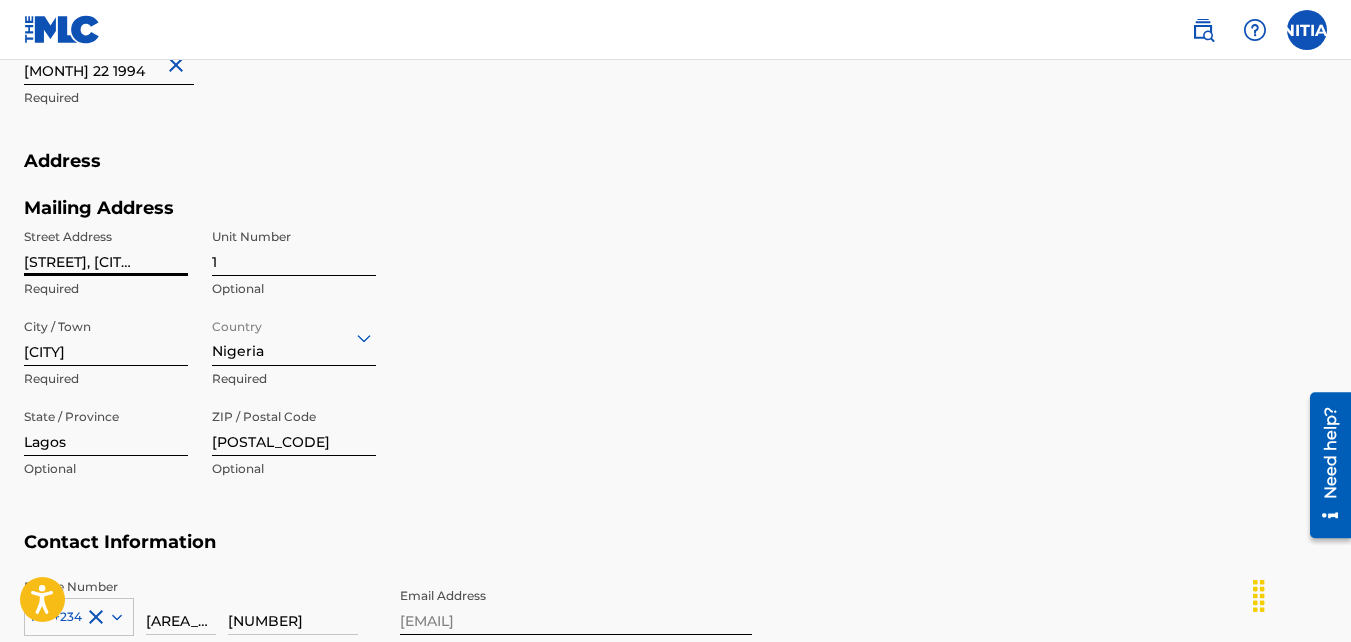 scroll, scrollTop: 0, scrollLeft: 178, axis: horizontal 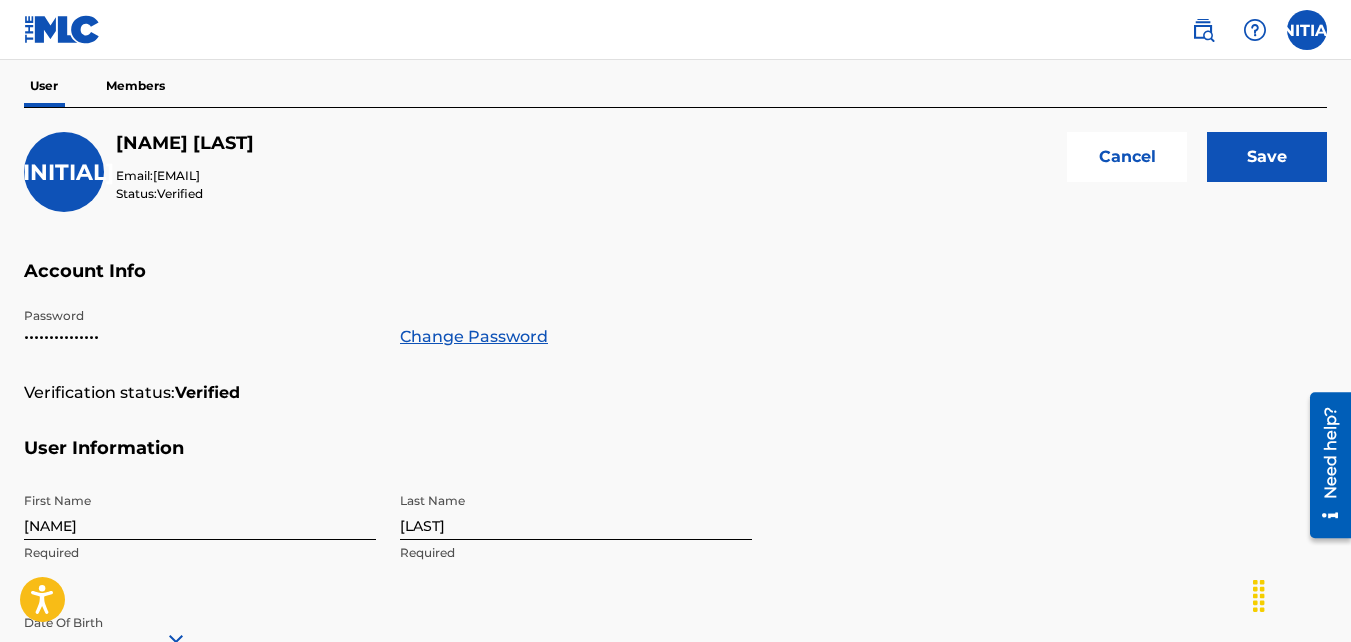 type on "[NAME] [STREET], [CITY] [STOP]" 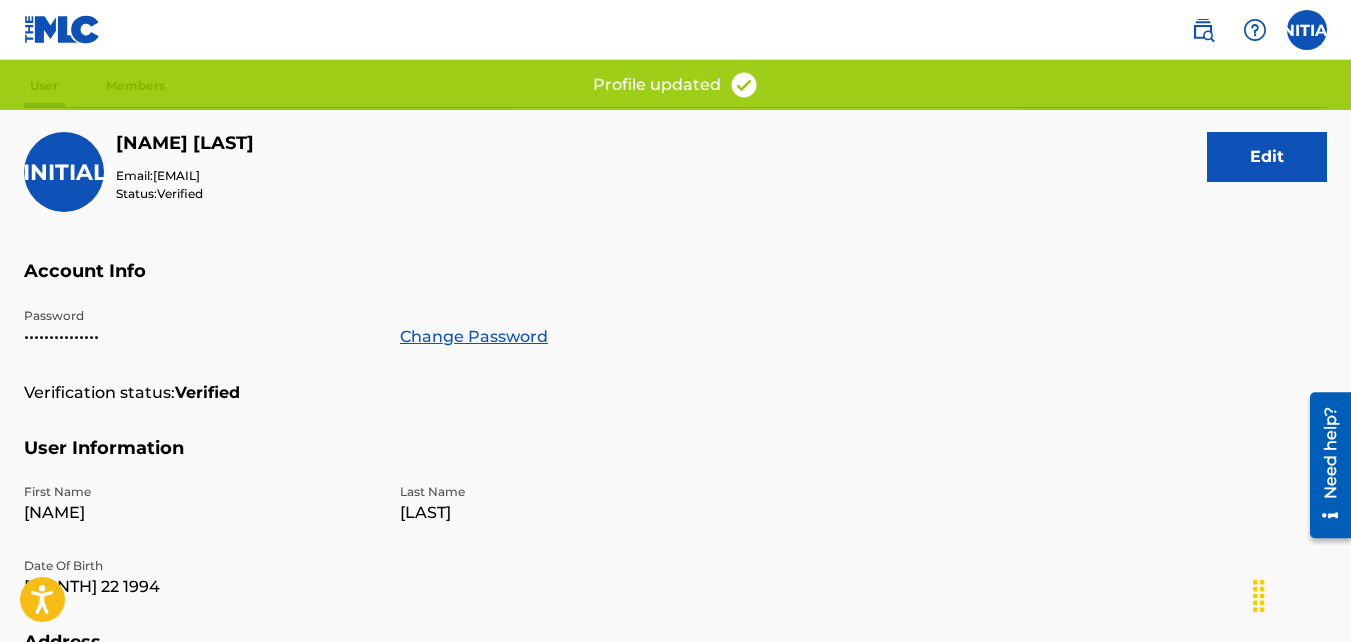 click at bounding box center (1307, 30) 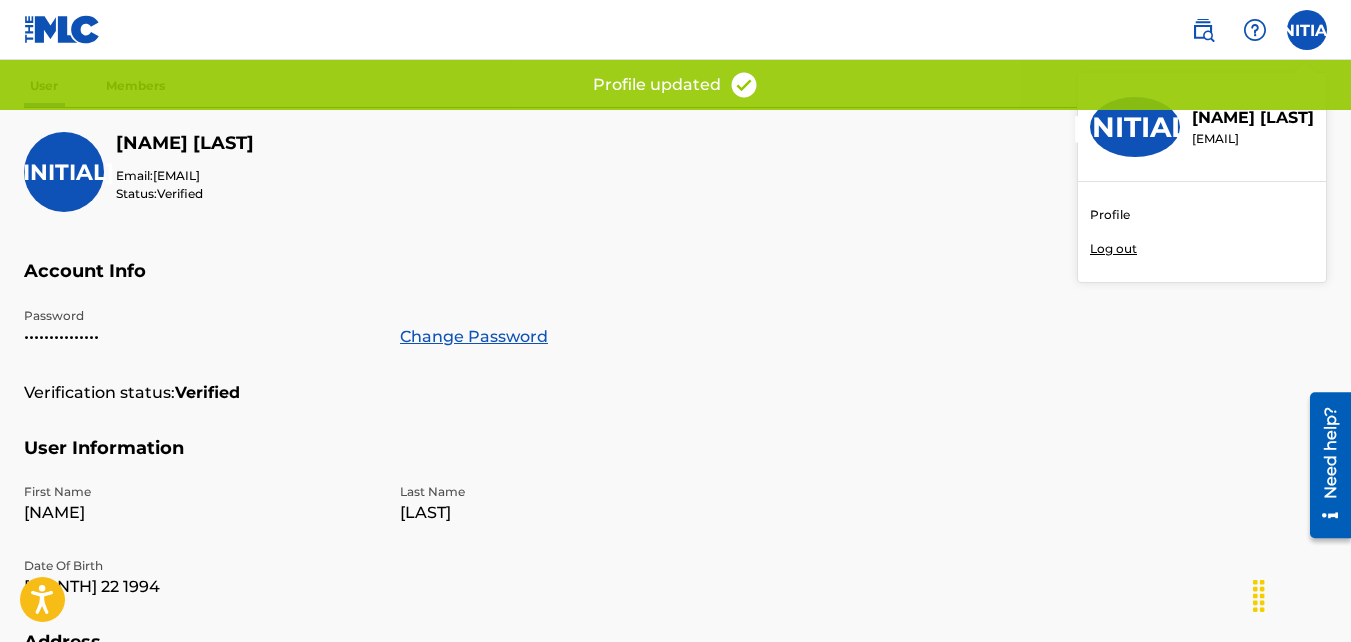 click on "Profile" at bounding box center [1110, 215] 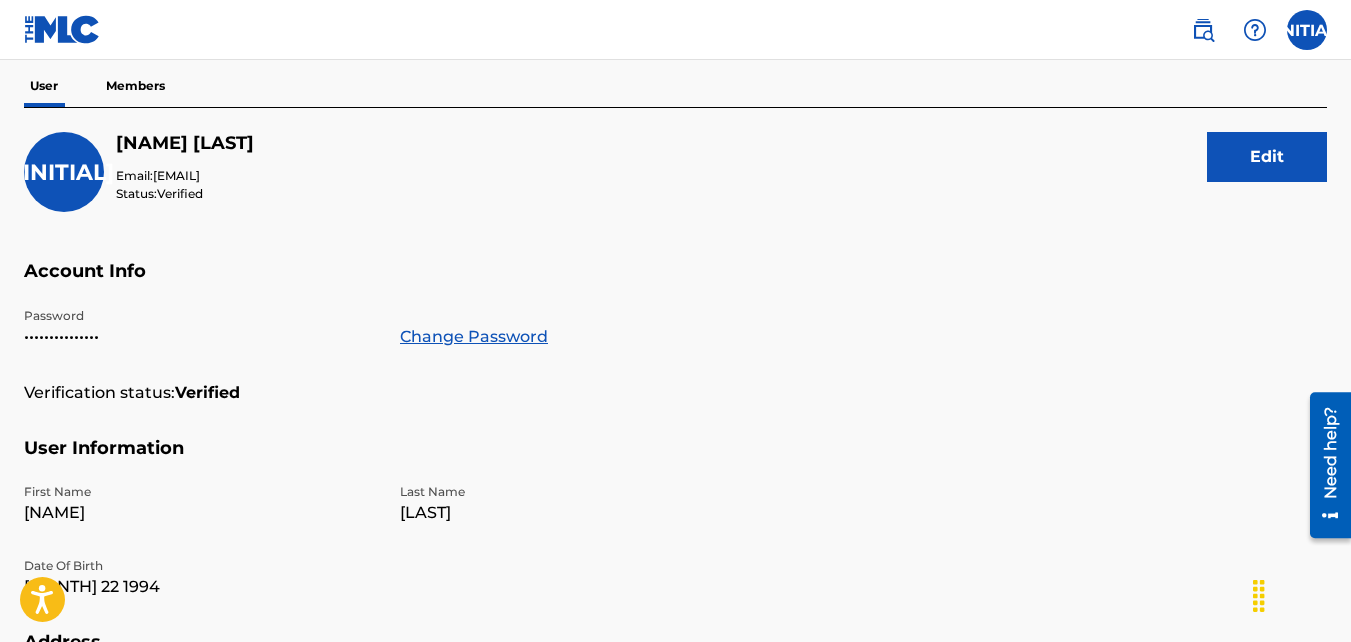 scroll, scrollTop: 0, scrollLeft: 0, axis: both 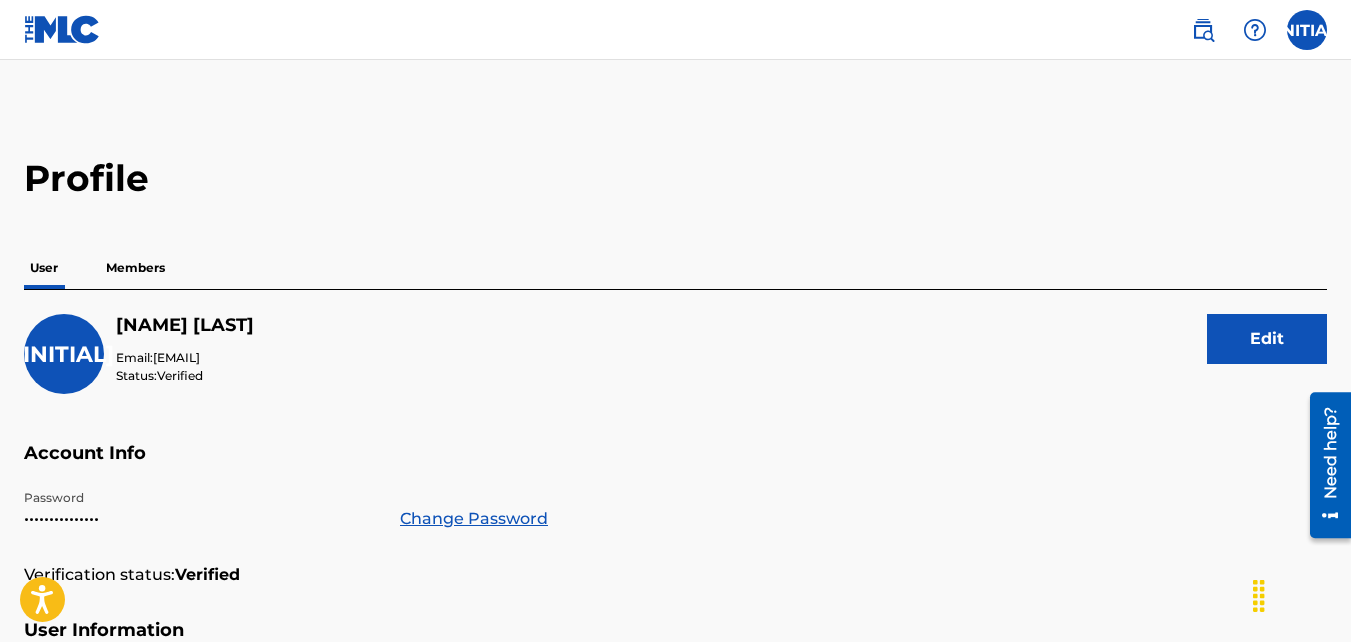 click at bounding box center (1307, 30) 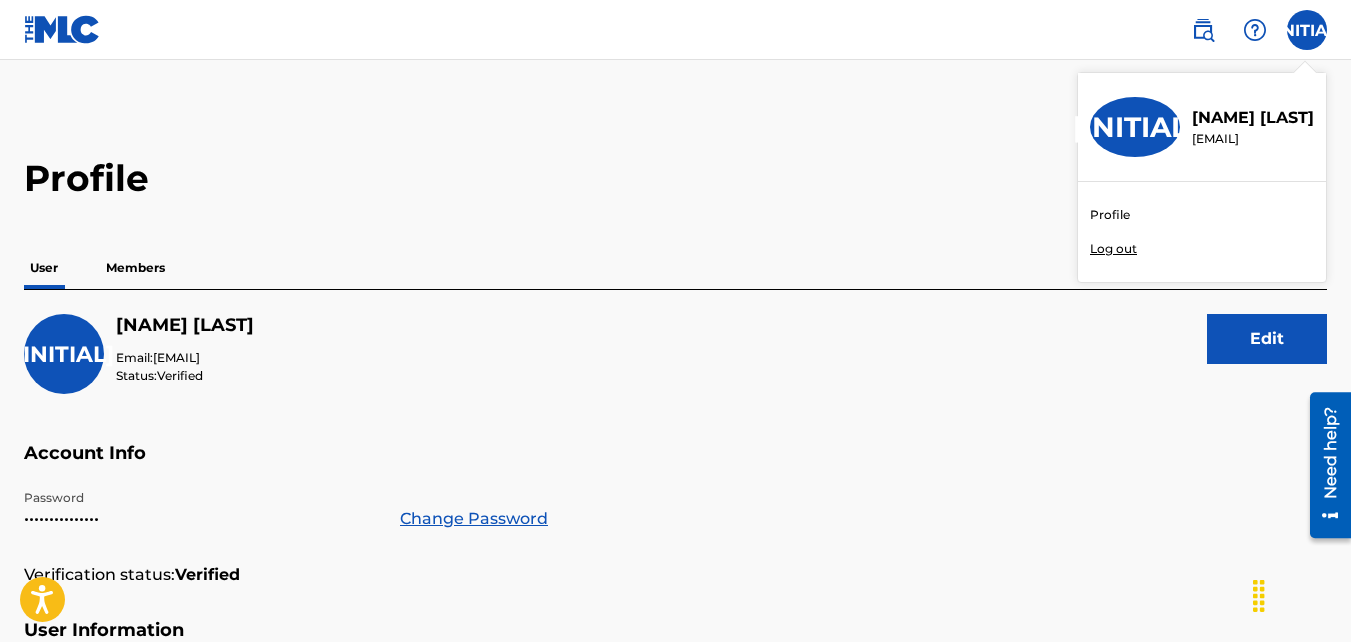 click on "Profile" at bounding box center [1110, 215] 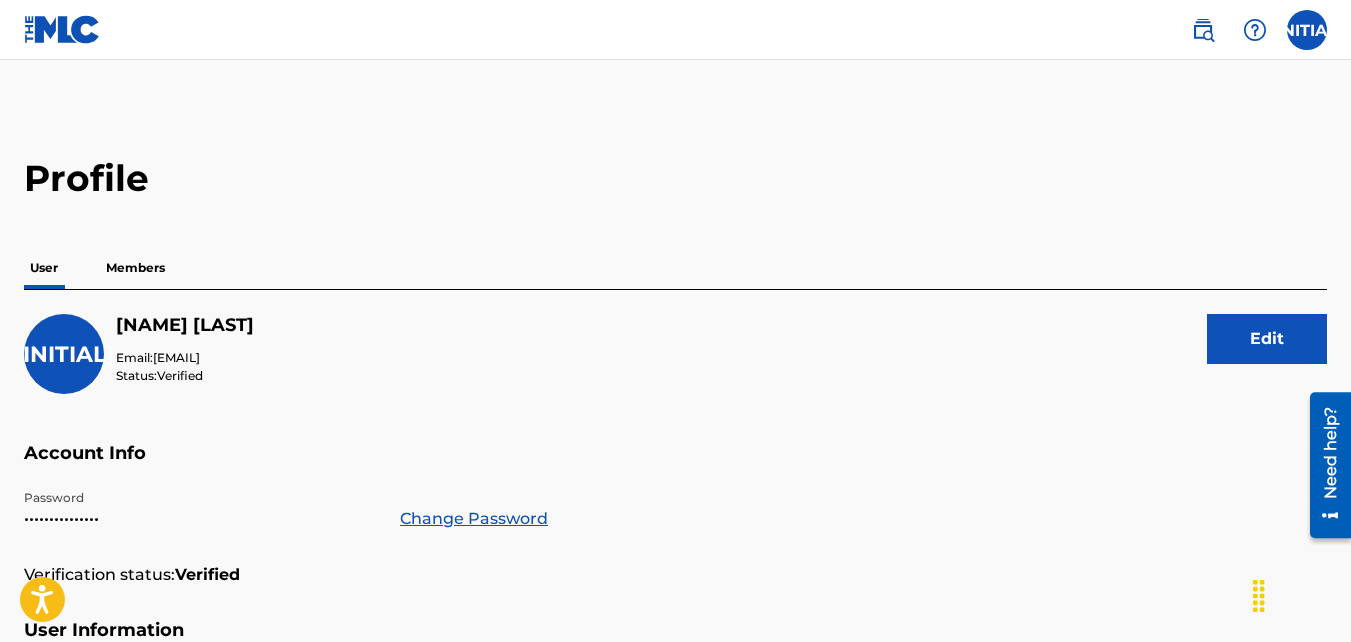 click on "Members" at bounding box center [135, 268] 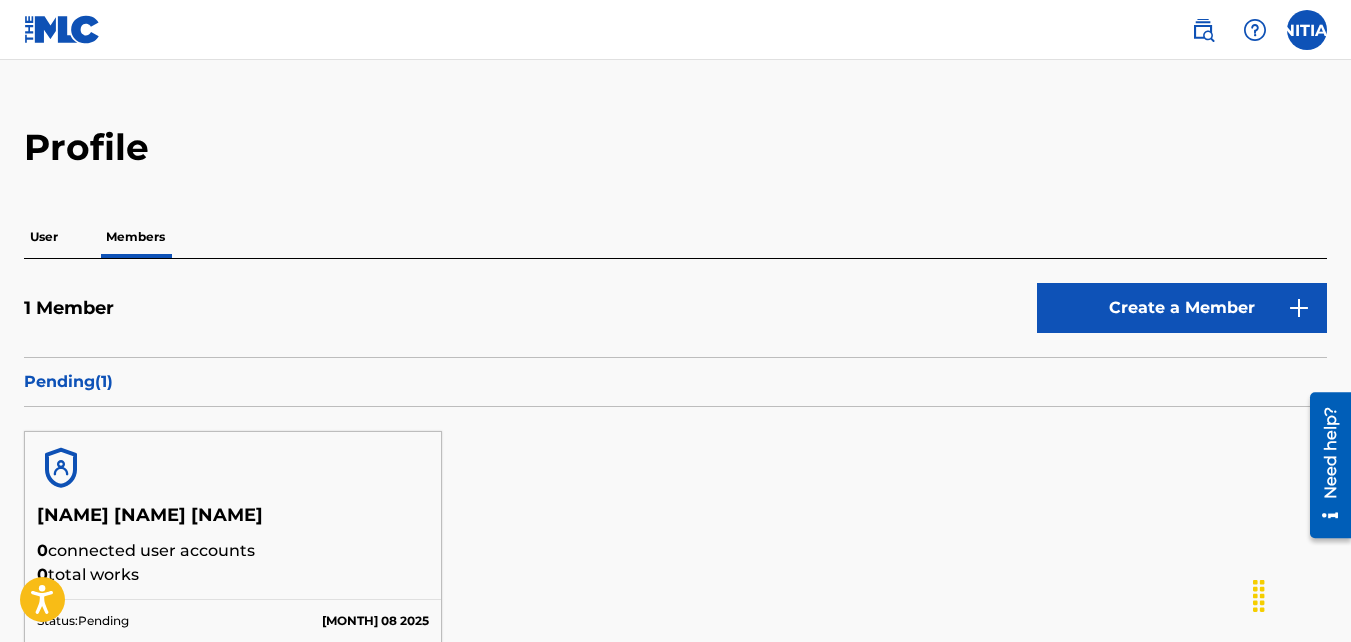 scroll, scrollTop: 0, scrollLeft: 0, axis: both 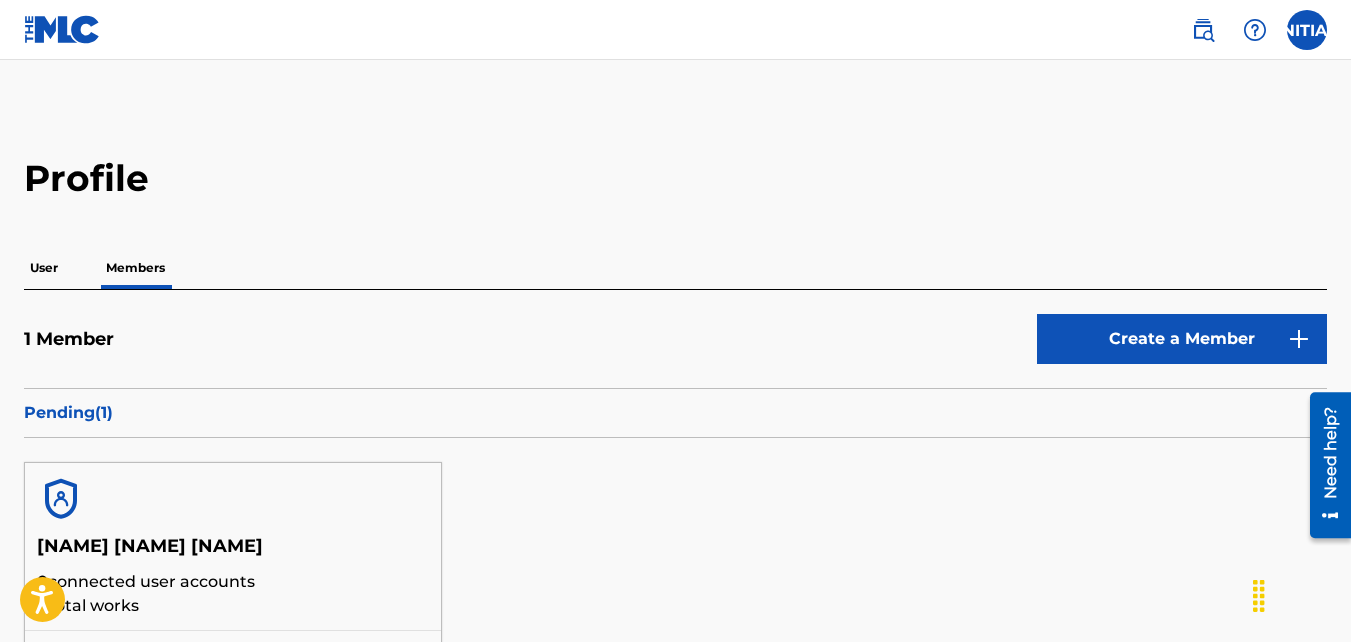click at bounding box center [62, 29] 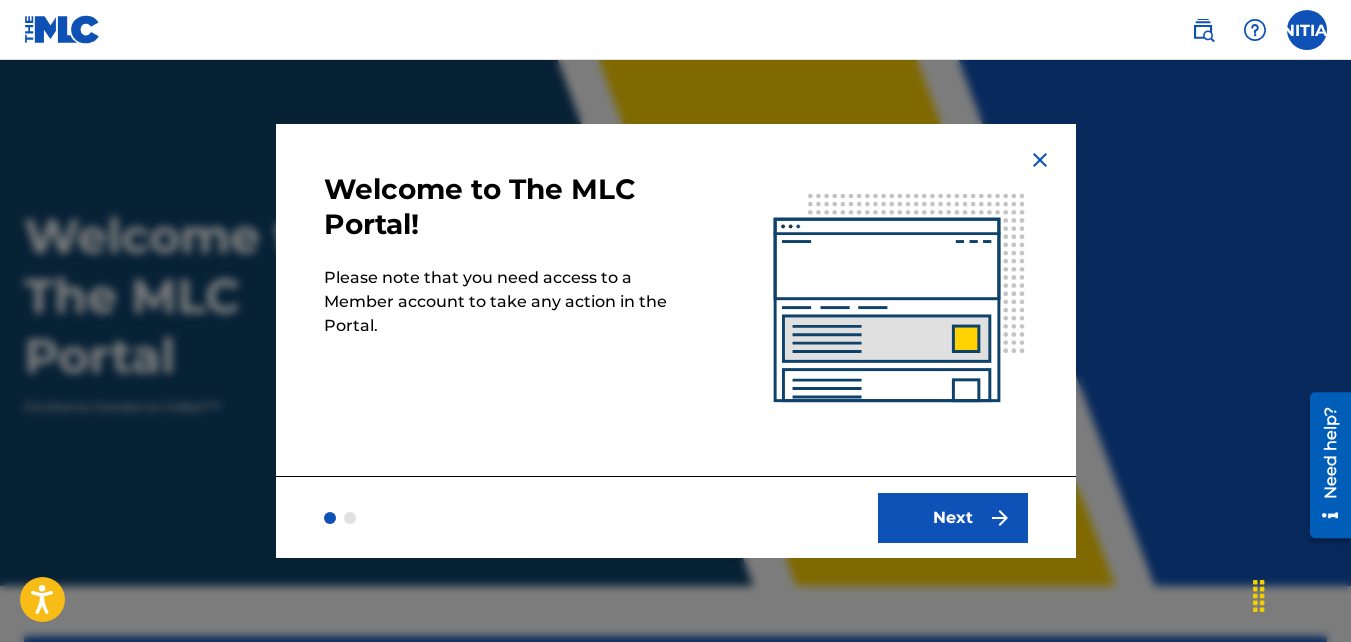 click on "Next" at bounding box center [953, 518] 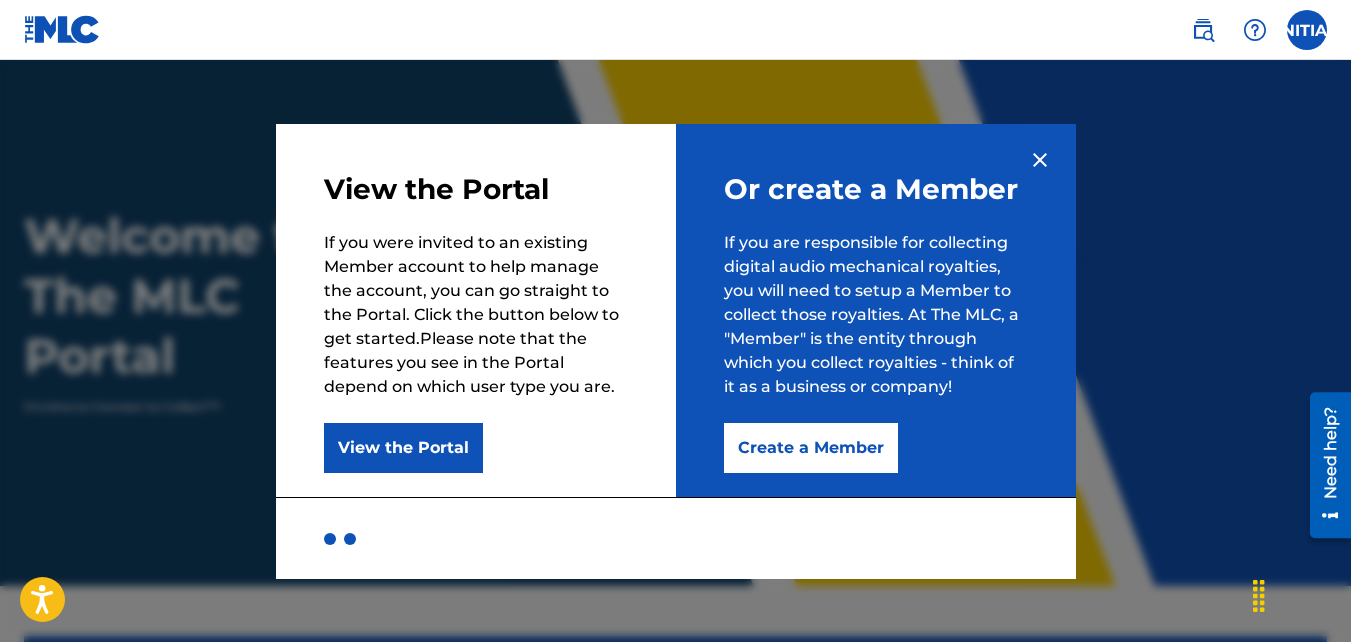 click on "View the Portal" at bounding box center [403, 448] 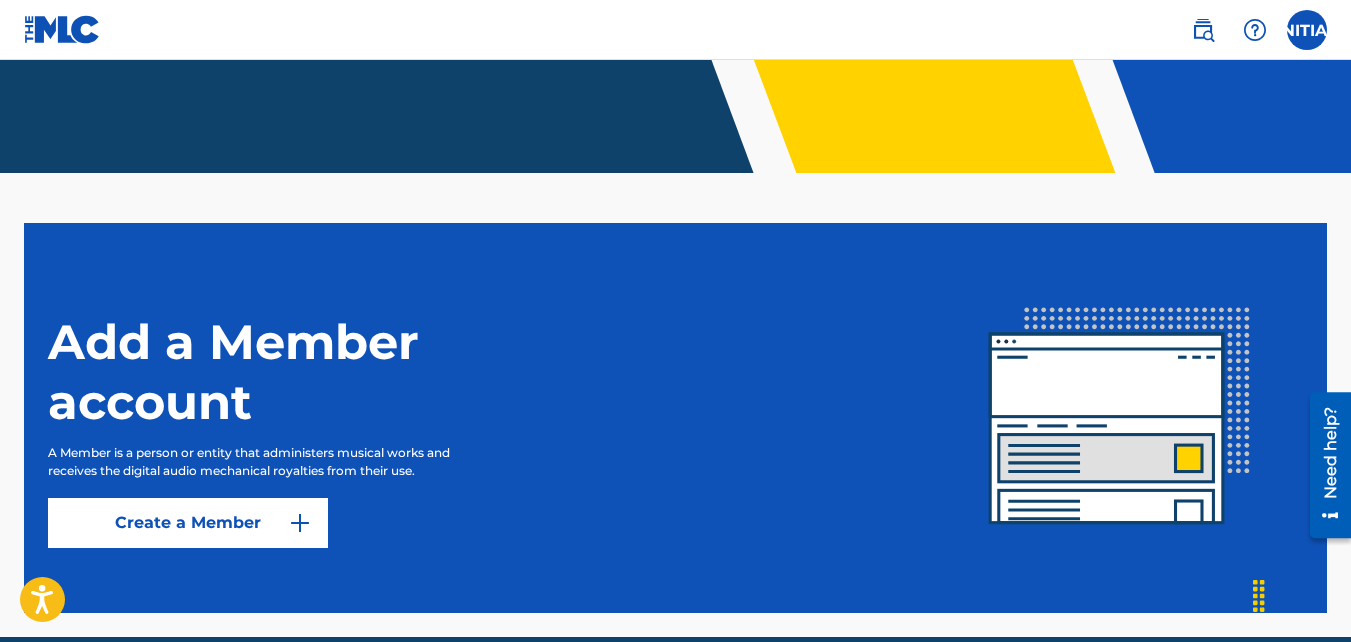 scroll, scrollTop: 504, scrollLeft: 0, axis: vertical 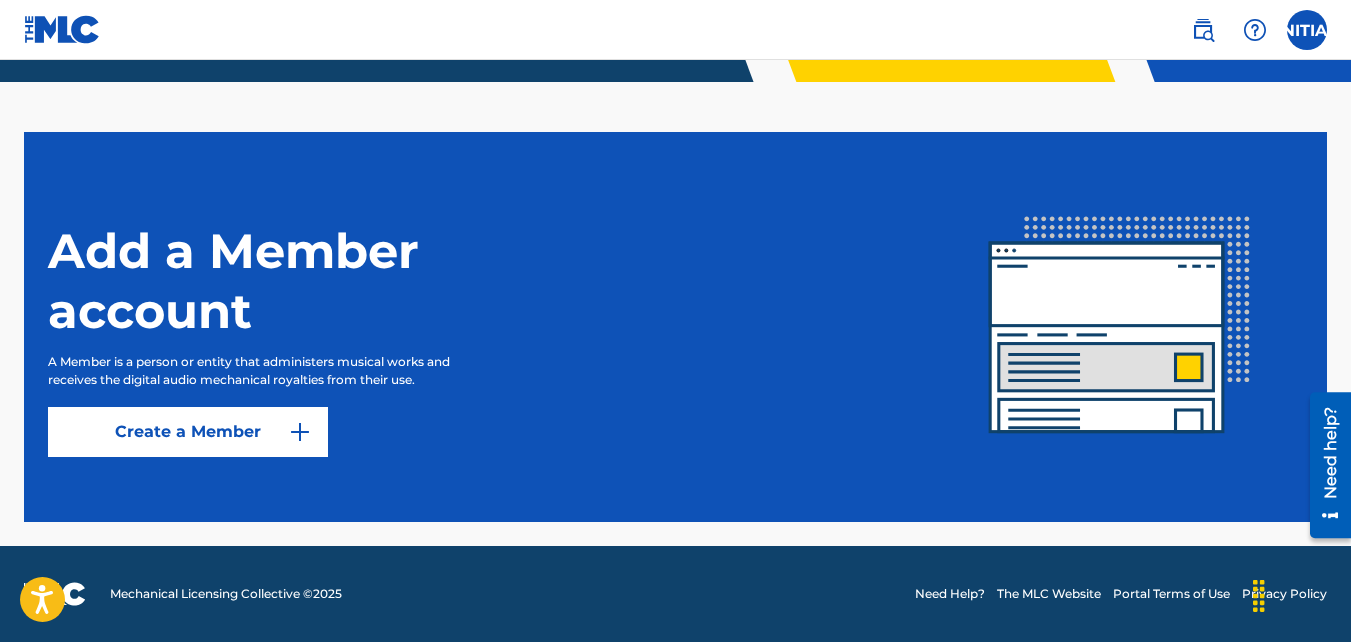 click on "Add a Member account A Member is a person or entity that administers musical works and receives the digital audio mechanical royalties from their use. Create a Member" at bounding box center (492, 327) 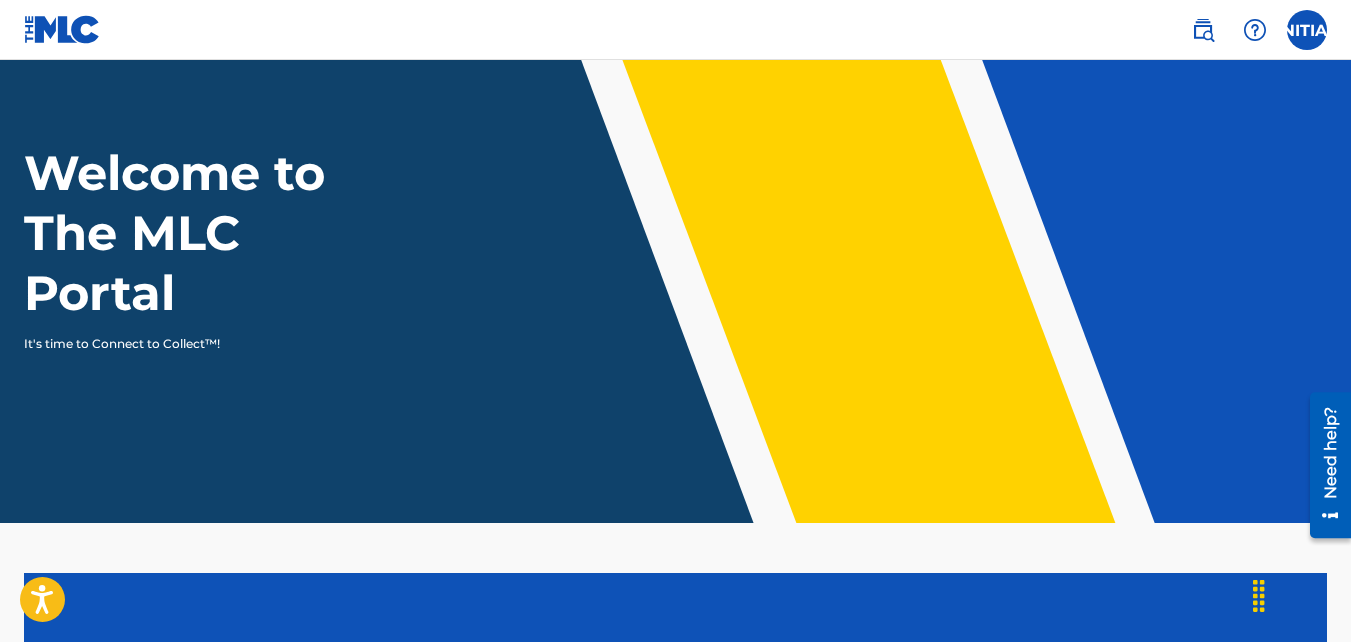 scroll, scrollTop: 0, scrollLeft: 0, axis: both 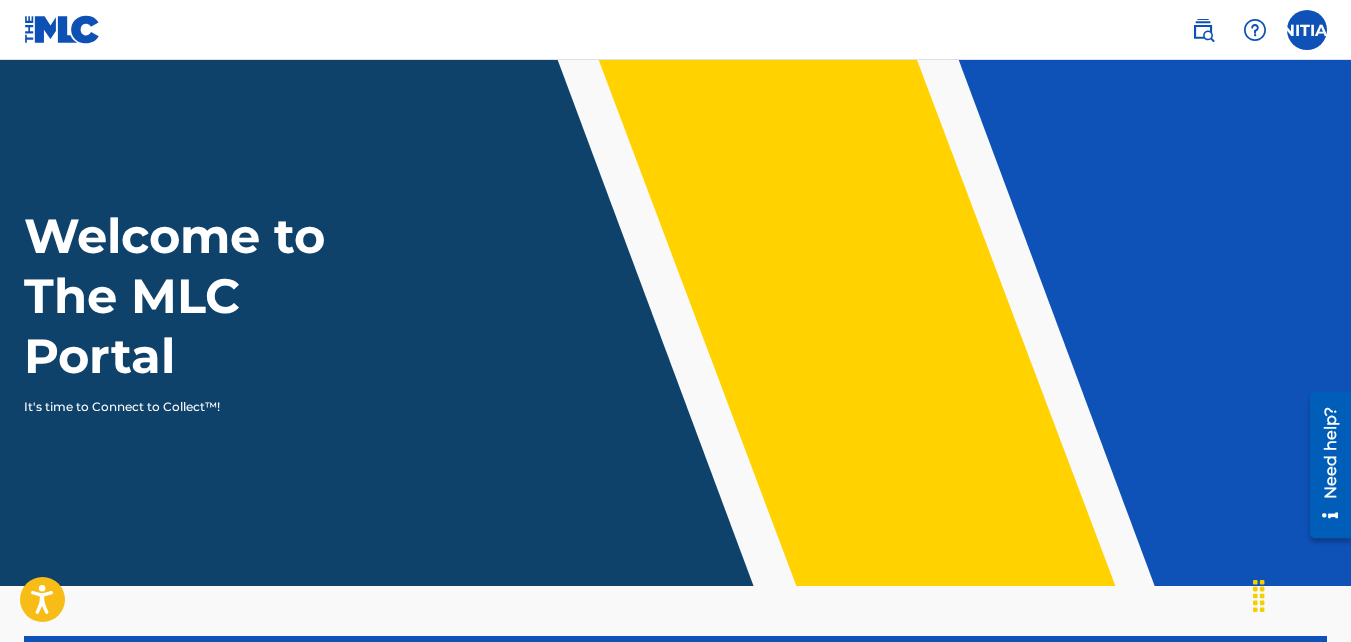 click at bounding box center (1307, 30) 